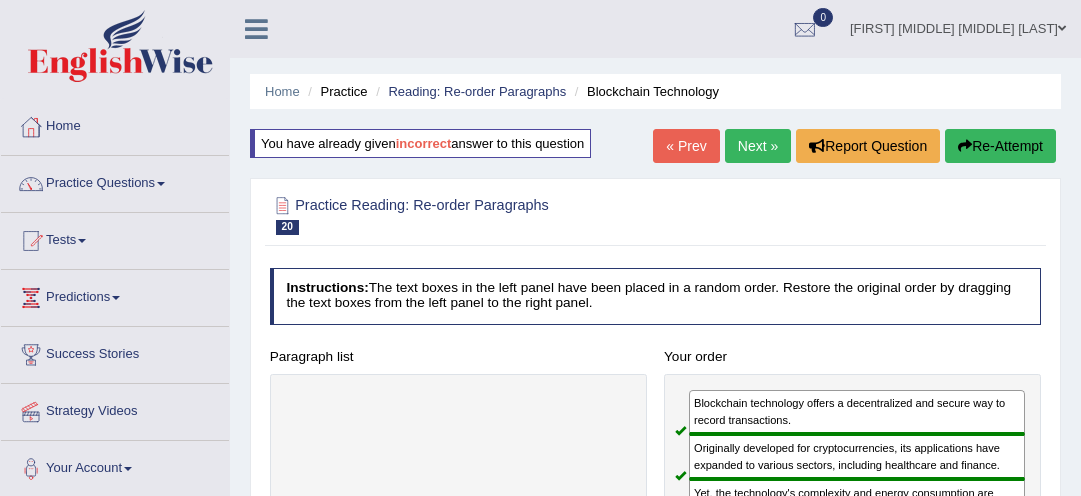 scroll, scrollTop: 224, scrollLeft: 0, axis: vertical 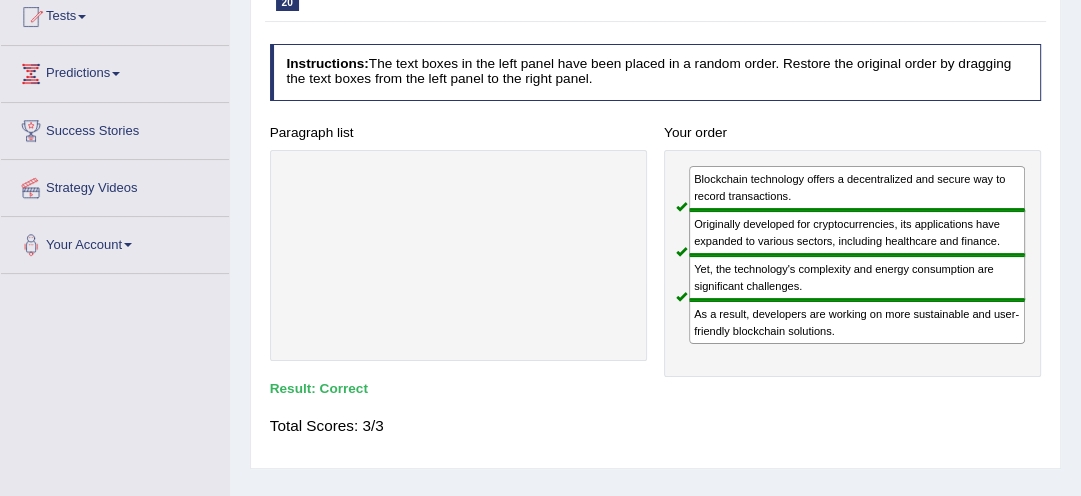 click at bounding box center (458, 255) 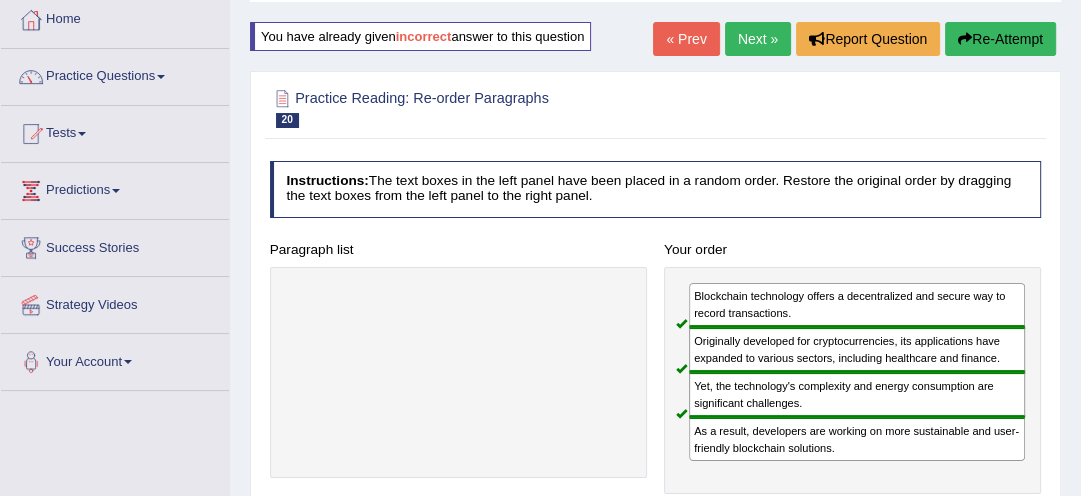 scroll, scrollTop: 96, scrollLeft: 0, axis: vertical 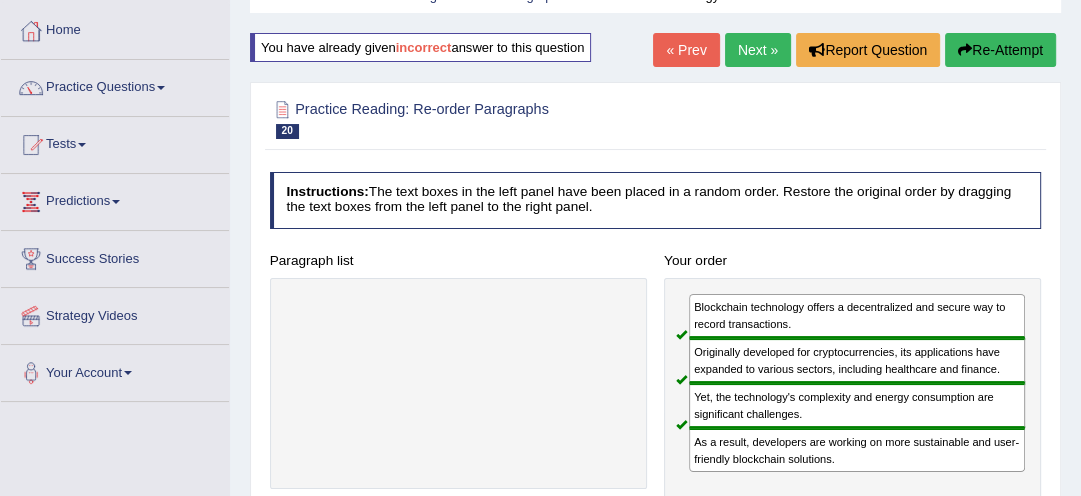 click on "Next »" at bounding box center [758, 50] 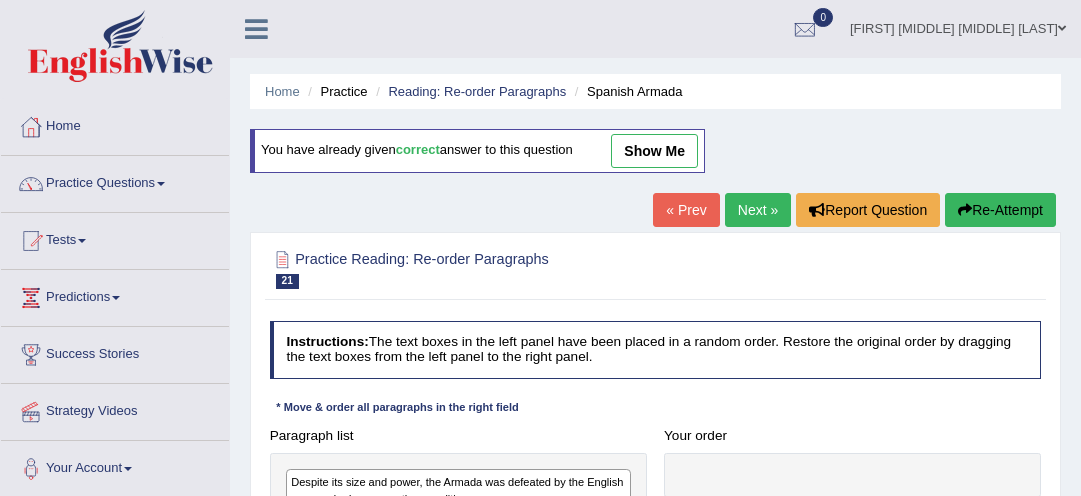scroll, scrollTop: 0, scrollLeft: 0, axis: both 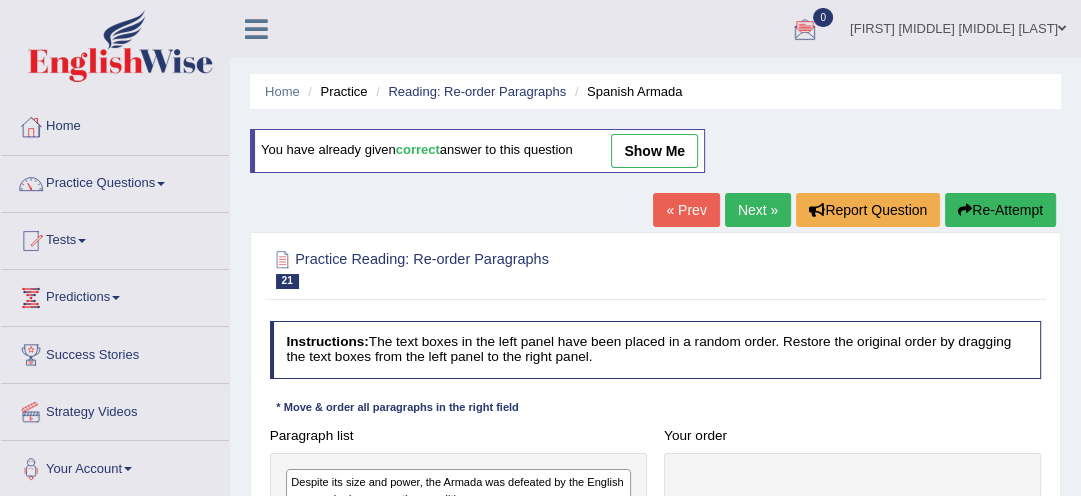 click on "Next »" at bounding box center (758, 210) 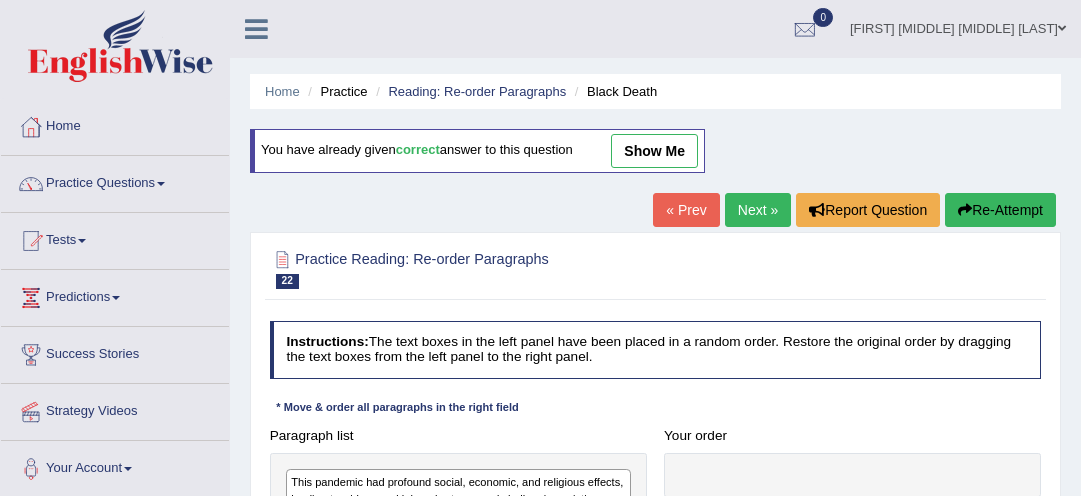 scroll, scrollTop: 0, scrollLeft: 0, axis: both 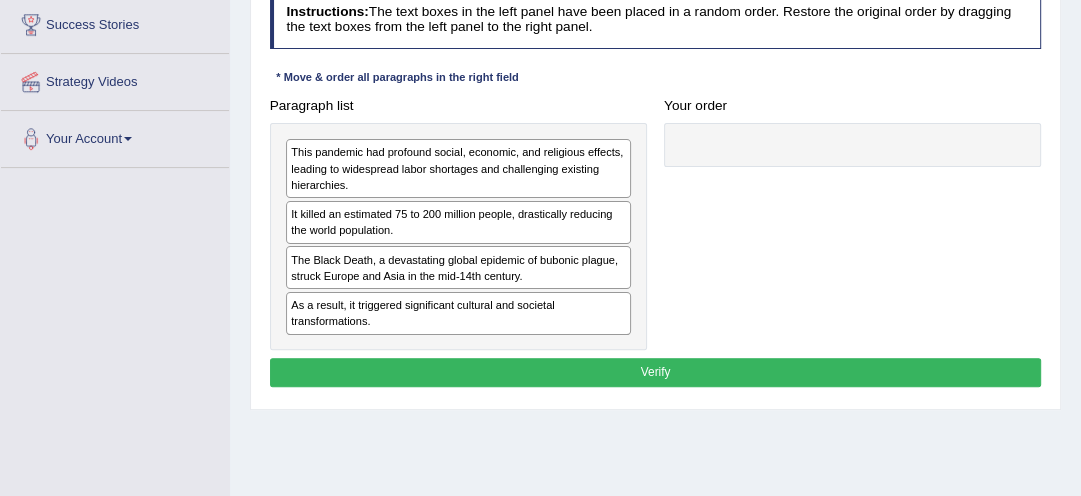 click on "The Black Death, a devastating global epidemic of bubonic plague, struck Europe and Asia in the mid-14th
century." at bounding box center (458, 267) 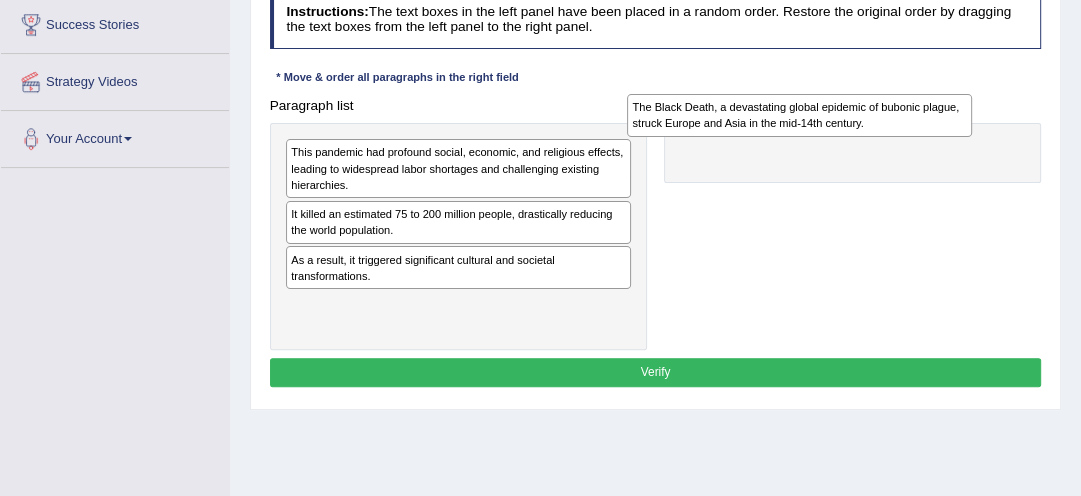 drag, startPoint x: 353, startPoint y: 260, endPoint x: 759, endPoint y: 108, distance: 433.52048 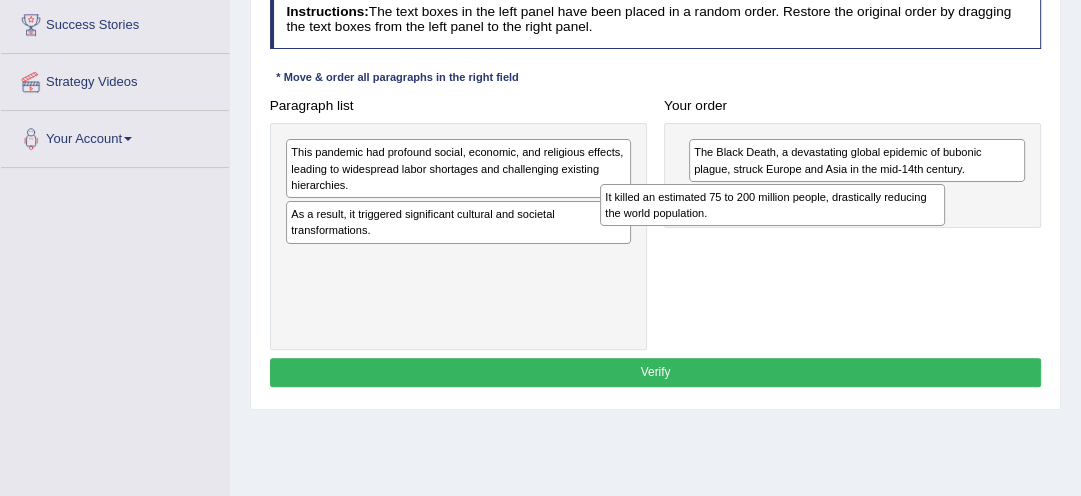 drag, startPoint x: 396, startPoint y: 212, endPoint x: 772, endPoint y: 212, distance: 376 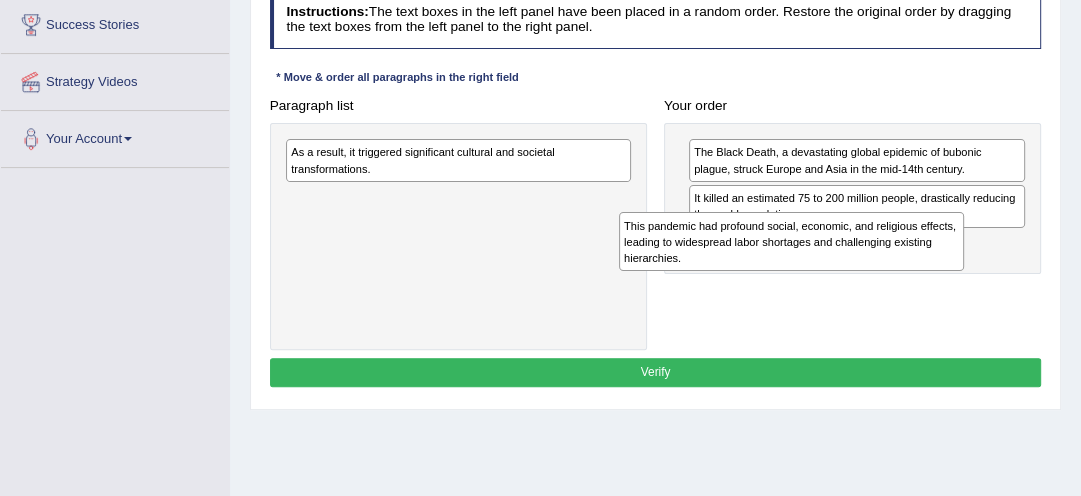 drag, startPoint x: 470, startPoint y: 163, endPoint x: 868, endPoint y: 257, distance: 408.94986 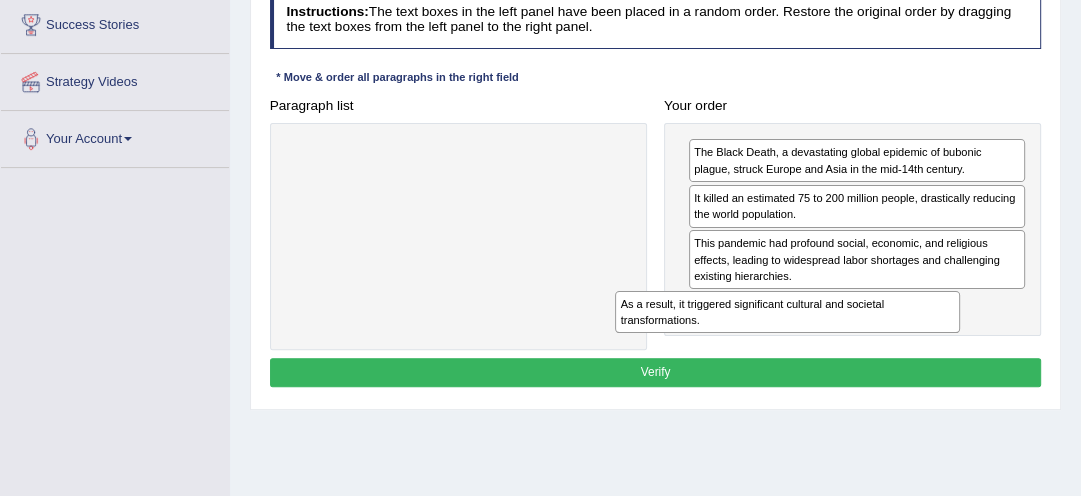 drag, startPoint x: 448, startPoint y: 164, endPoint x: 849, endPoint y: 351, distance: 442.45905 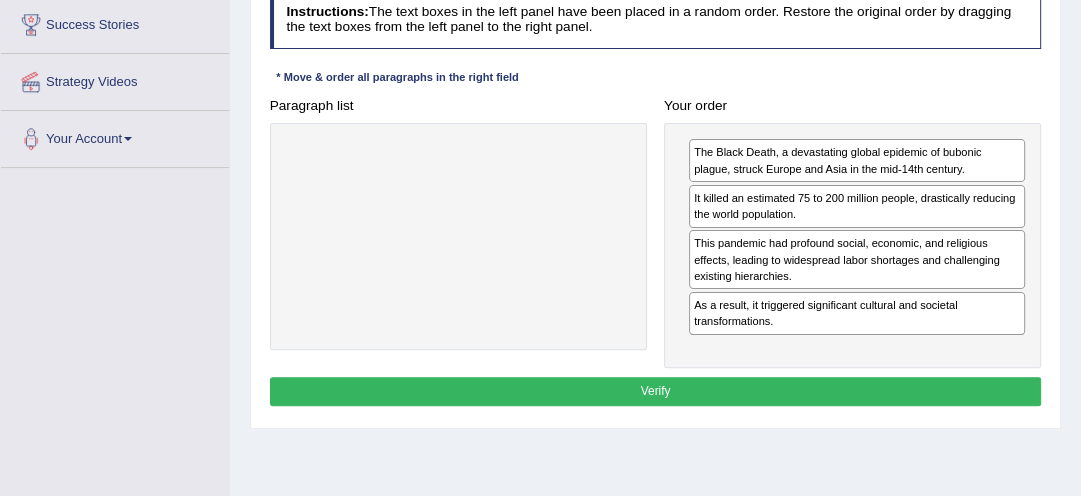 click on "Verify" at bounding box center [656, 391] 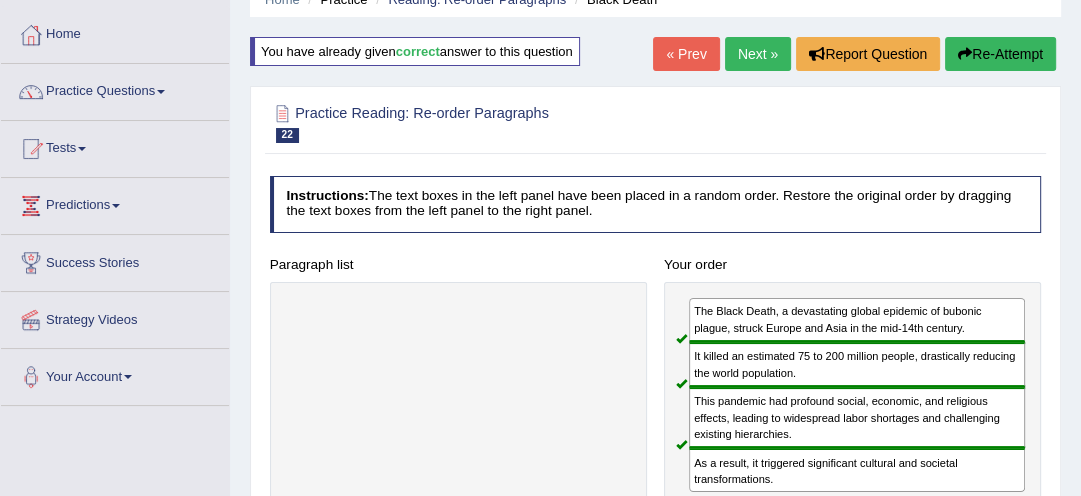 scroll, scrollTop: 74, scrollLeft: 0, axis: vertical 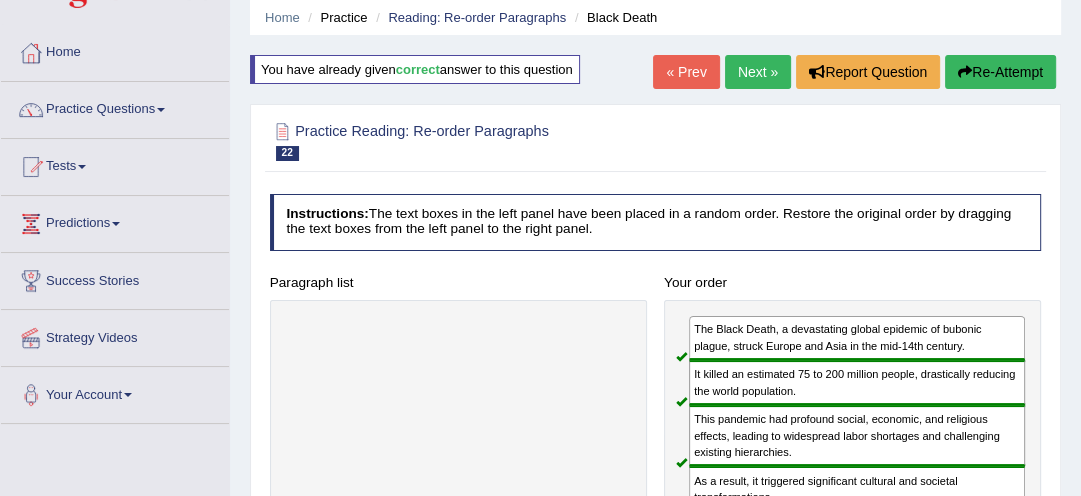 click on "Next »" at bounding box center (758, 72) 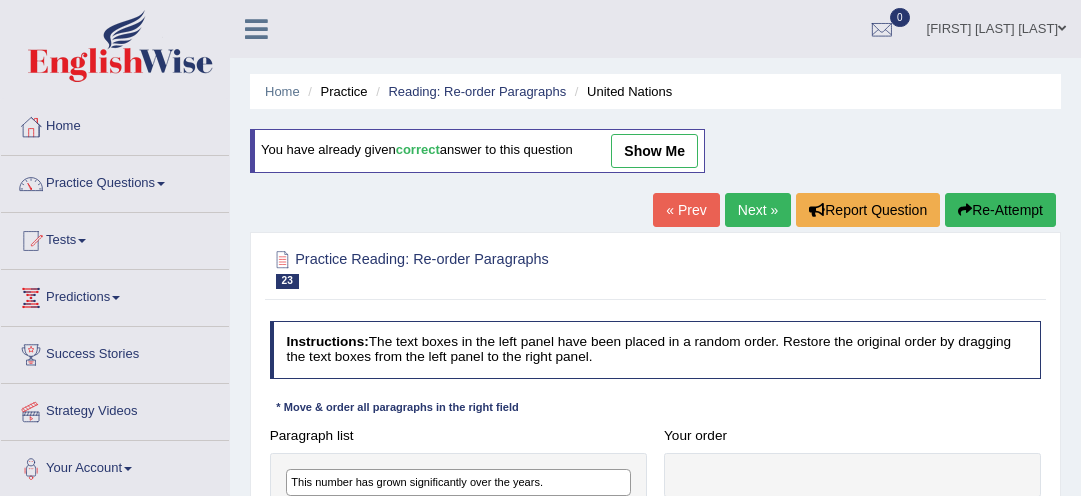 scroll, scrollTop: 0, scrollLeft: 0, axis: both 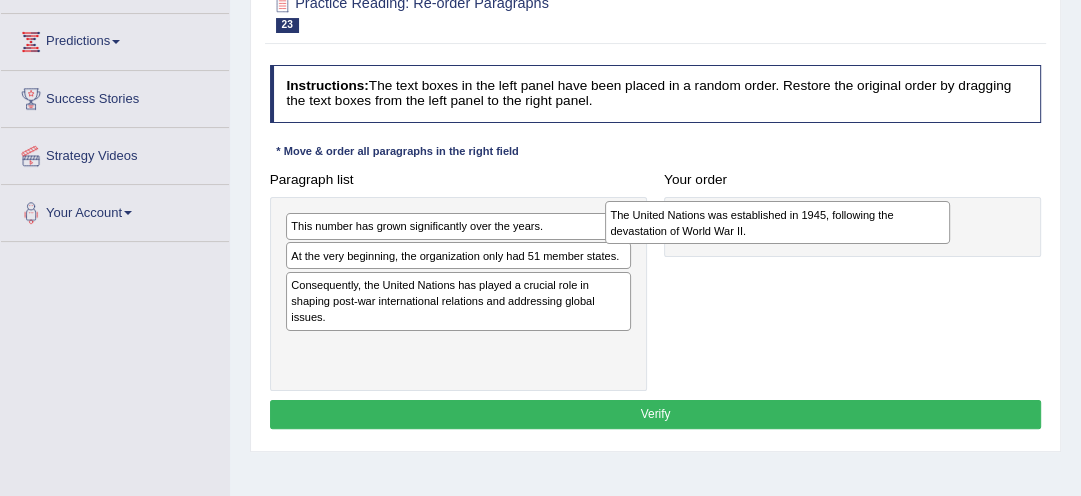 drag, startPoint x: 388, startPoint y: 261, endPoint x: 768, endPoint y: 227, distance: 381.518 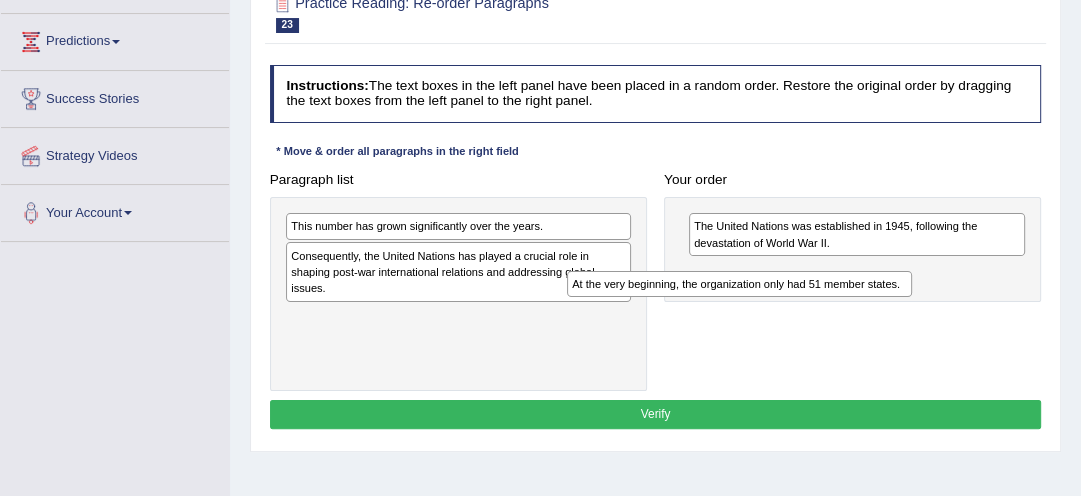 drag, startPoint x: 528, startPoint y: 259, endPoint x: 864, endPoint y: 307, distance: 339.41125 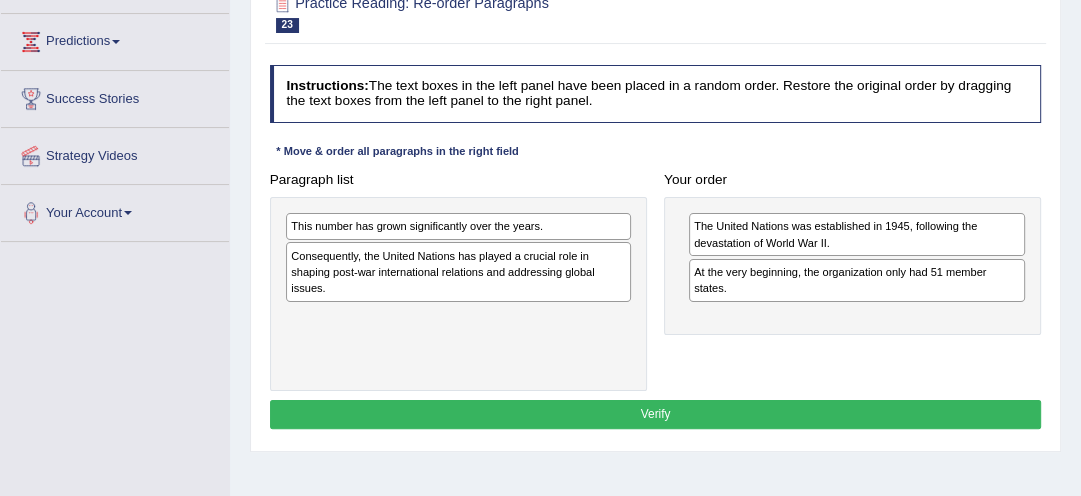 click on "This number has grown significantly over the years." at bounding box center (458, 226) 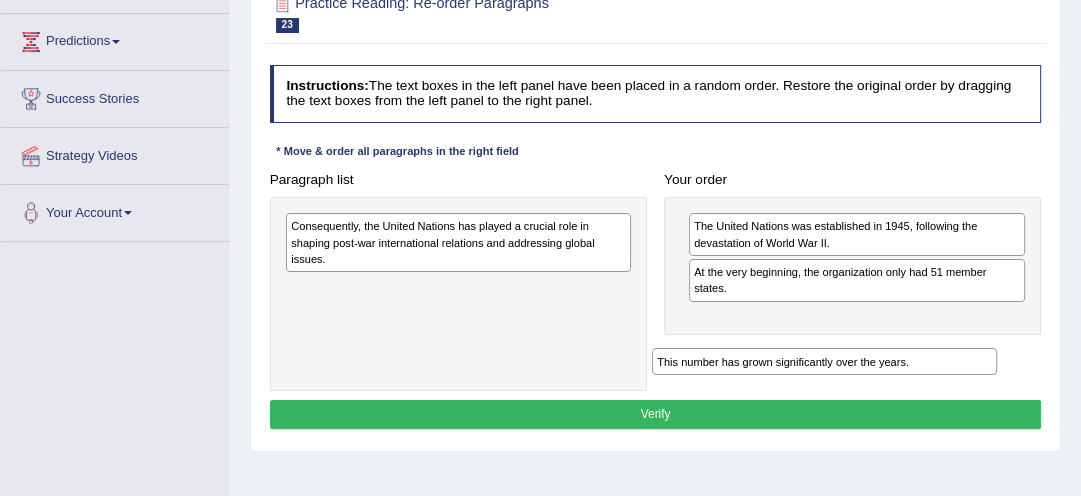 drag, startPoint x: 408, startPoint y: 224, endPoint x: 846, endPoint y: 392, distance: 469.11404 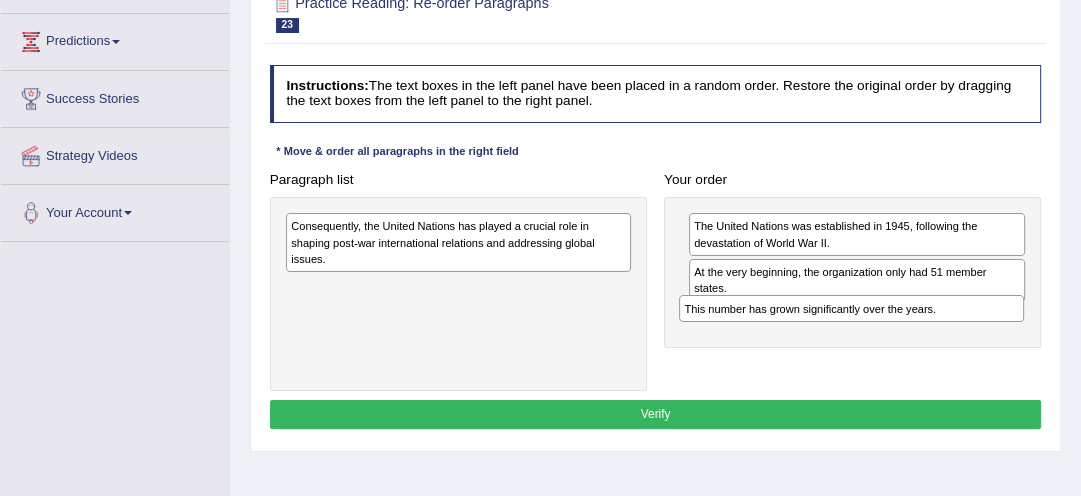 drag, startPoint x: 427, startPoint y: 284, endPoint x: 894, endPoint y: 328, distance: 469.06824 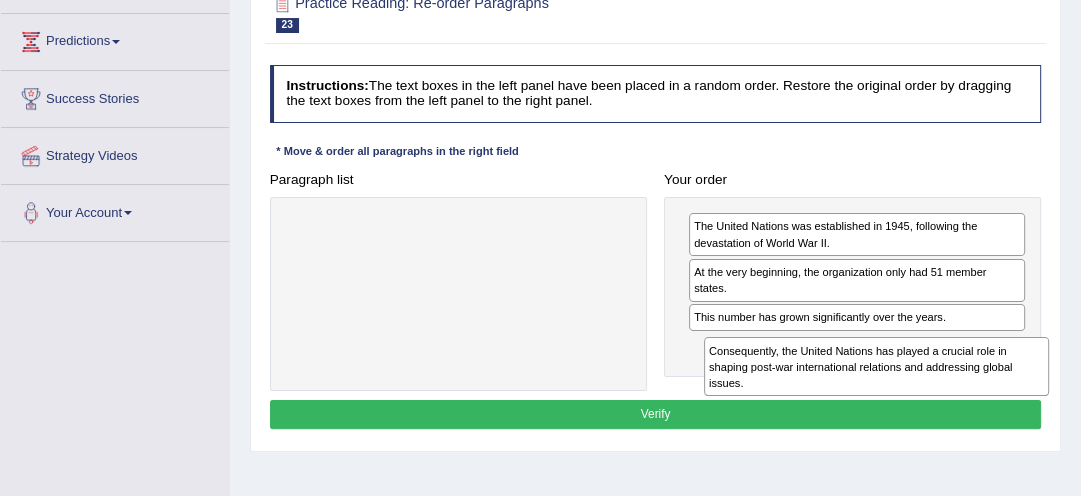 drag, startPoint x: 447, startPoint y: 236, endPoint x: 946, endPoint y: 391, distance: 522.5189 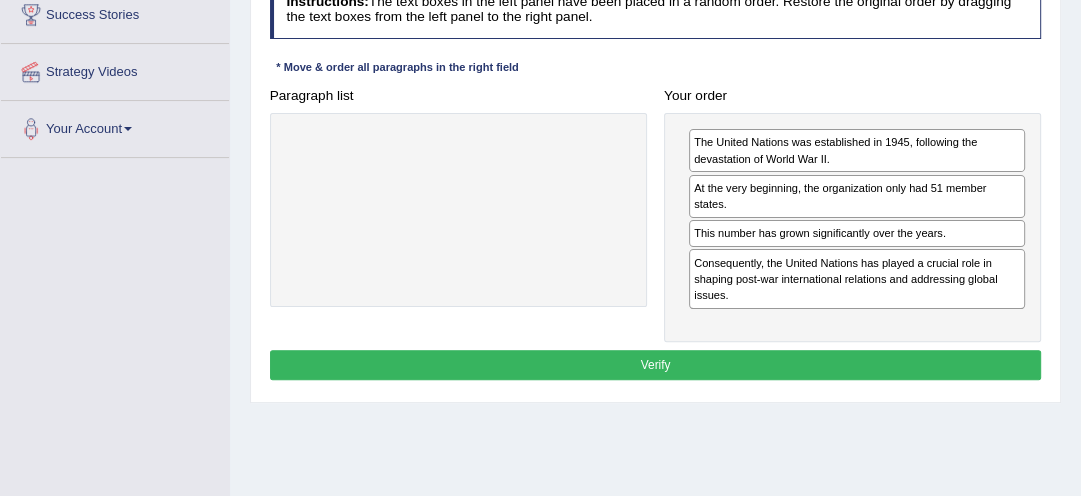 scroll, scrollTop: 352, scrollLeft: 0, axis: vertical 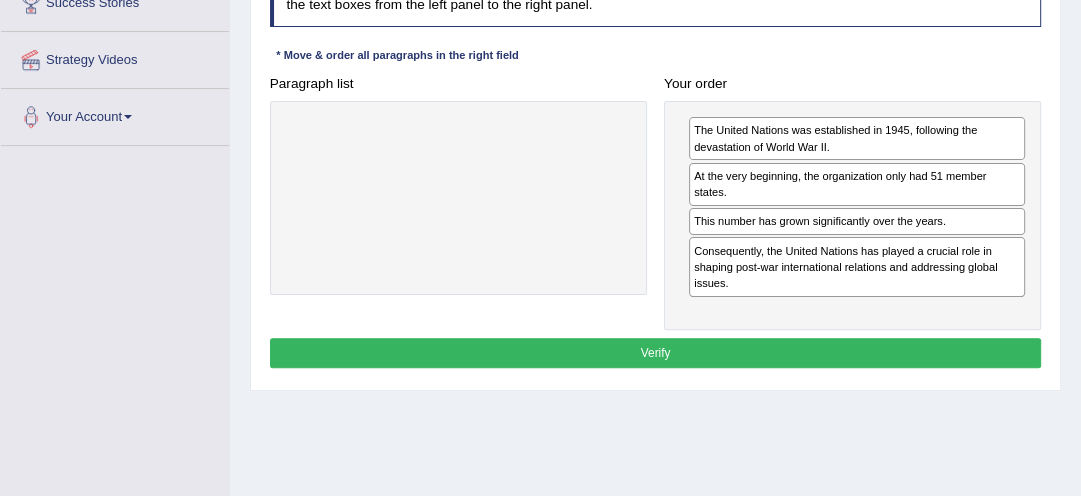click on "Verify" at bounding box center [656, 352] 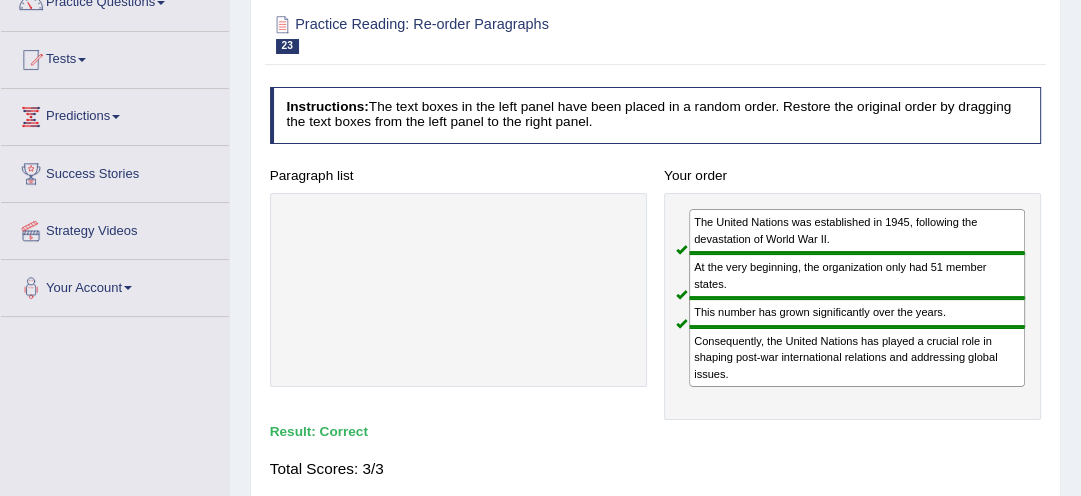 scroll, scrollTop: 85, scrollLeft: 0, axis: vertical 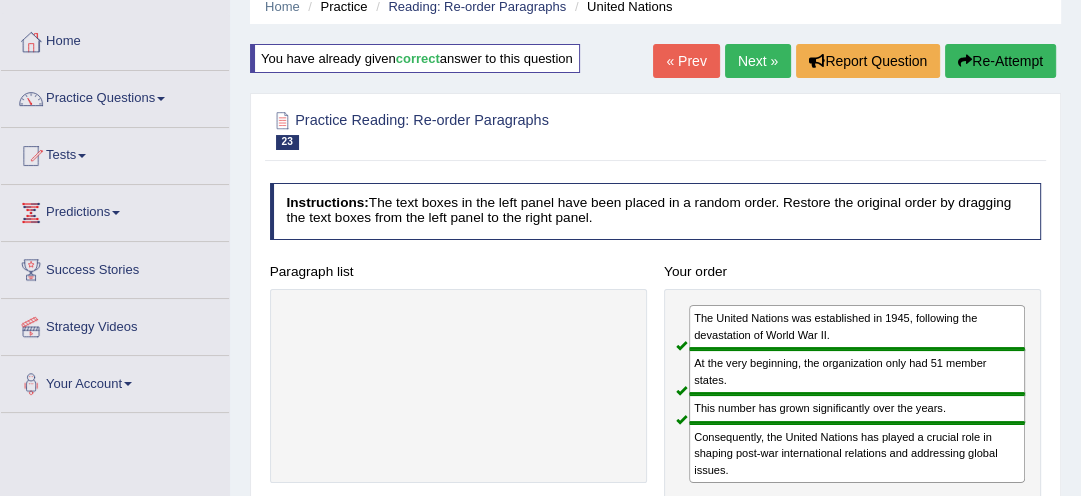 click on "Next »" at bounding box center (758, 61) 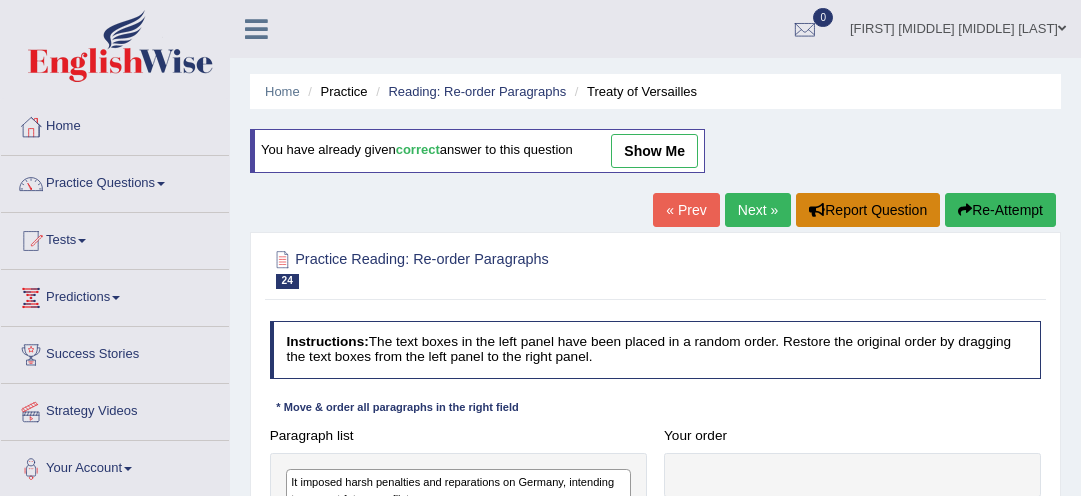 scroll, scrollTop: 0, scrollLeft: 0, axis: both 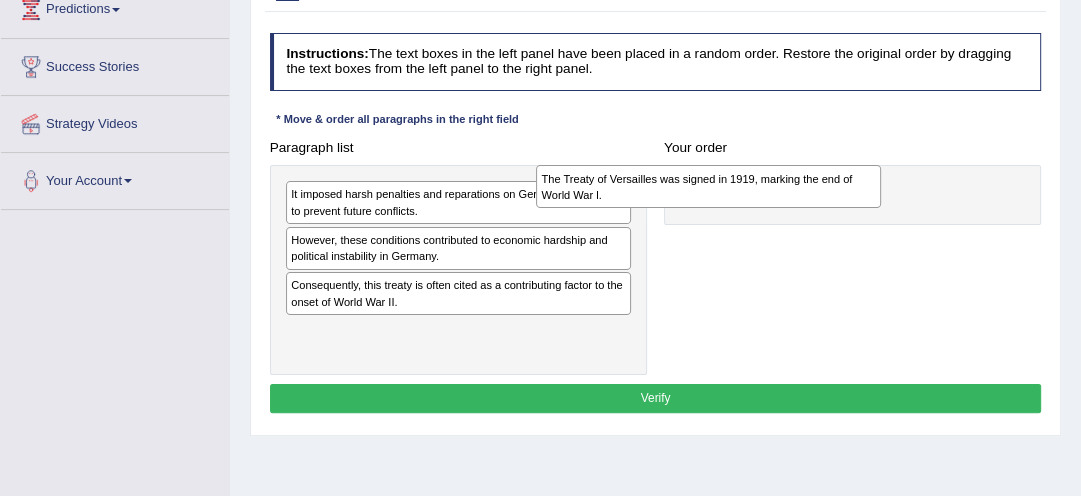 drag, startPoint x: 450, startPoint y: 240, endPoint x: 751, endPoint y: 185, distance: 305.98367 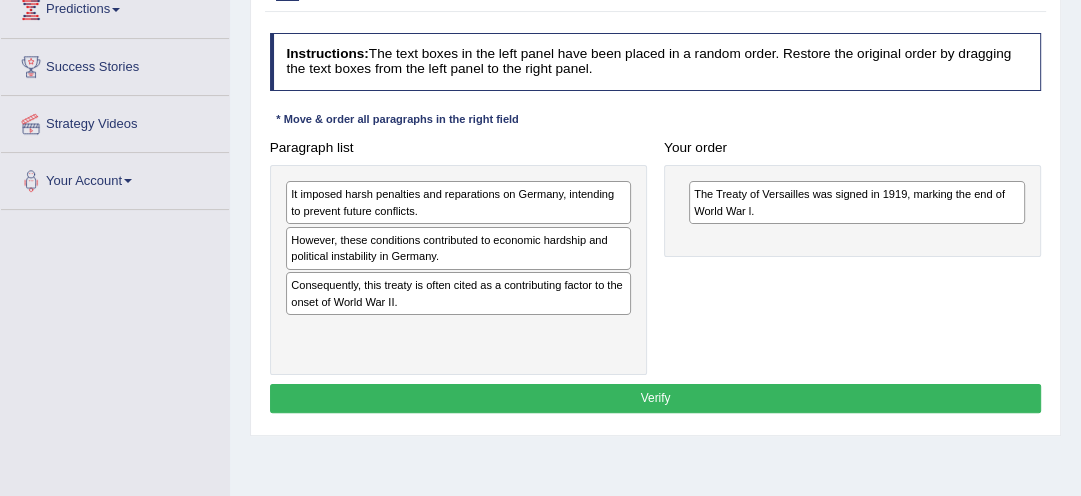 click on "However, these conditions contributed to economic hardship and political instability in Germany." at bounding box center [458, 248] 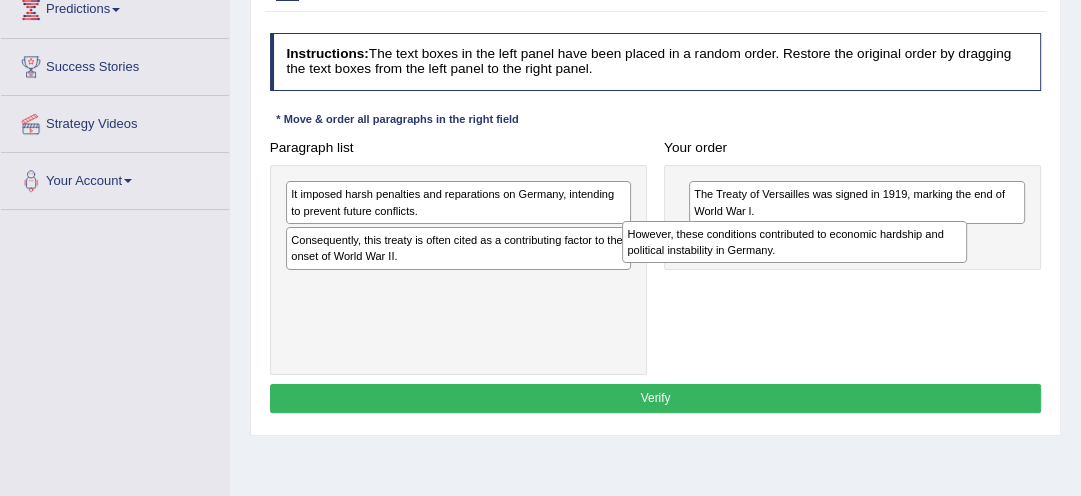 drag, startPoint x: 324, startPoint y: 252, endPoint x: 728, endPoint y: 262, distance: 404.12375 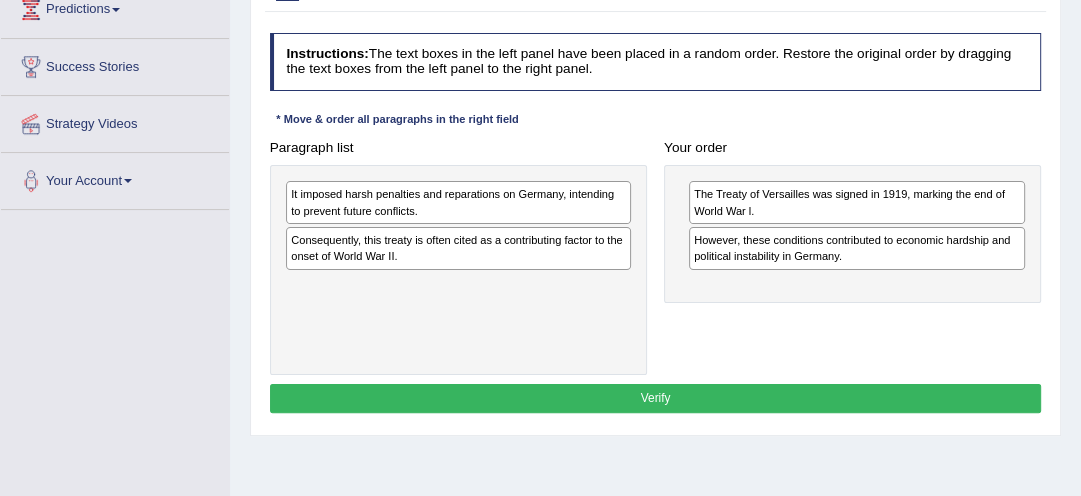 click on "It imposed harsh penalties and reparations on Germany, intending to prevent future conflicts." at bounding box center (458, 202) 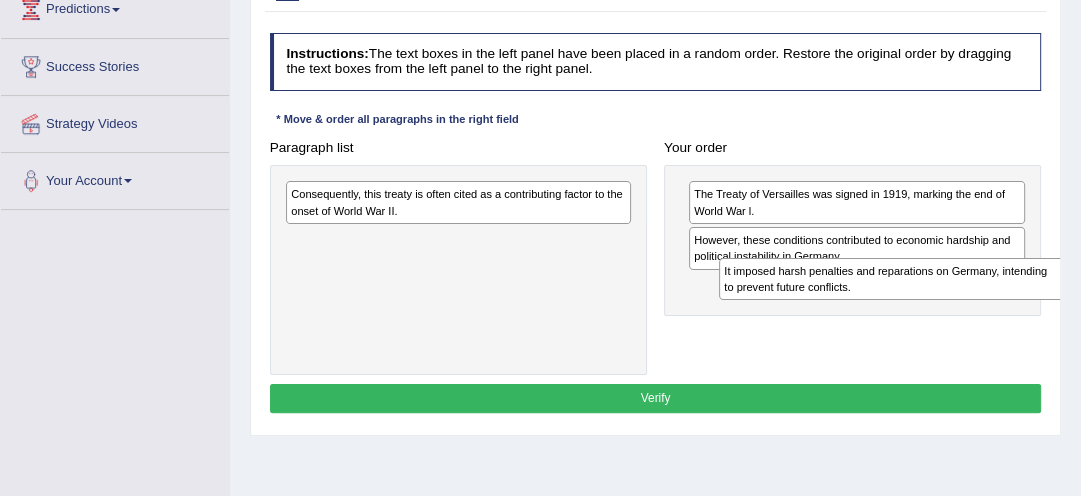 drag, startPoint x: 384, startPoint y: 200, endPoint x: 900, endPoint y: 300, distance: 525.6006 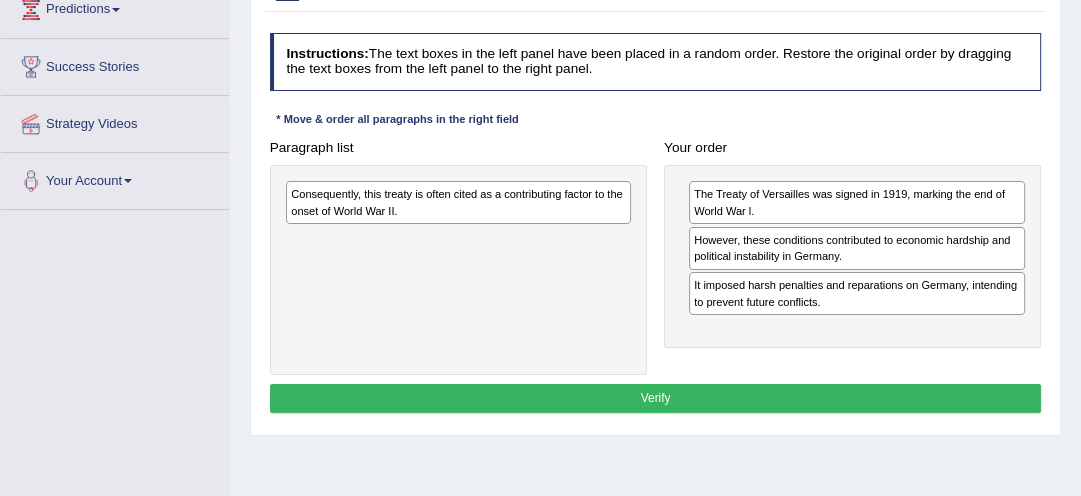 click on "Consequently, this treaty is often cited as a contributing factor to the onset of World War II." at bounding box center (458, 202) 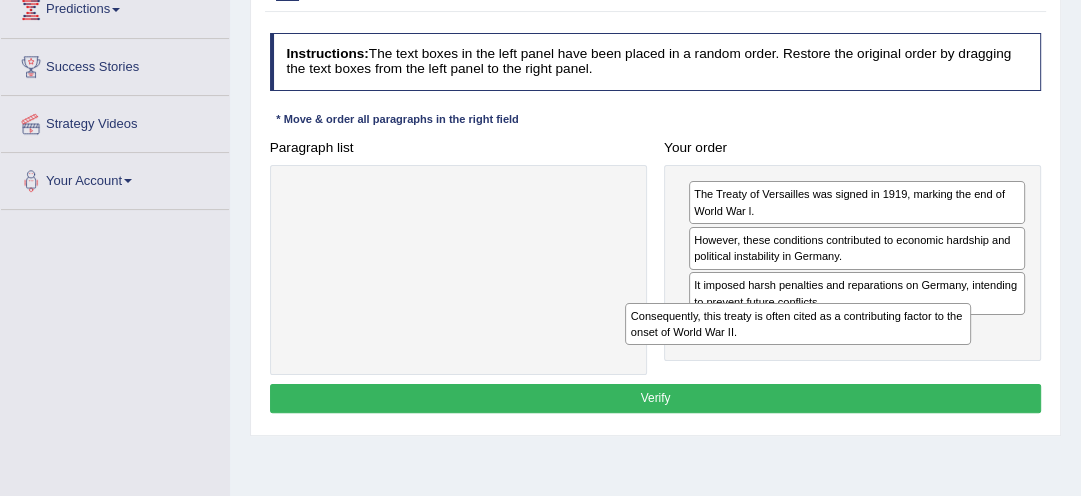 drag, startPoint x: 385, startPoint y: 196, endPoint x: 793, endPoint y: 348, distance: 435.39407 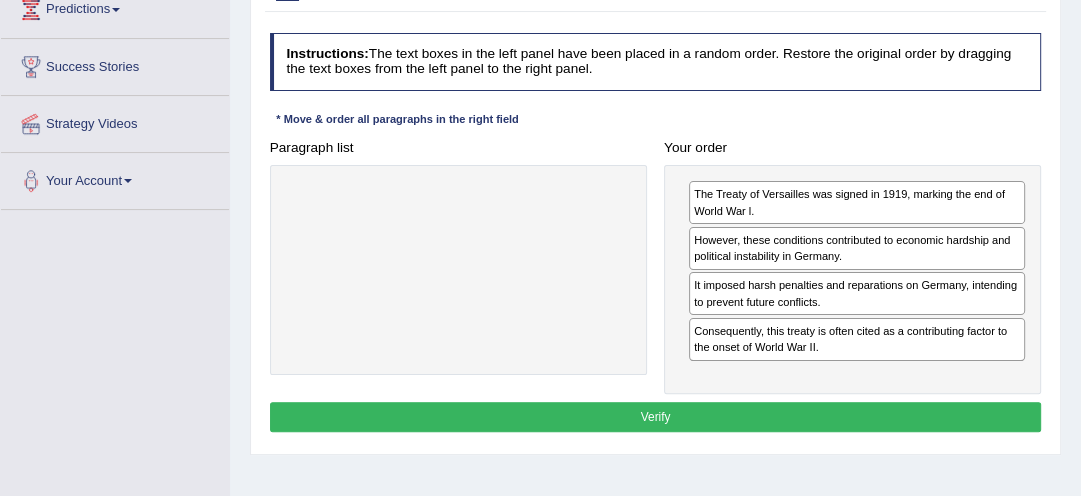 click on "Verify" at bounding box center [656, 416] 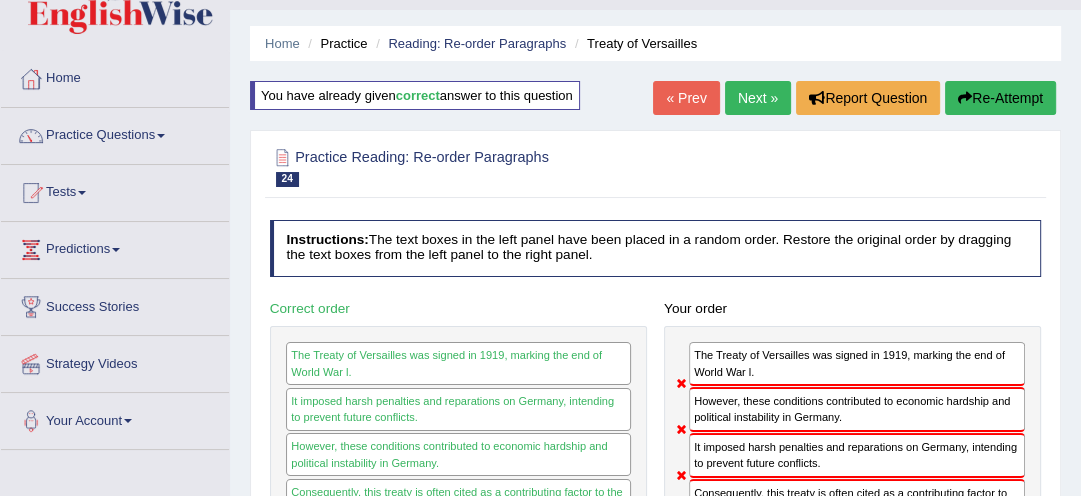 scroll, scrollTop: 32, scrollLeft: 0, axis: vertical 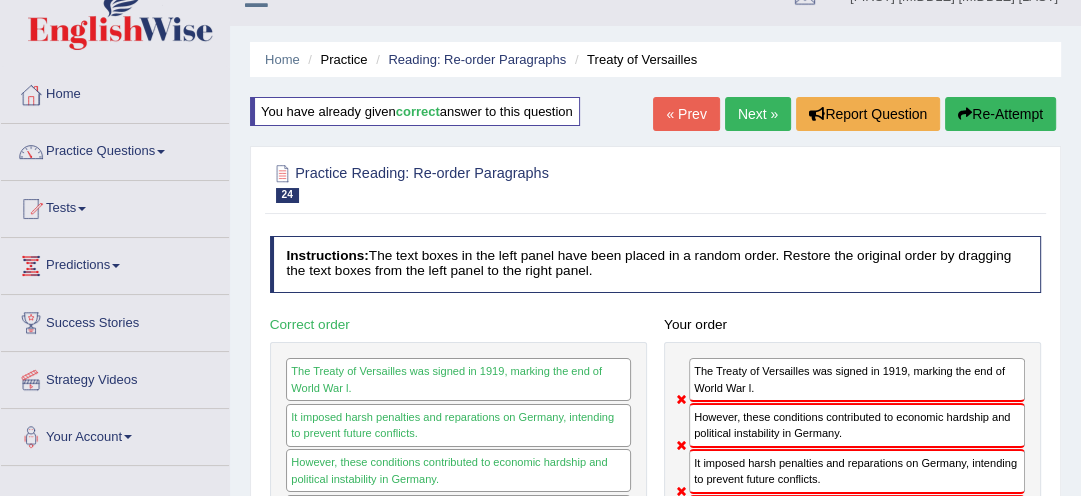click on "Re-Attempt" at bounding box center (1000, 114) 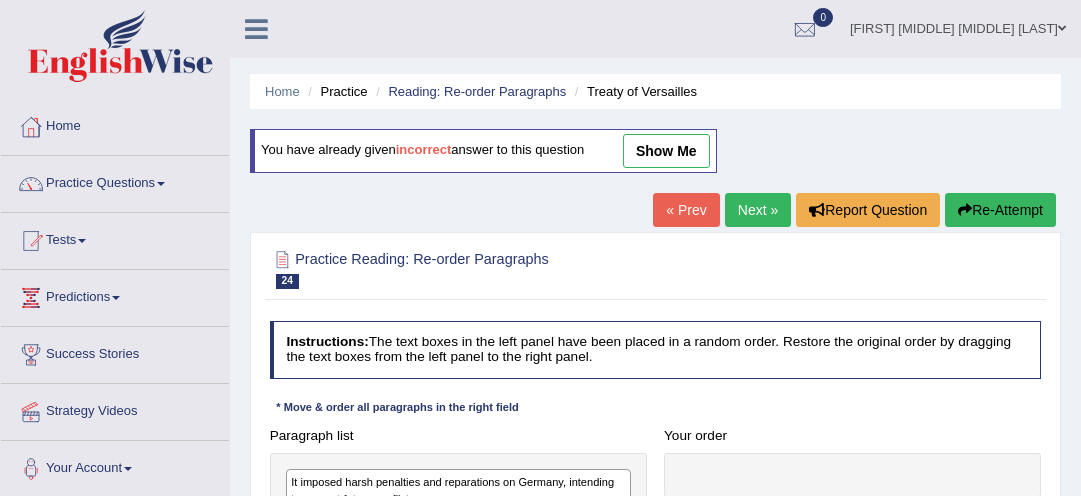 scroll, scrollTop: 32, scrollLeft: 0, axis: vertical 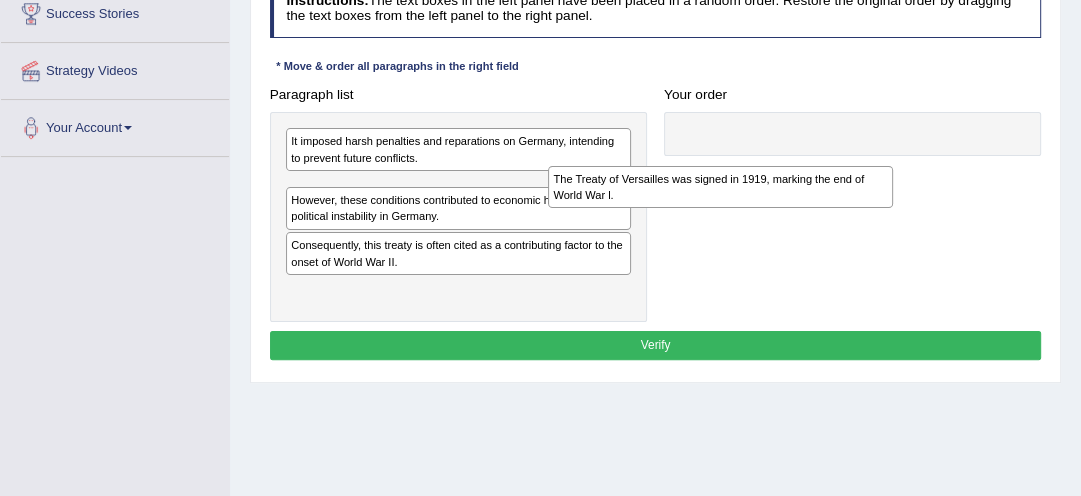 drag, startPoint x: 351, startPoint y: 194, endPoint x: 674, endPoint y: 203, distance: 323.12537 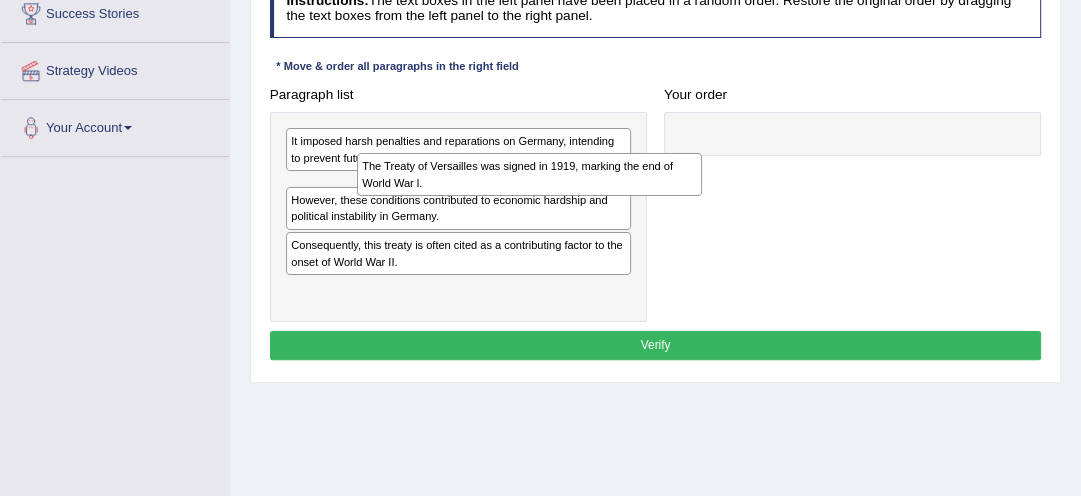 drag, startPoint x: 453, startPoint y: 196, endPoint x: 637, endPoint y: 180, distance: 184.69434 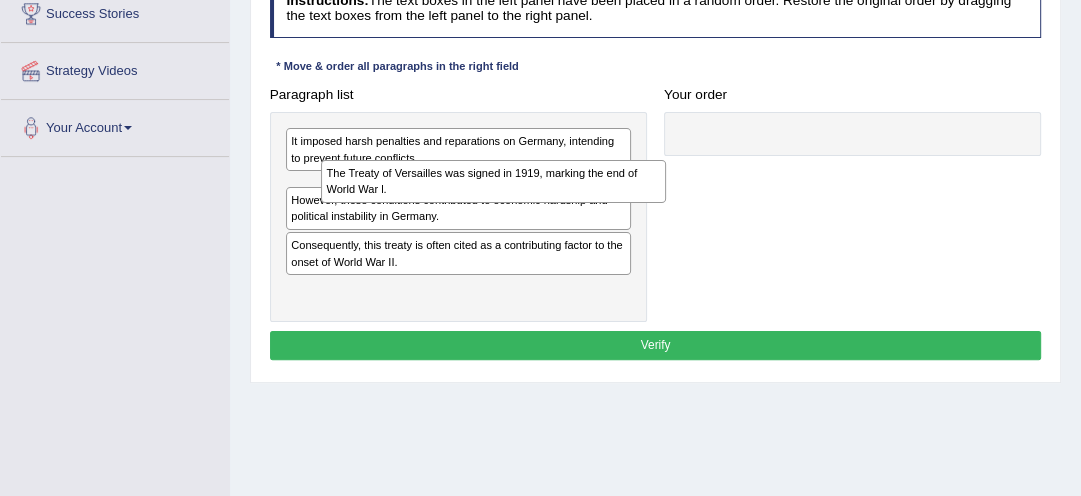 drag, startPoint x: 481, startPoint y: 195, endPoint x: 527, endPoint y: 196, distance: 46.010868 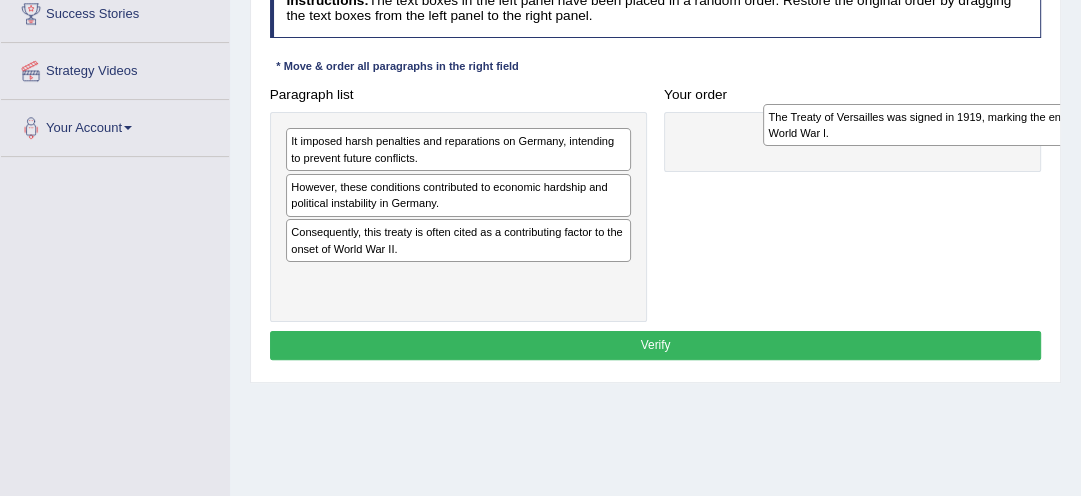 drag, startPoint x: 336, startPoint y: 190, endPoint x: 904, endPoint y: 125, distance: 571.7071 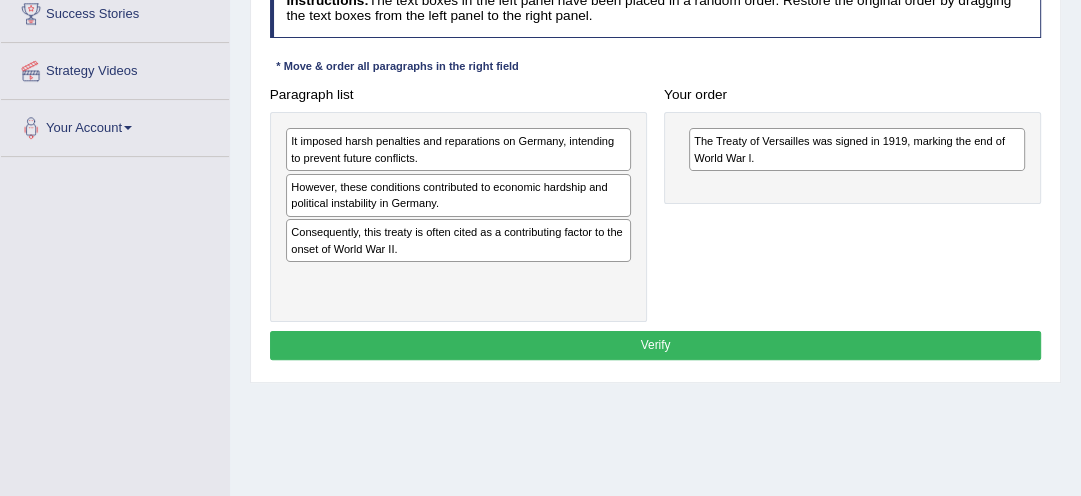 drag, startPoint x: 380, startPoint y: 149, endPoint x: 400, endPoint y: 171, distance: 29.732138 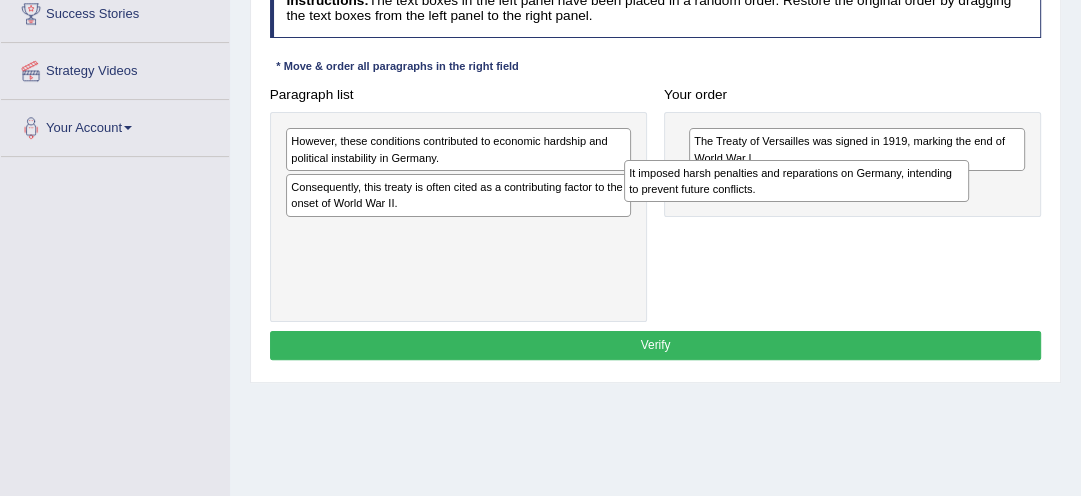 drag, startPoint x: 376, startPoint y: 148, endPoint x: 778, endPoint y: 193, distance: 404.5108 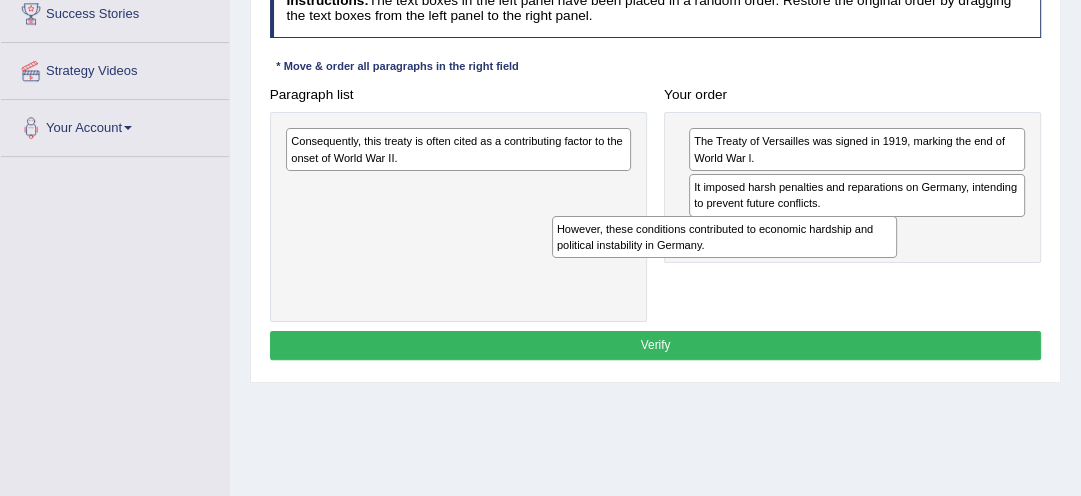 drag, startPoint x: 403, startPoint y: 150, endPoint x: 731, endPoint y: 265, distance: 347.5759 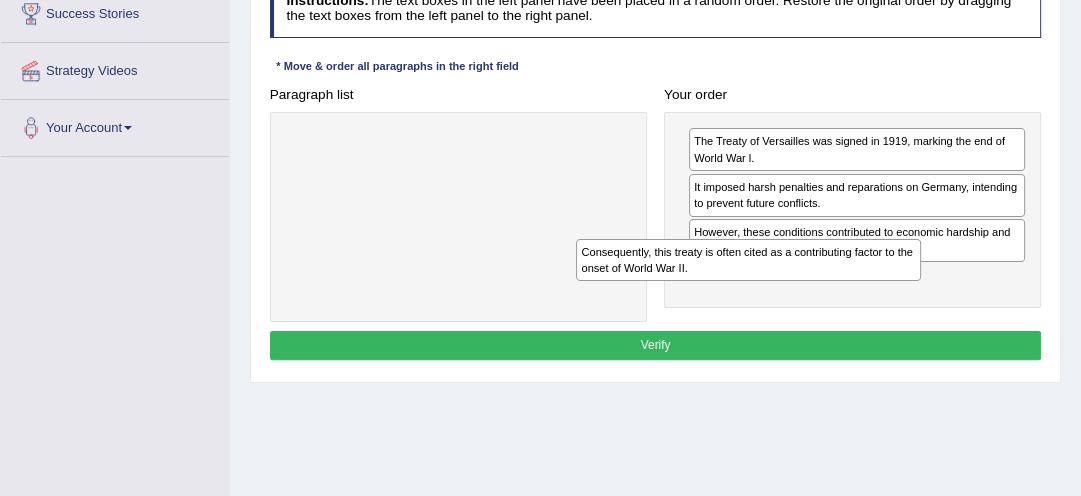 drag, startPoint x: 424, startPoint y: 140, endPoint x: 770, endPoint y: 280, distance: 373.25058 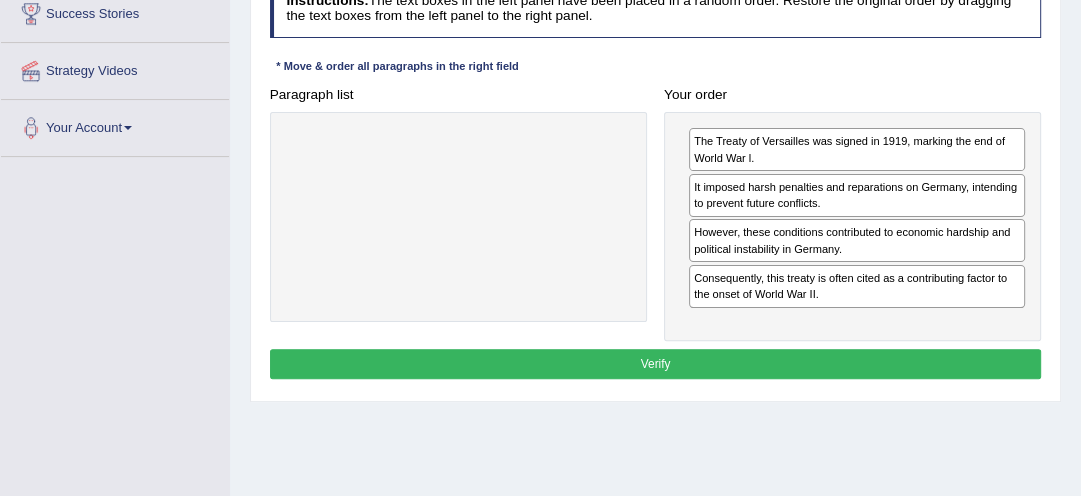 click on "Verify" at bounding box center [656, 363] 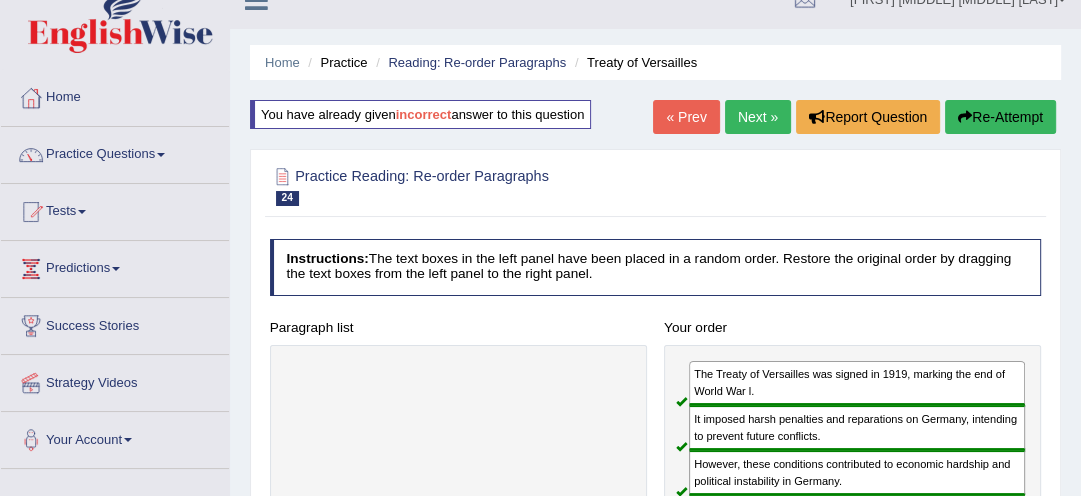 scroll, scrollTop: 21, scrollLeft: 0, axis: vertical 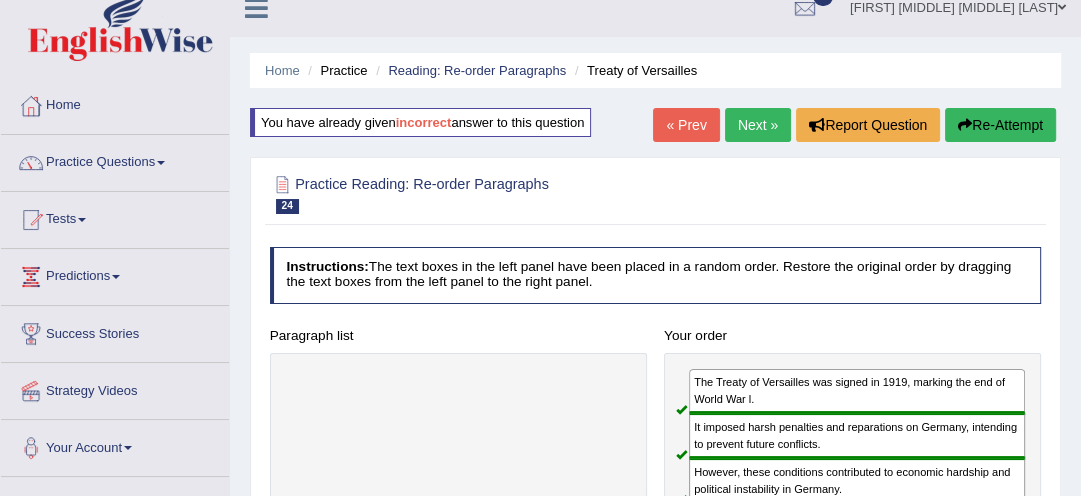 click on "Next »" at bounding box center [758, 125] 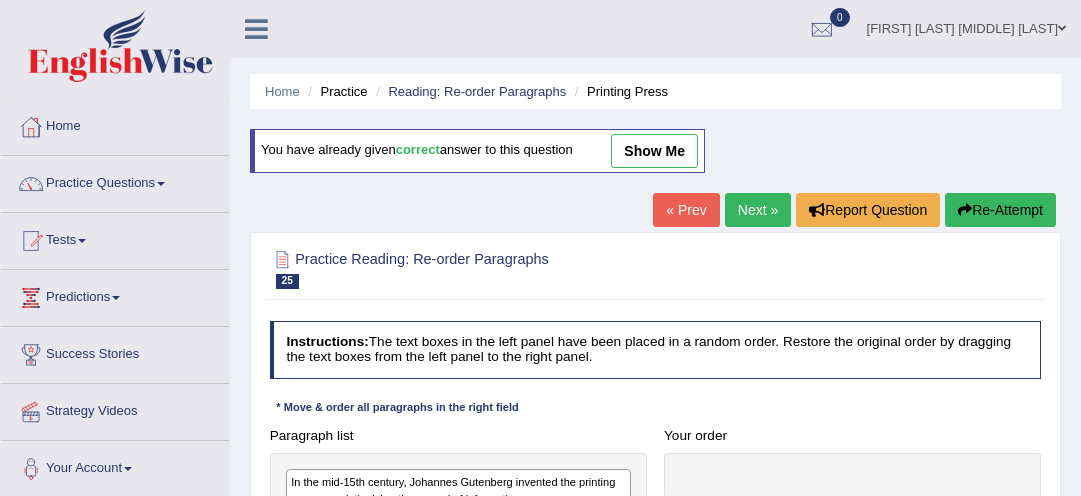 scroll, scrollTop: 0, scrollLeft: 0, axis: both 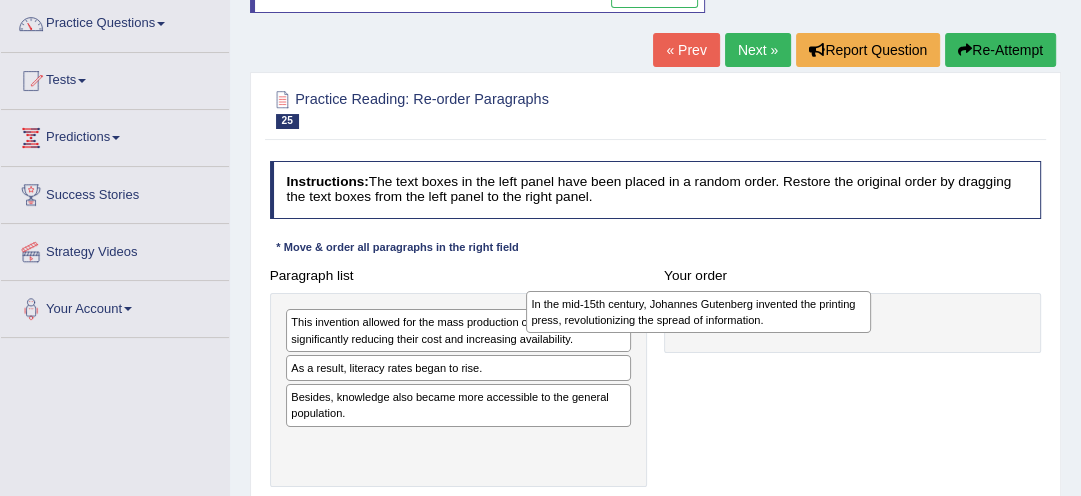 drag, startPoint x: 468, startPoint y: 336, endPoint x: 756, endPoint y: 323, distance: 288.29324 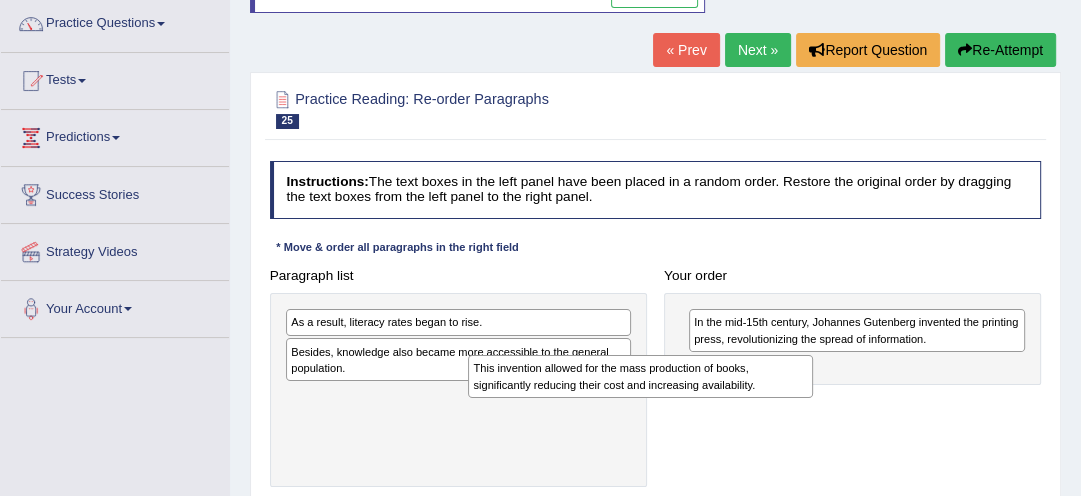 drag, startPoint x: 526, startPoint y: 336, endPoint x: 748, endPoint y: 399, distance: 230.76611 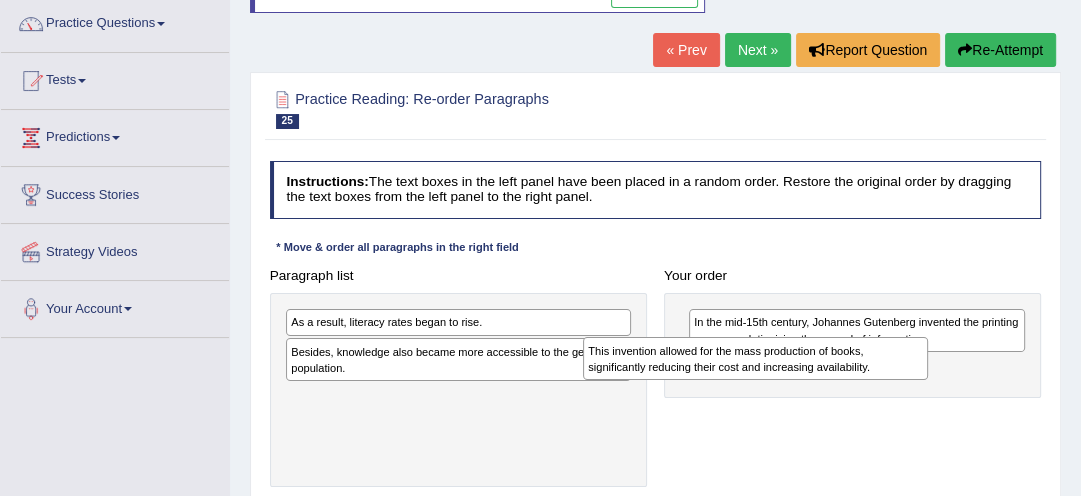 drag, startPoint x: 489, startPoint y: 417, endPoint x: 845, endPoint y: 385, distance: 357.4353 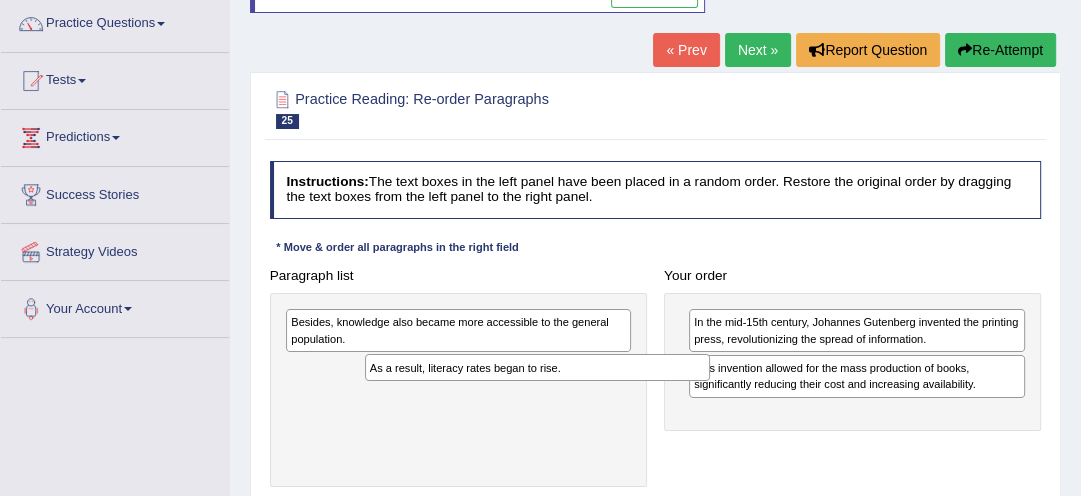 drag, startPoint x: 452, startPoint y: 320, endPoint x: 644, endPoint y: 396, distance: 206.49455 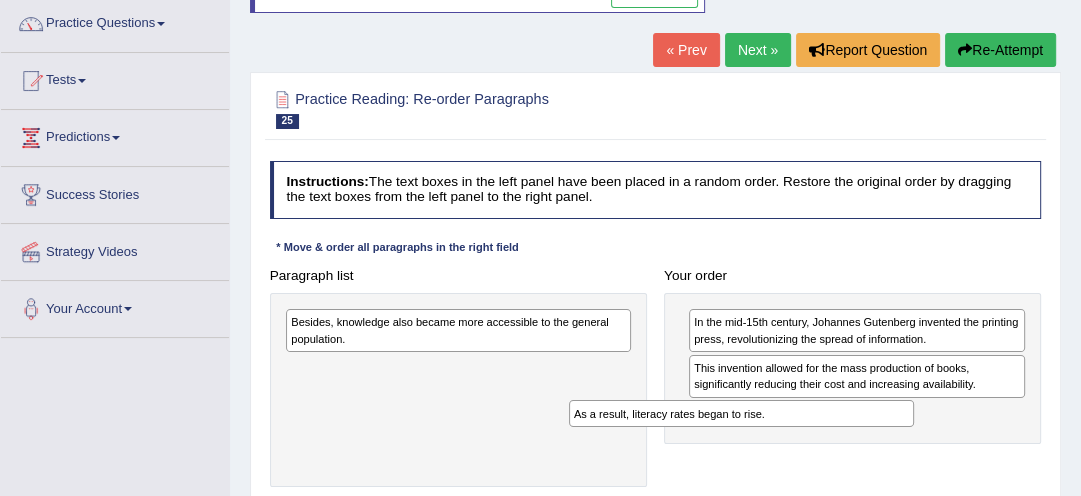 drag, startPoint x: 466, startPoint y: 368, endPoint x: 804, endPoint y: 439, distance: 345.37662 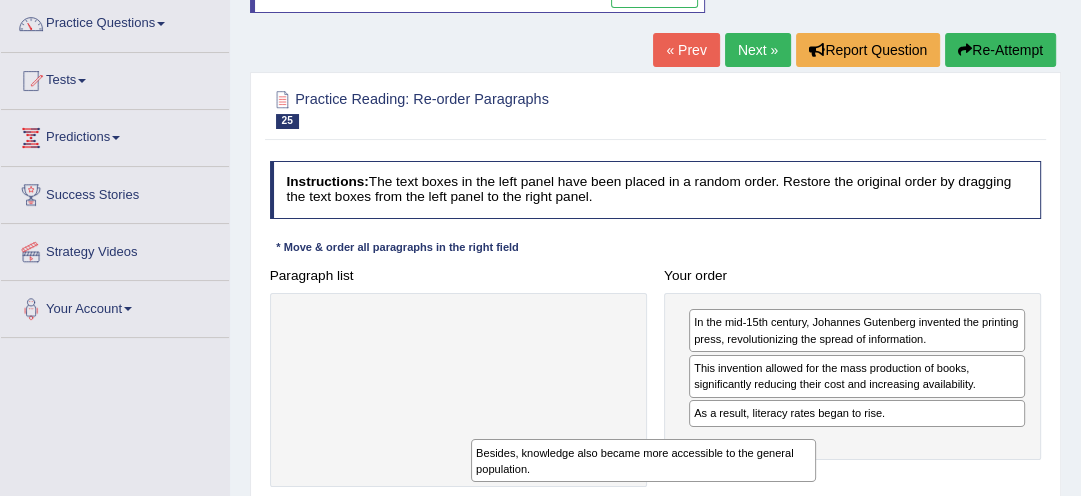 drag, startPoint x: 452, startPoint y: 332, endPoint x: 676, endPoint y: 494, distance: 276.44168 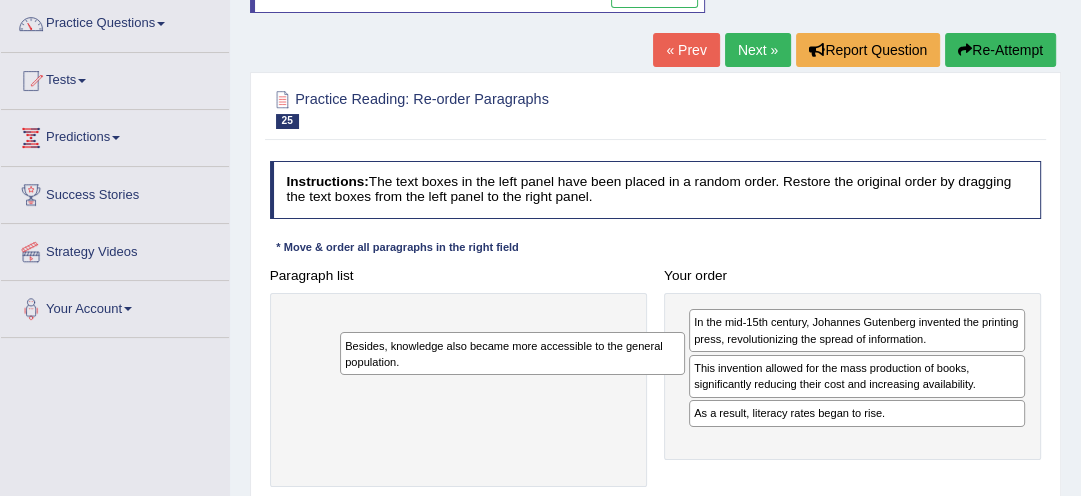drag, startPoint x: 400, startPoint y: 321, endPoint x: 691, endPoint y: 448, distance: 317.50592 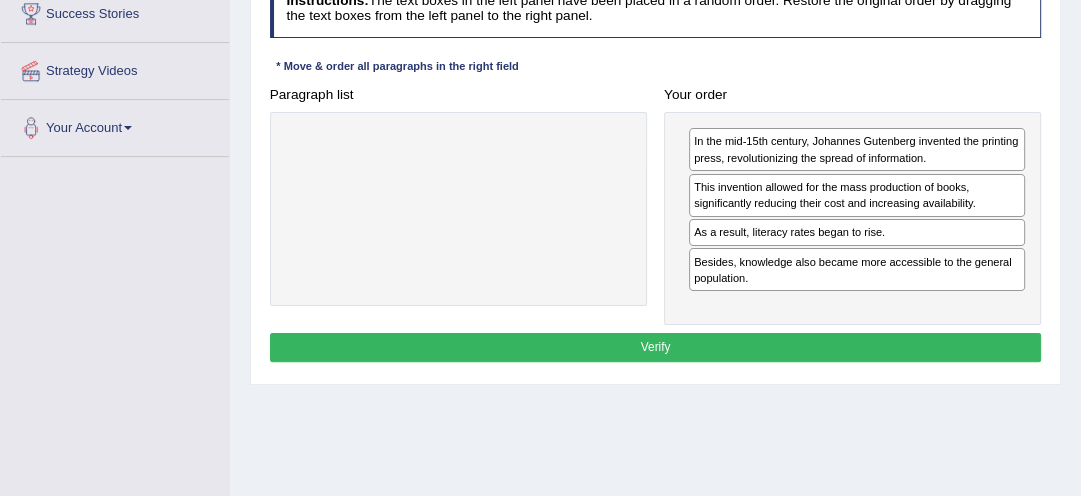 scroll, scrollTop: 394, scrollLeft: 0, axis: vertical 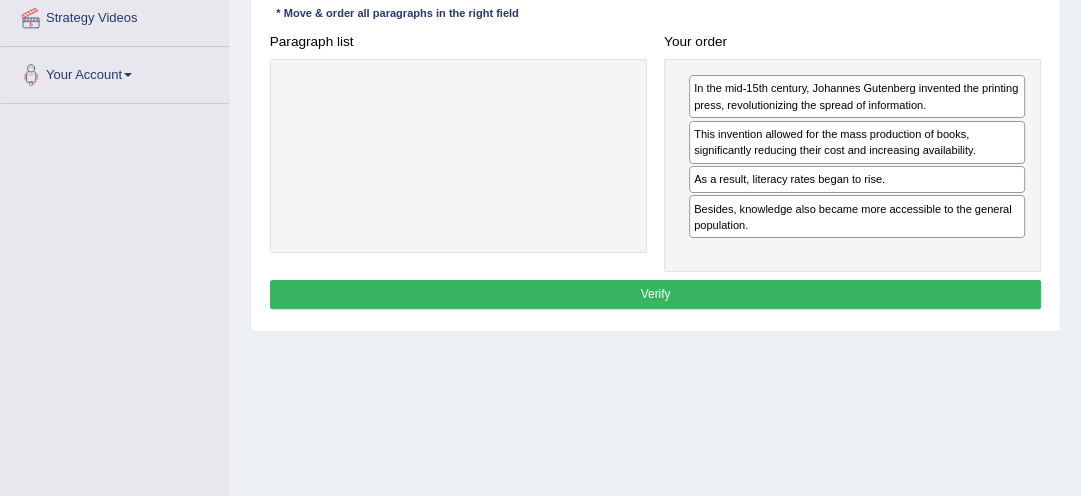 drag, startPoint x: 736, startPoint y: 382, endPoint x: 700, endPoint y: 292, distance: 96.93297 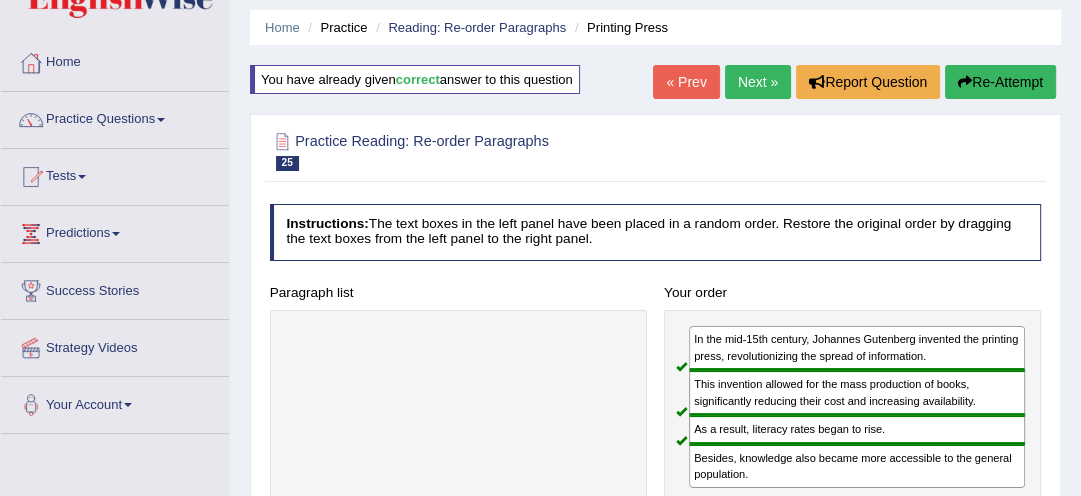 scroll, scrollTop: 0, scrollLeft: 0, axis: both 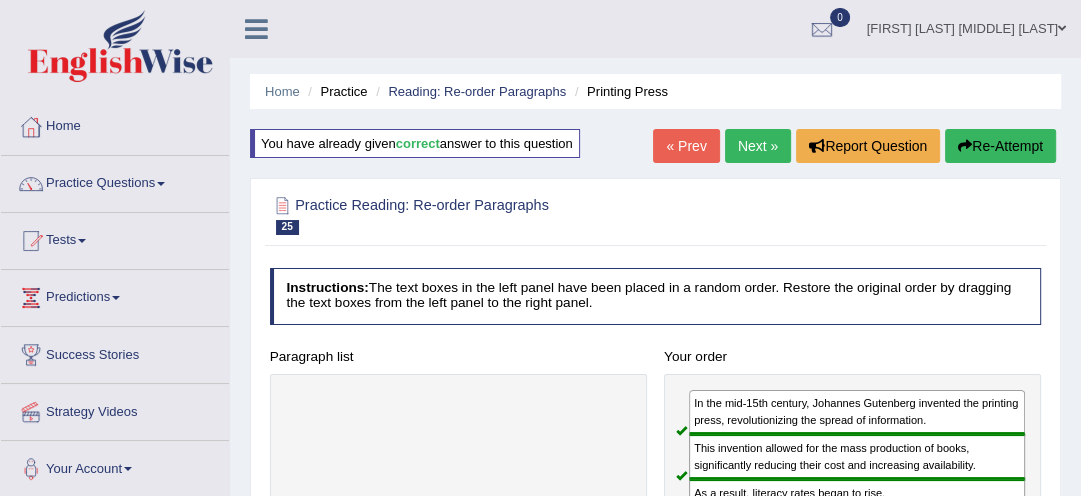 click on "Next »" at bounding box center [758, 146] 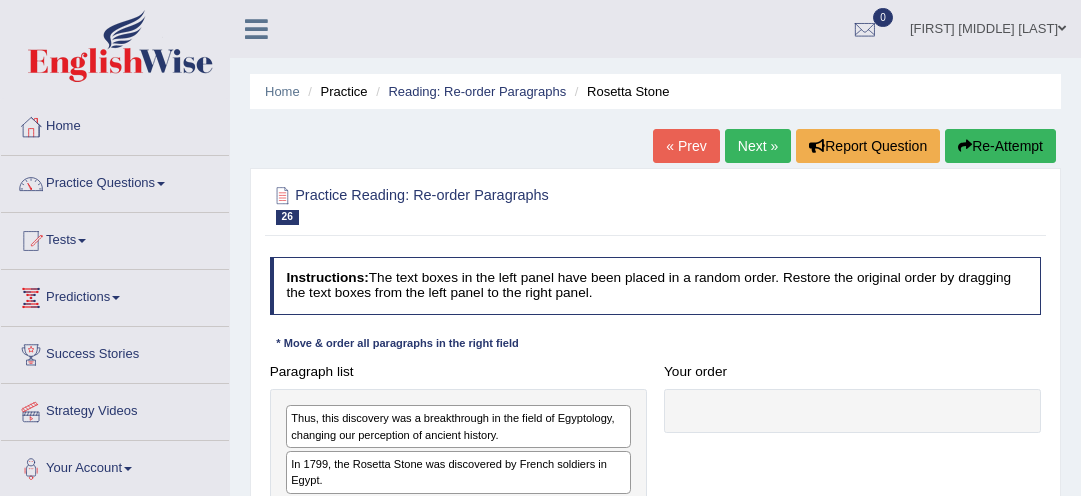 scroll, scrollTop: 0, scrollLeft: 0, axis: both 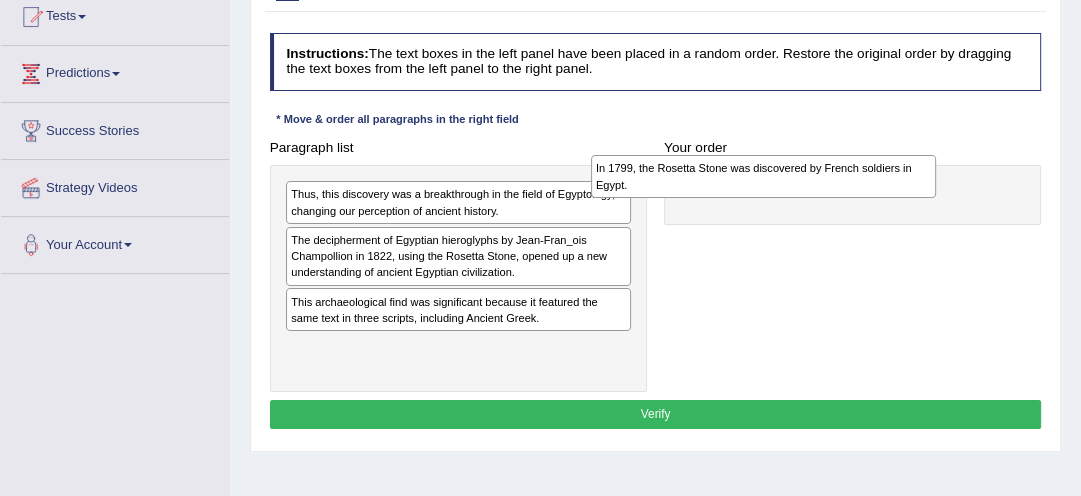 drag, startPoint x: 448, startPoint y: 244, endPoint x: 814, endPoint y: 179, distance: 371.72705 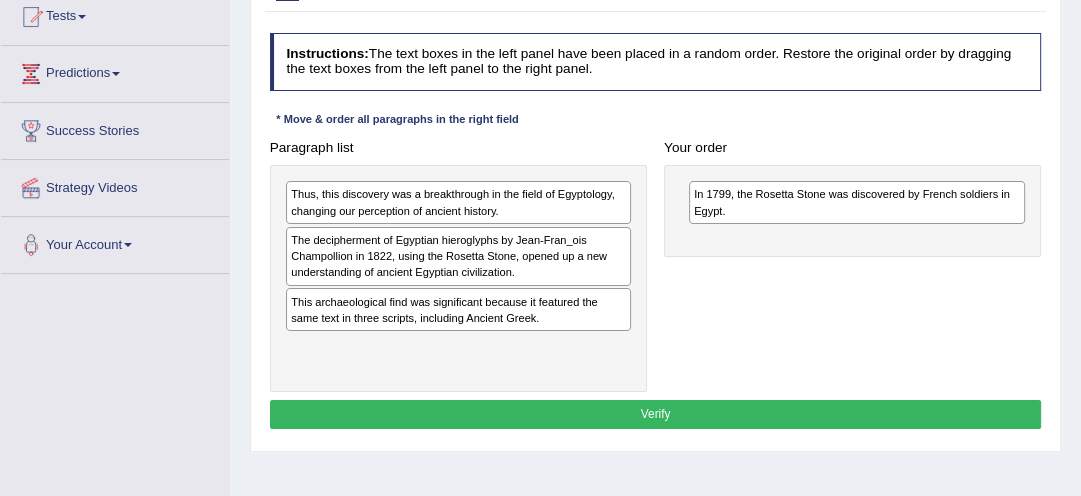 click on "The decipherment of Egyptian hieroglyphs by Jean-Fran_ois Champollion in 1822, using the Rosetta Stone,
opened up a new understanding of ancient Egyptian civilization." at bounding box center [458, 256] 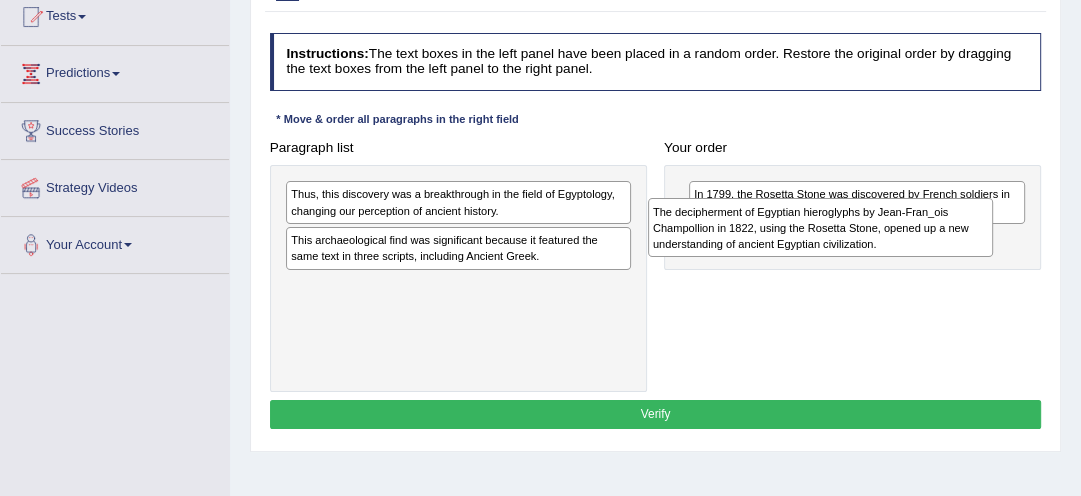 drag, startPoint x: 466, startPoint y: 248, endPoint x: 900, endPoint y: 235, distance: 434.19467 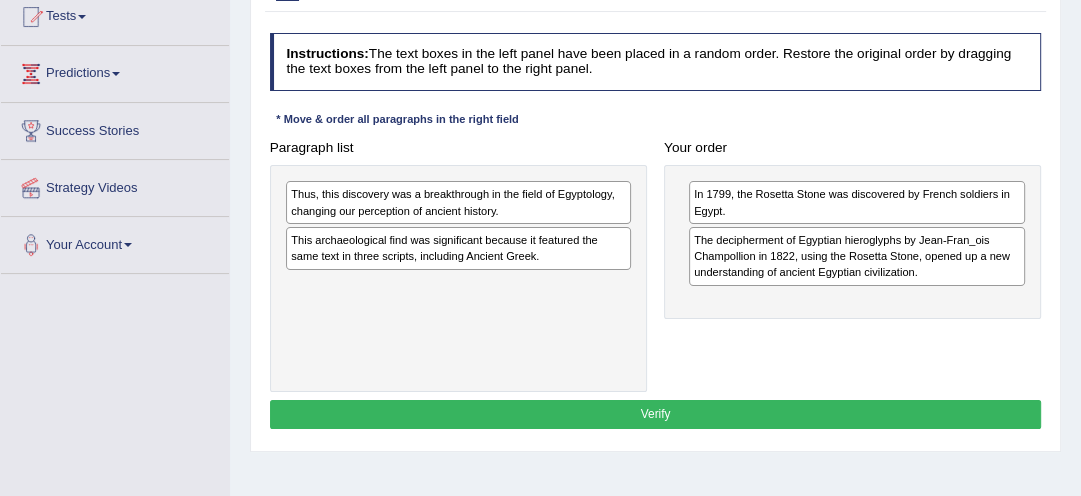 drag, startPoint x: 532, startPoint y: 198, endPoint x: 571, endPoint y: 232, distance: 51.739735 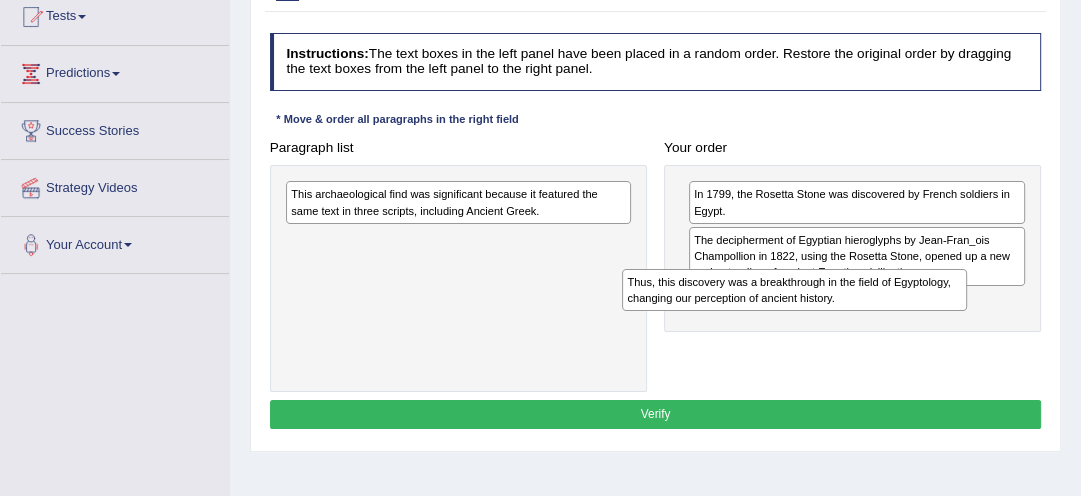 drag, startPoint x: 442, startPoint y: 195, endPoint x: 844, endPoint y: 307, distance: 417.31042 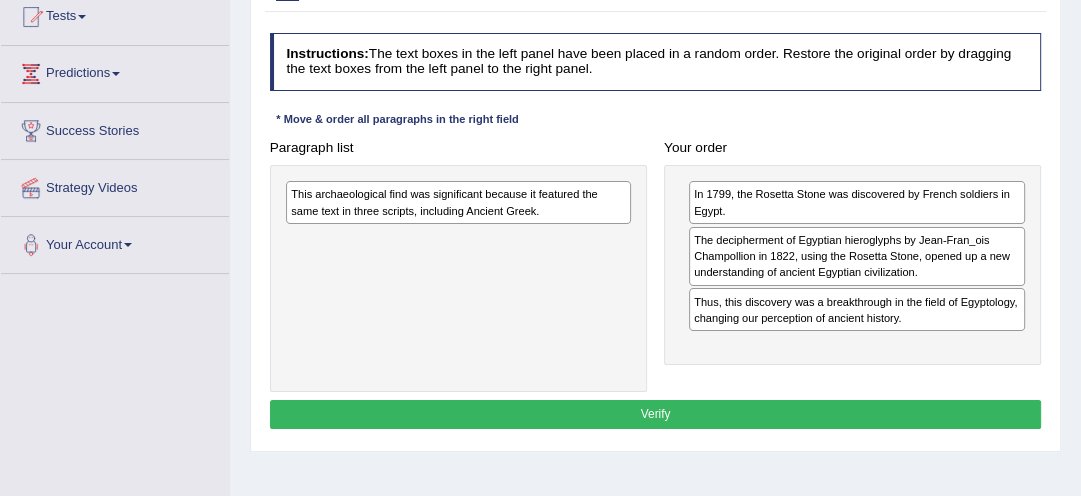 click on "This archaeological find was significant because it featured the same text in three scripts, including Ancient
Greek." at bounding box center (458, 202) 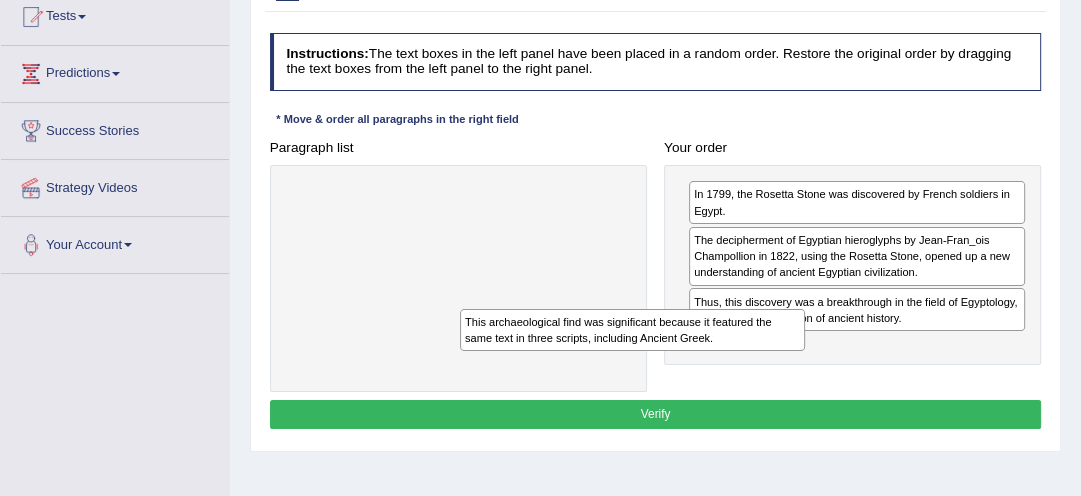 drag, startPoint x: 499, startPoint y: 208, endPoint x: 712, endPoint y: 367, distance: 265.8007 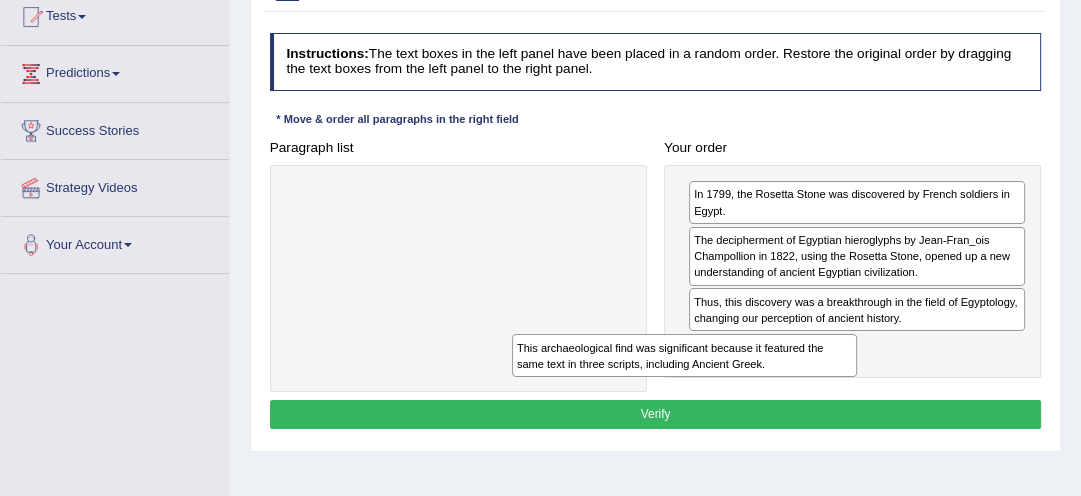drag, startPoint x: 442, startPoint y: 204, endPoint x: 713, endPoint y: 393, distance: 330.39673 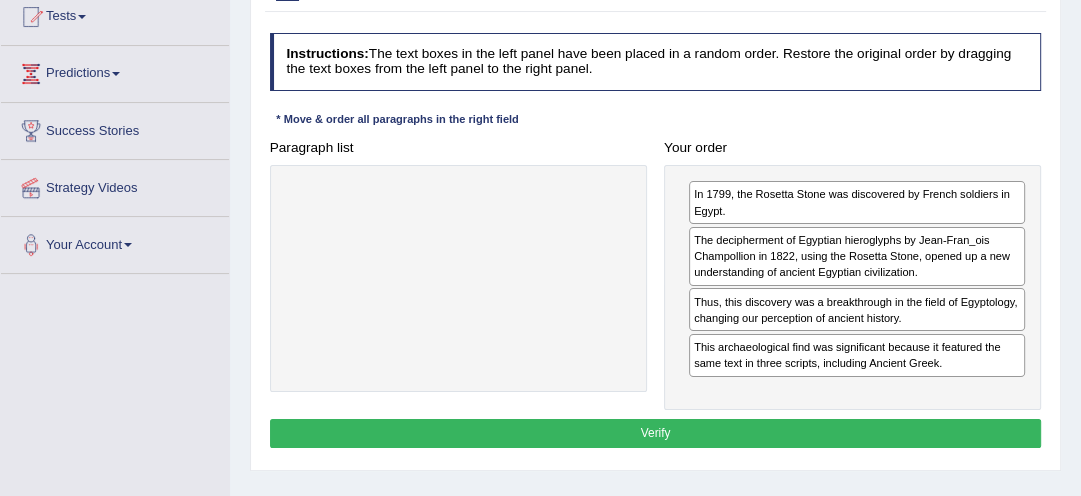 click on "Verify" at bounding box center (656, 433) 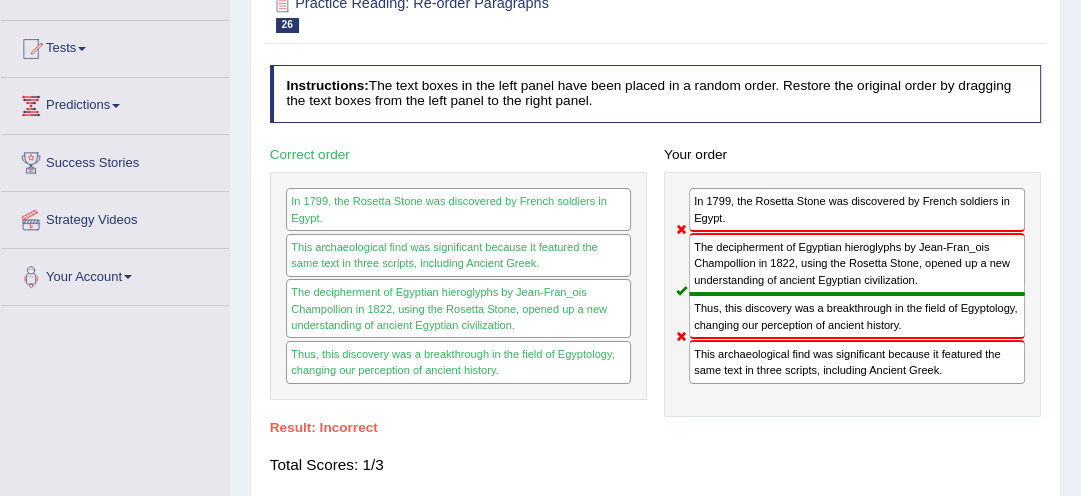 scroll, scrollTop: 42, scrollLeft: 0, axis: vertical 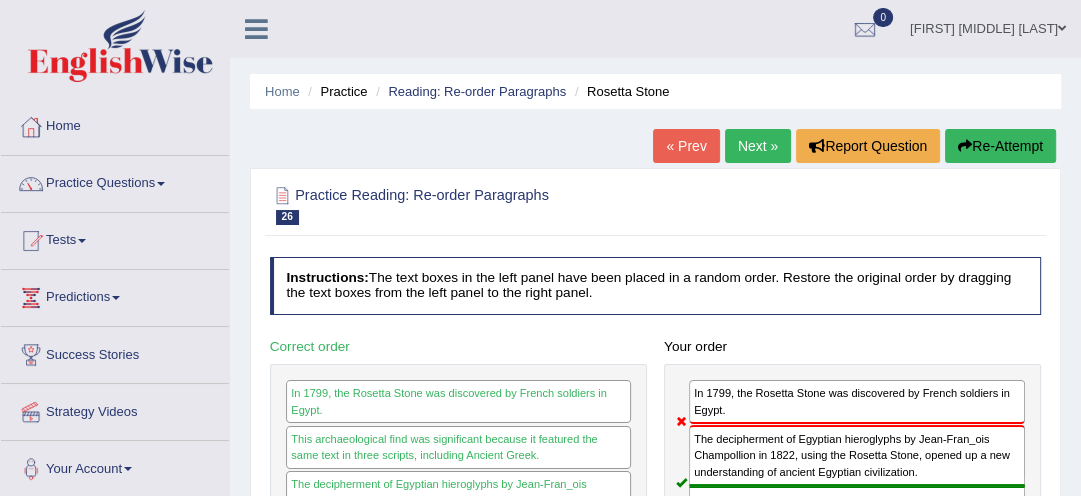click on "Re-Attempt" at bounding box center (1000, 146) 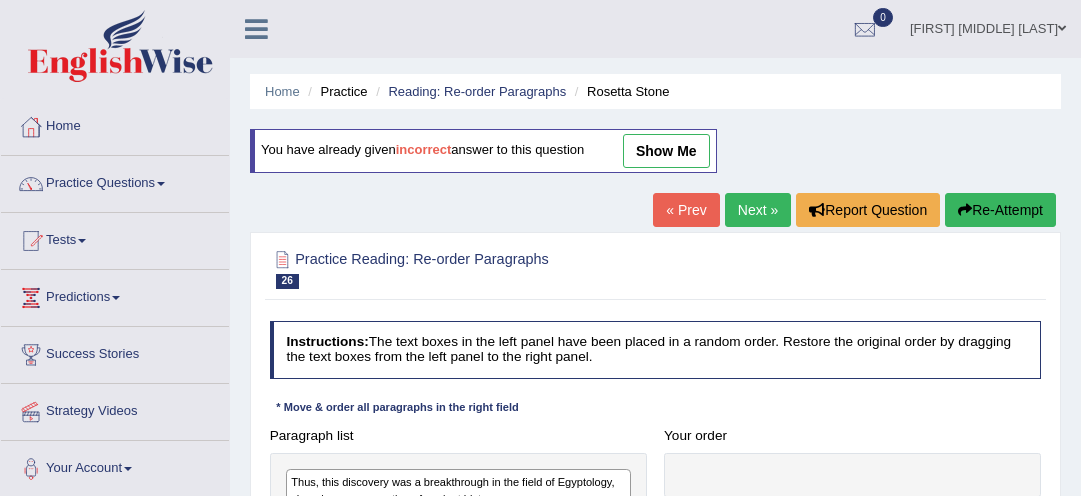 scroll, scrollTop: 0, scrollLeft: 0, axis: both 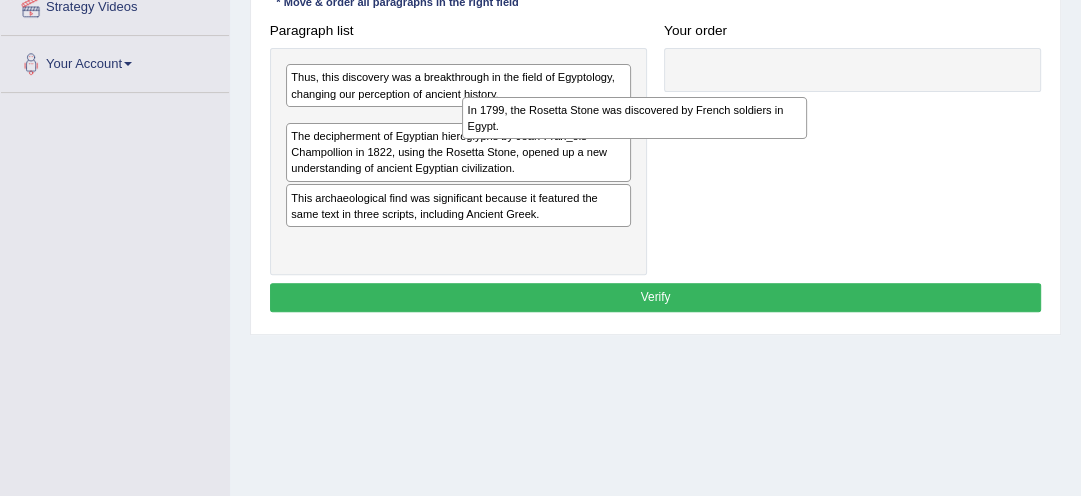drag, startPoint x: 340, startPoint y: 116, endPoint x: 622, endPoint y: 99, distance: 282.51193 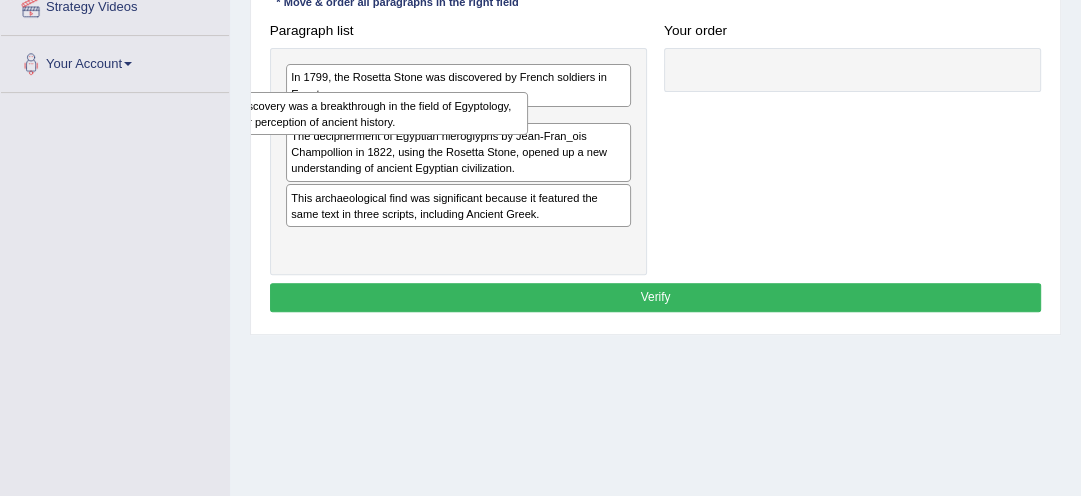 drag, startPoint x: 622, startPoint y: 99, endPoint x: 505, endPoint y: 140, distance: 123.97581 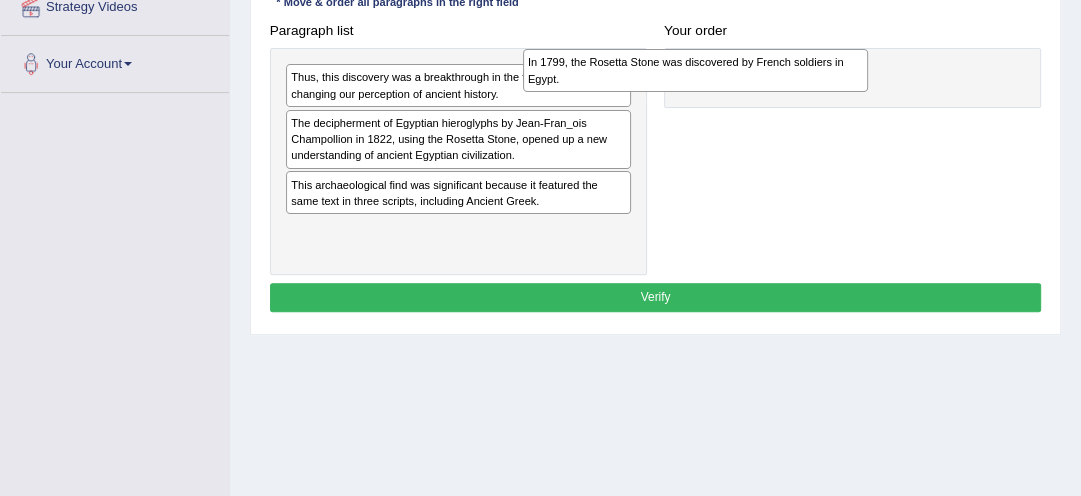 drag, startPoint x: 452, startPoint y: 78, endPoint x: 744, endPoint y: 70, distance: 292.10956 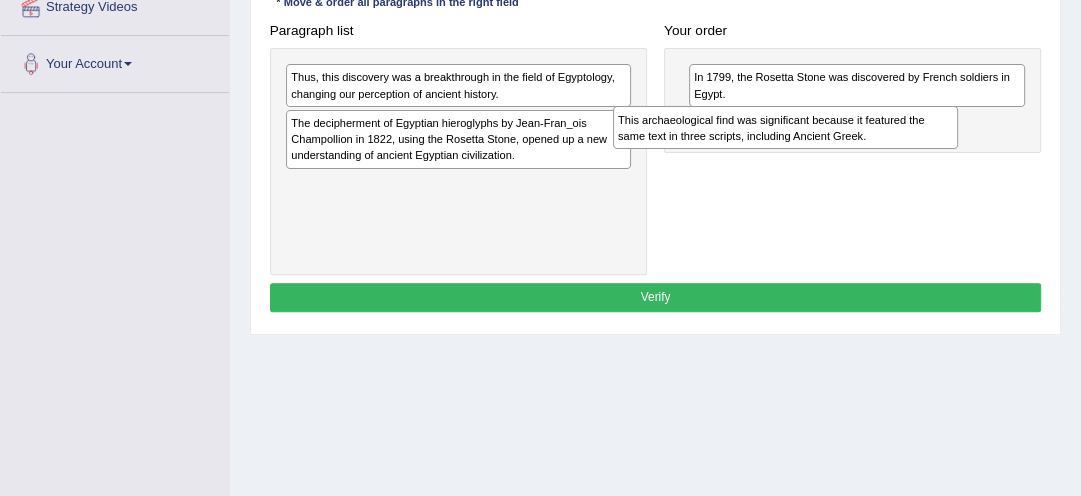 drag, startPoint x: 430, startPoint y: 190, endPoint x: 820, endPoint y: 143, distance: 392.82184 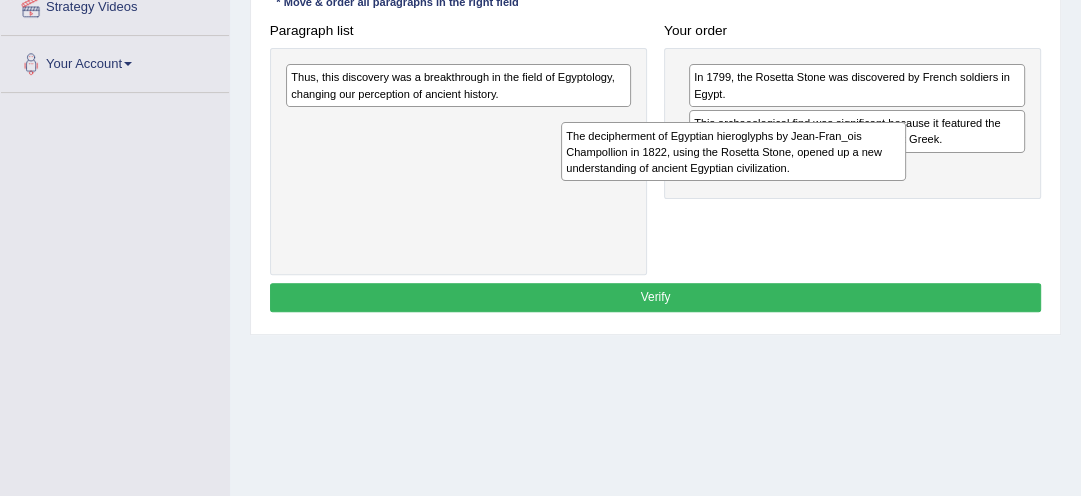 drag, startPoint x: 451, startPoint y: 130, endPoint x: 782, endPoint y: 163, distance: 332.64096 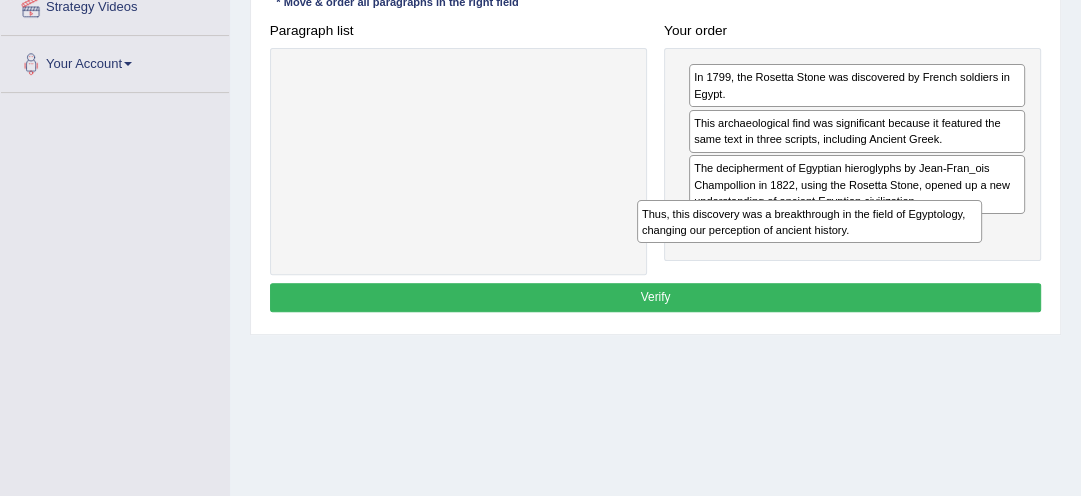drag, startPoint x: 460, startPoint y: 97, endPoint x: 882, endPoint y: 267, distance: 454.95496 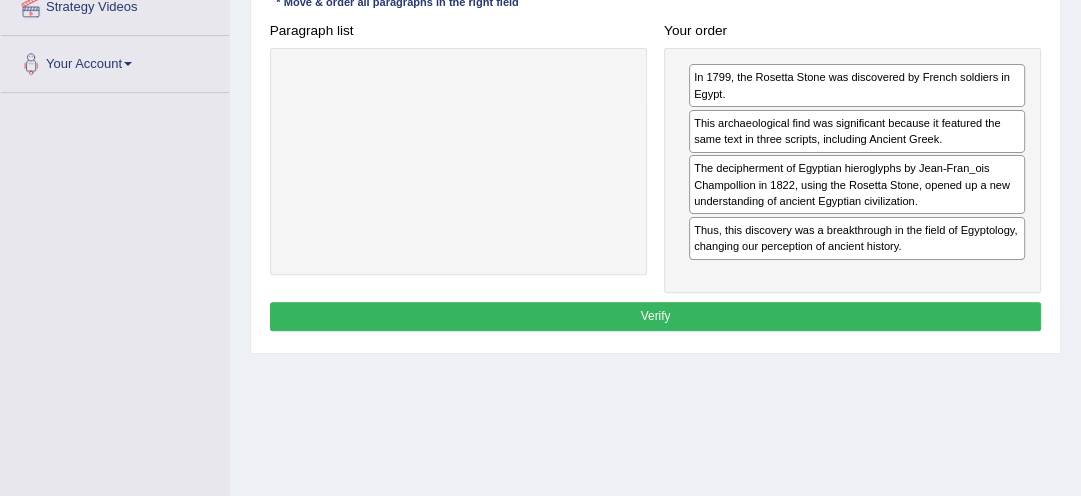 click on "Verify" at bounding box center (656, 316) 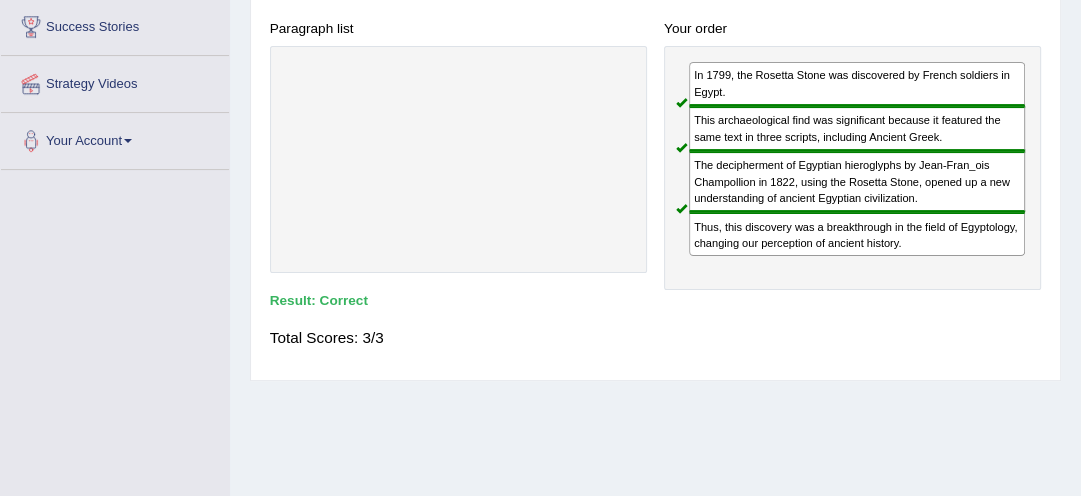 scroll, scrollTop: 277, scrollLeft: 0, axis: vertical 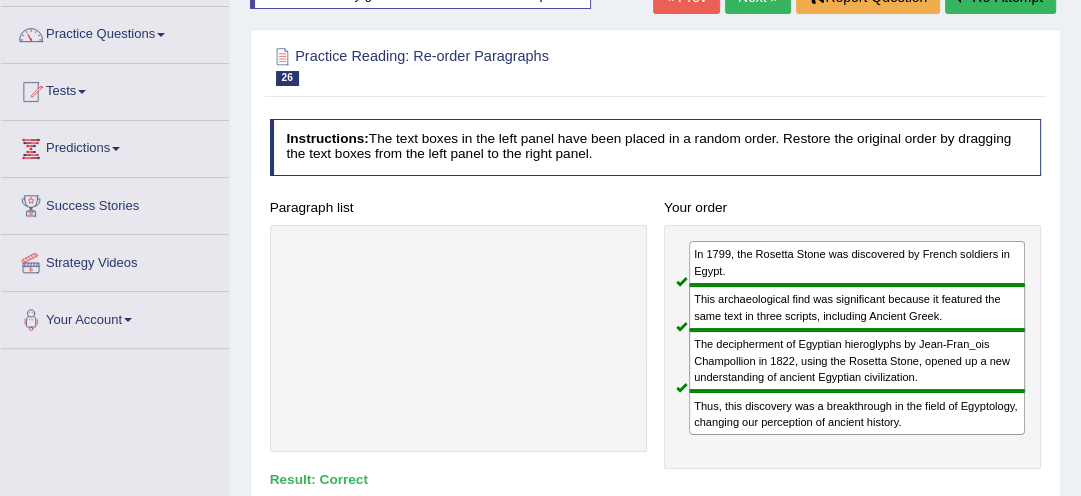 click on "Next »" at bounding box center (758, -3) 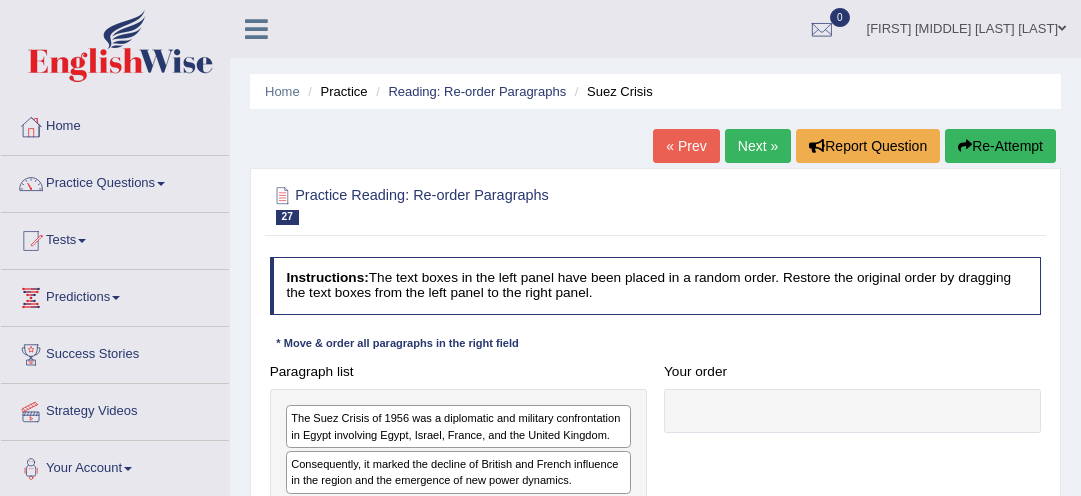 scroll, scrollTop: 0, scrollLeft: 0, axis: both 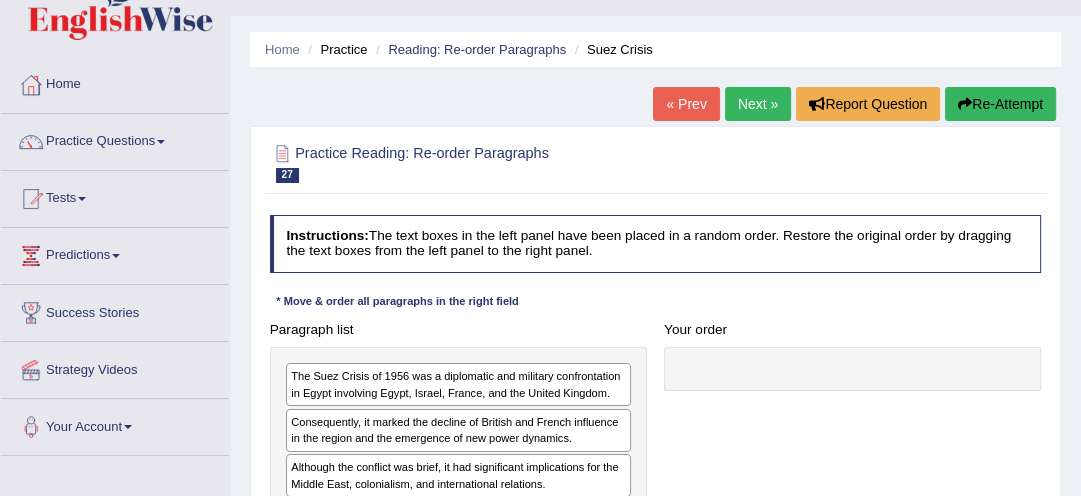 click on "Home
Practice
Reading: Re-order Paragraphs
Suez Crisis
« Prev Next »  Report Question  Re-Attempt
Practice Reading: Re-order Paragraphs
27
Suez Crisis
Instructions:  The text boxes in the left panel have been placed in a random order. Restore the original order by dragging the text boxes from the left panel to the right panel.
* Move & order all paragraphs in the right field
Paragraph list
The Suez Crisis of 1956 was a diplomatic and military confrontation in Egypt involving Egypt, Israel, France, and
the United Kingdom. Consequently, it marked the decline of British and French influence in the region and the emergence of new
power dynamics. Although the conflict was brief, it had significant implications for the Middle East, colonialism, and international
relations.
Correct order" at bounding box center [655, 458] 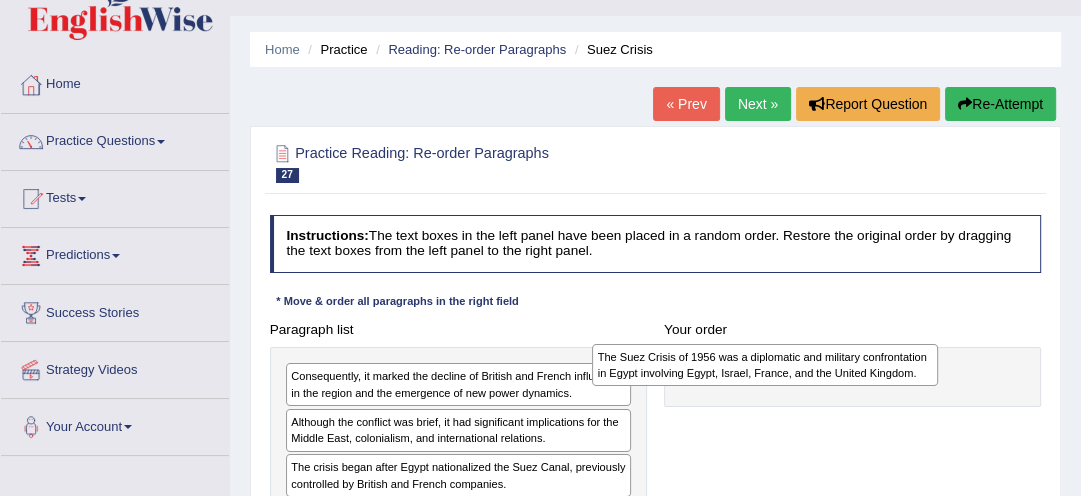 drag, startPoint x: 471, startPoint y: 389, endPoint x: 836, endPoint y: 376, distance: 365.23145 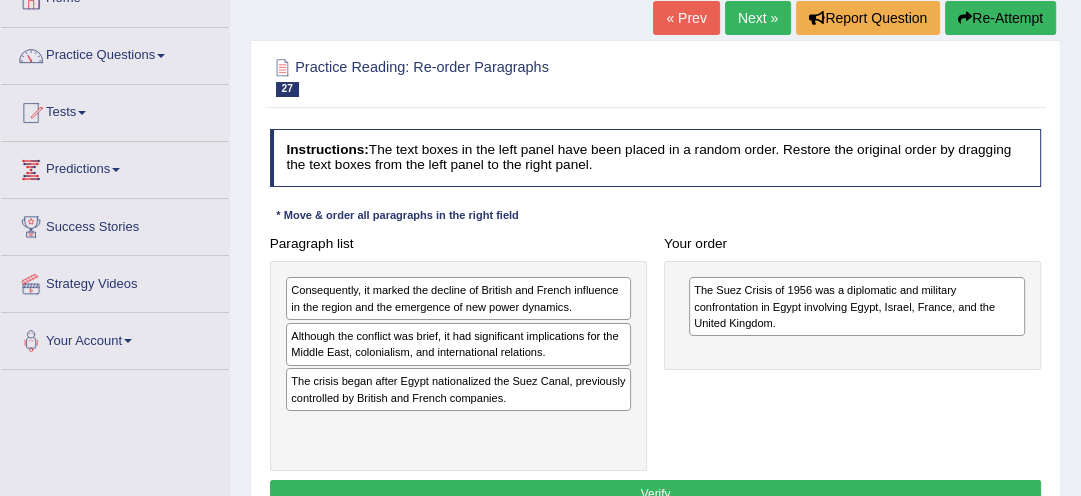 scroll, scrollTop: 138, scrollLeft: 0, axis: vertical 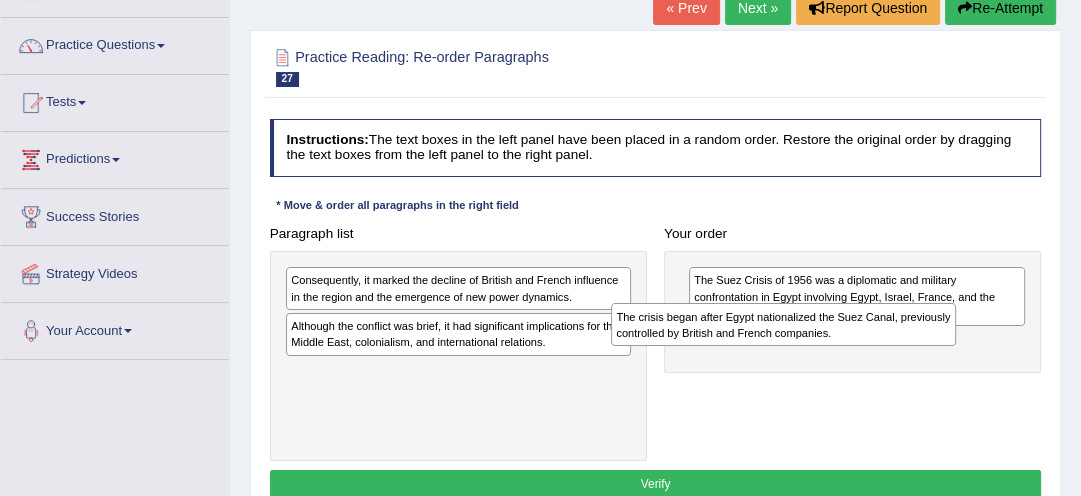 drag, startPoint x: 465, startPoint y: 378, endPoint x: 862, endPoint y: 347, distance: 398.2085 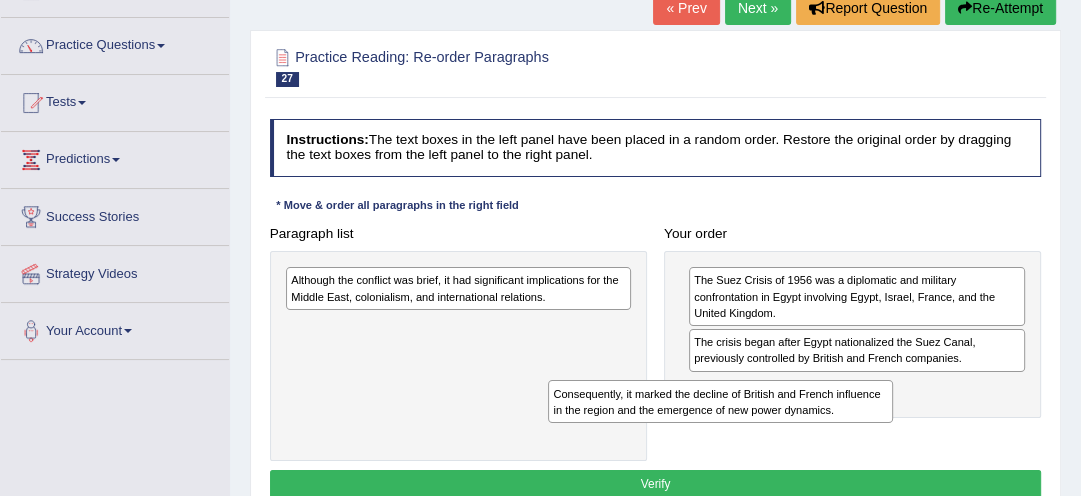 drag, startPoint x: 528, startPoint y: 274, endPoint x: 841, endPoint y: 416, distance: 343.7048 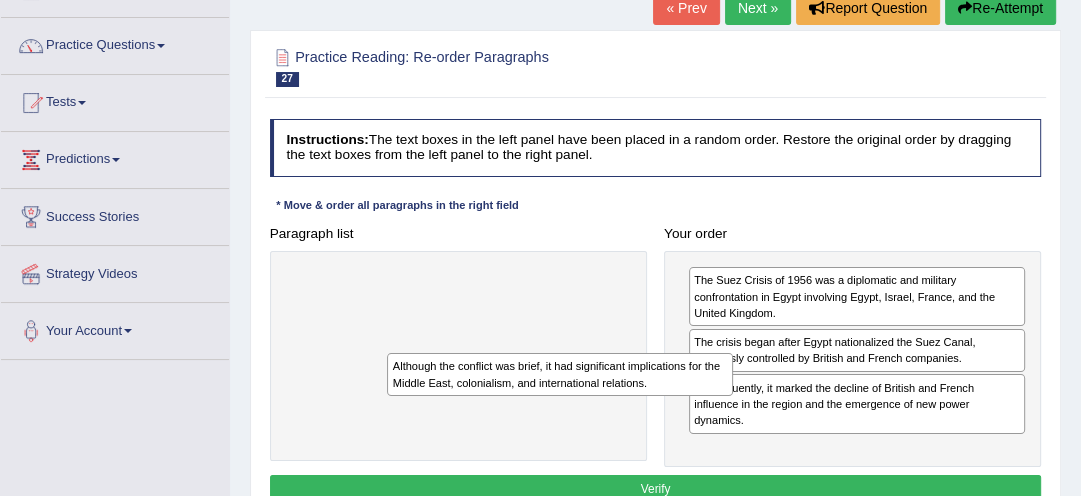 drag, startPoint x: 424, startPoint y: 288, endPoint x: 603, endPoint y: 406, distance: 214.3945 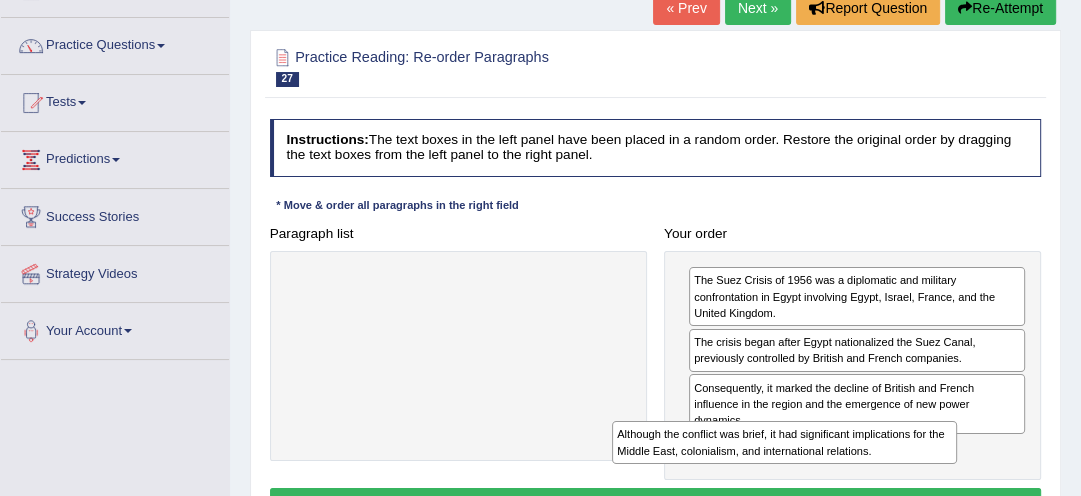 drag, startPoint x: 480, startPoint y: 284, endPoint x: 868, endPoint y: 473, distance: 431.5843 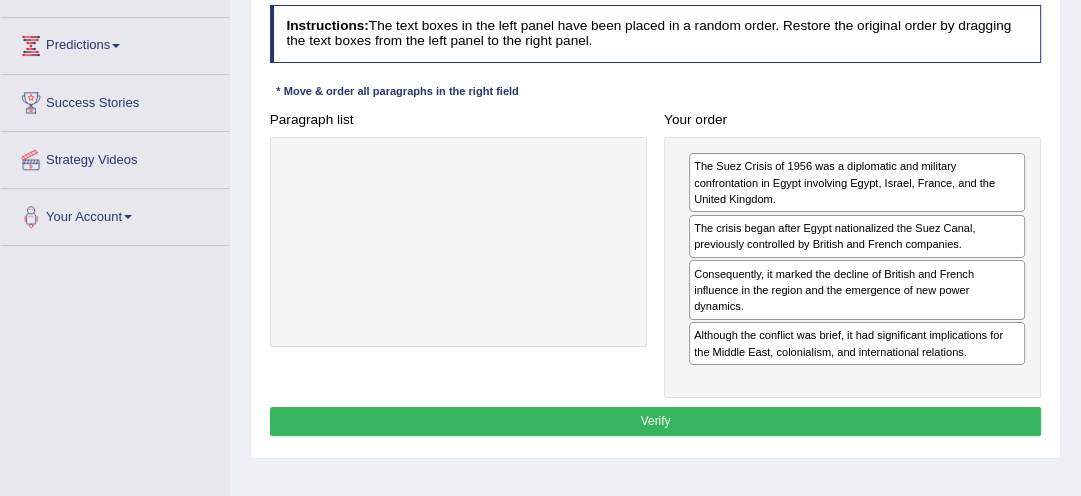 scroll, scrollTop: 266, scrollLeft: 0, axis: vertical 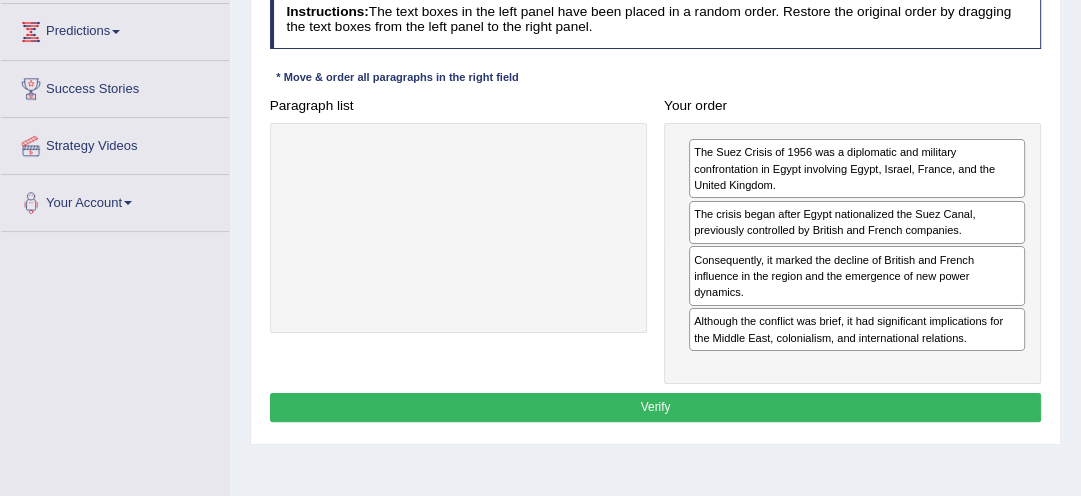 click on "Verify" at bounding box center [656, 407] 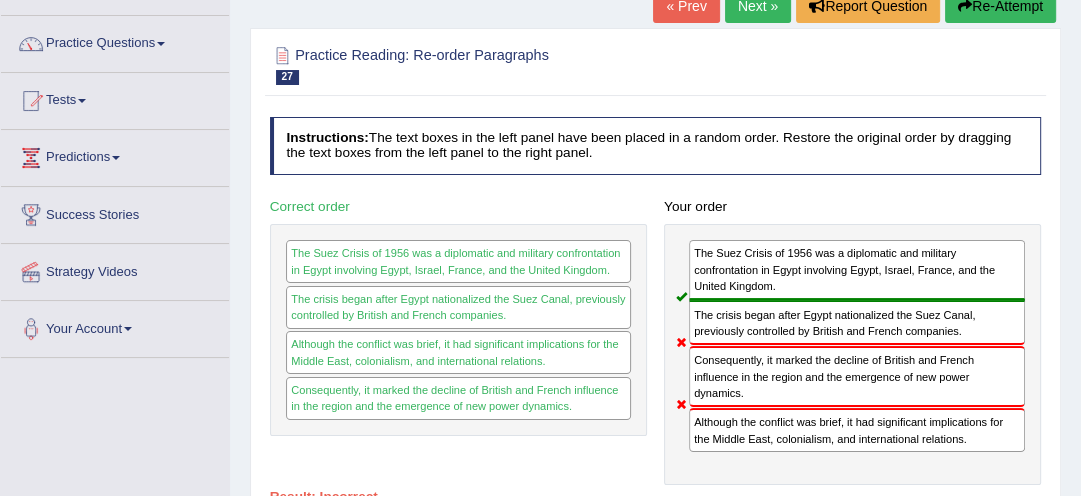scroll, scrollTop: 106, scrollLeft: 0, axis: vertical 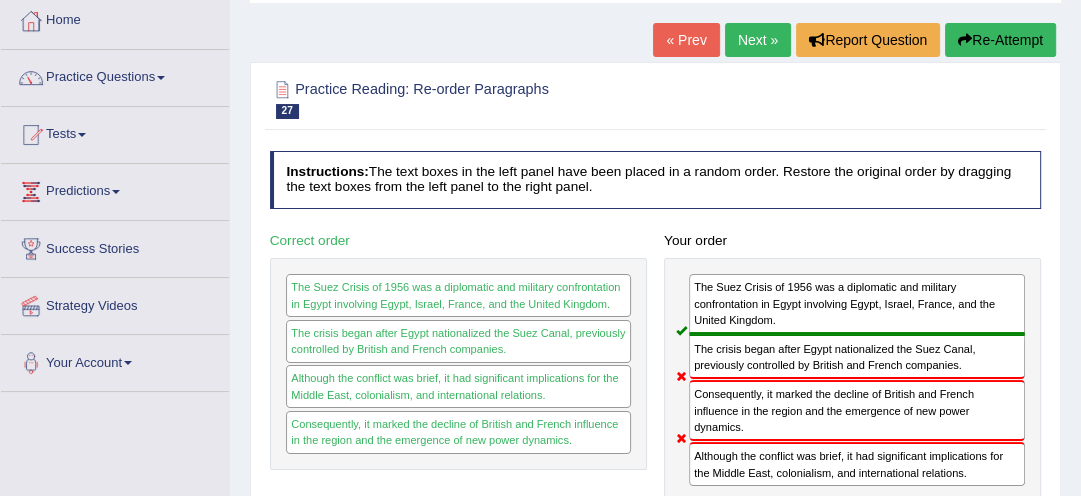 click on "Re-Attempt" at bounding box center (1000, 40) 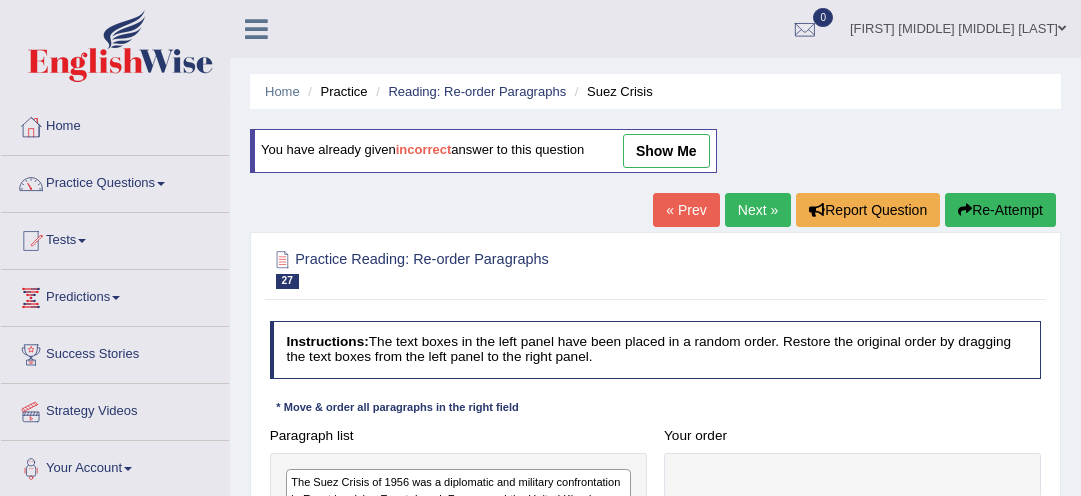 scroll, scrollTop: 106, scrollLeft: 0, axis: vertical 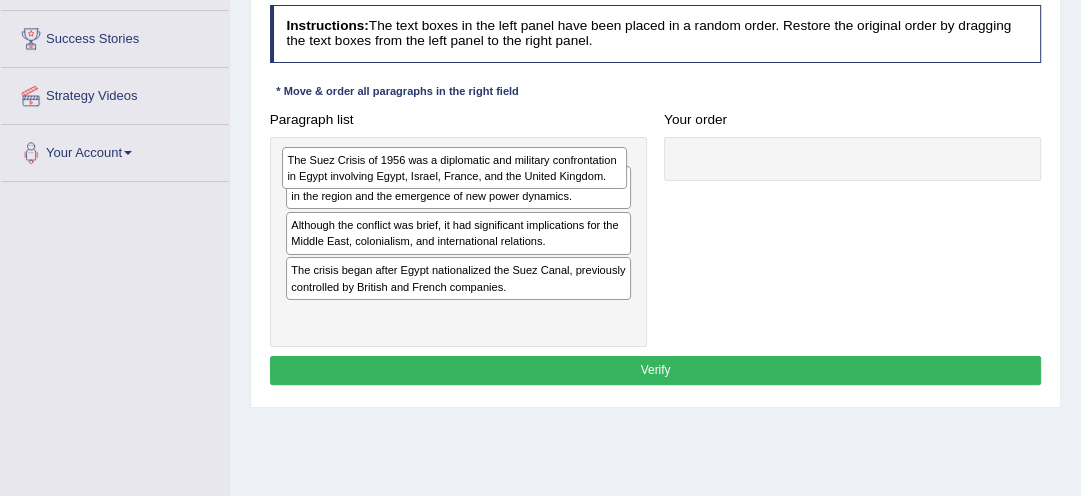 click on "The Suez Crisis of 1956 was a diplomatic and military confrontation in Egypt involving Egypt, Israel, France, and
the United Kingdom." at bounding box center [454, 168] 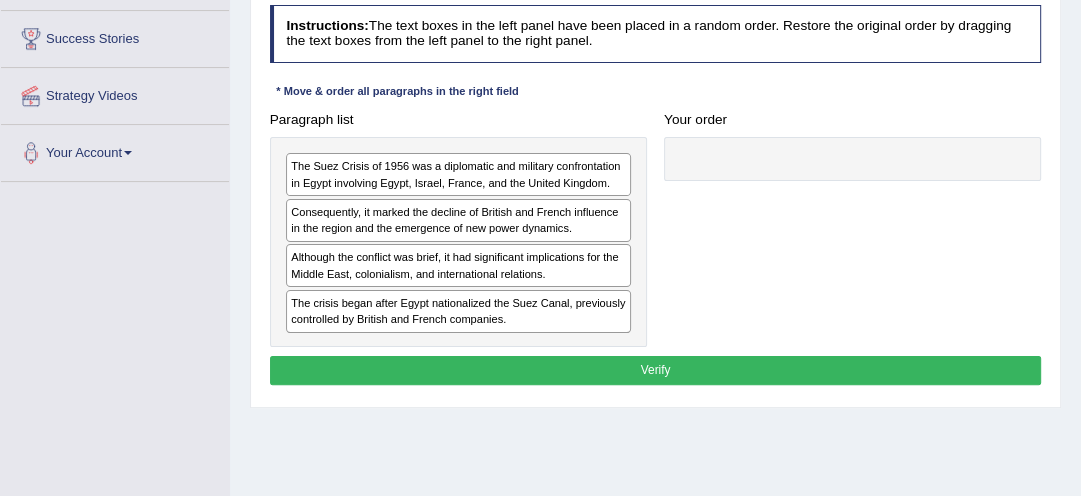 drag, startPoint x: 412, startPoint y: 168, endPoint x: 433, endPoint y: 185, distance: 27.018513 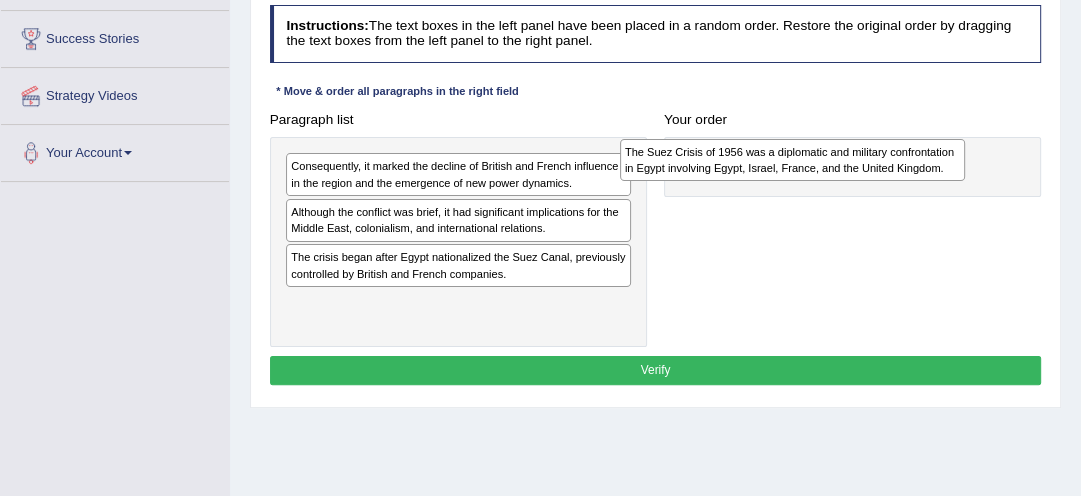 drag, startPoint x: 430, startPoint y: 164, endPoint x: 828, endPoint y: 156, distance: 398.08038 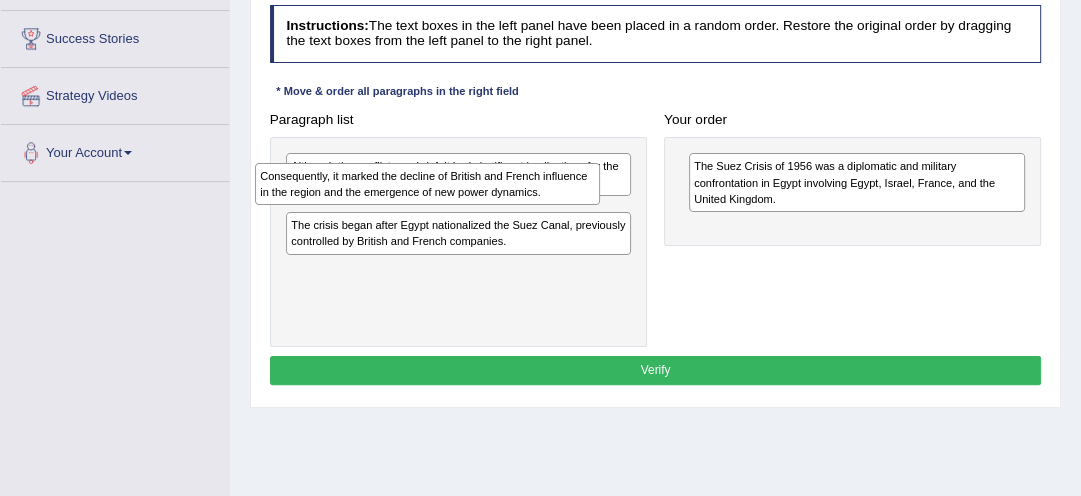 drag, startPoint x: 560, startPoint y: 180, endPoint x: 540, endPoint y: 192, distance: 23.323807 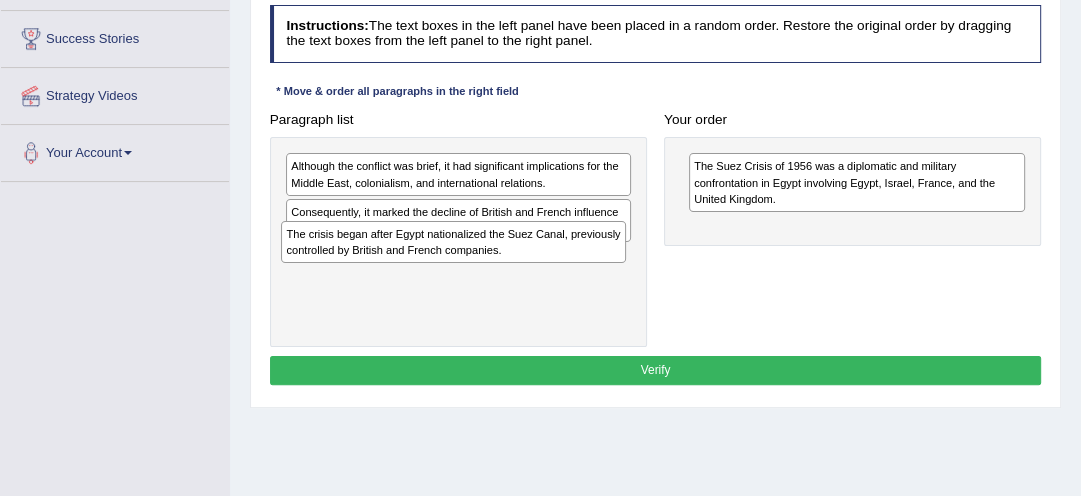 drag, startPoint x: 468, startPoint y: 270, endPoint x: 633, endPoint y: 218, distance: 173 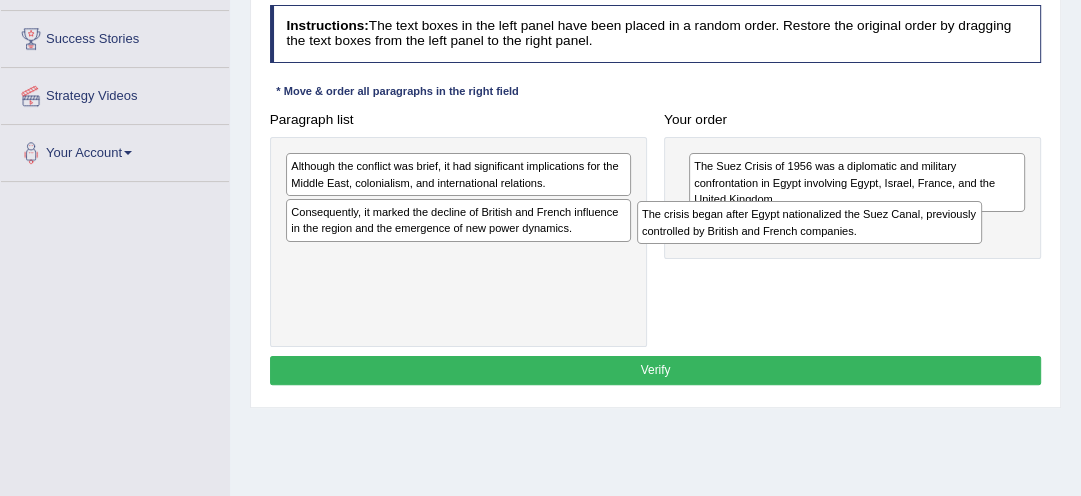 drag, startPoint x: 467, startPoint y: 263, endPoint x: 884, endPoint y: 239, distance: 417.69006 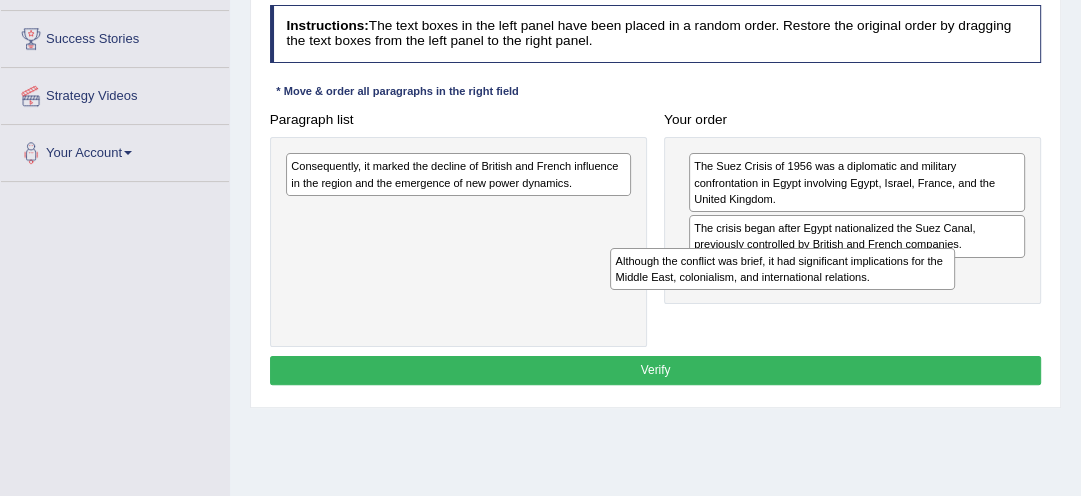 drag, startPoint x: 517, startPoint y: 170, endPoint x: 904, endPoint y: 291, distance: 405.47504 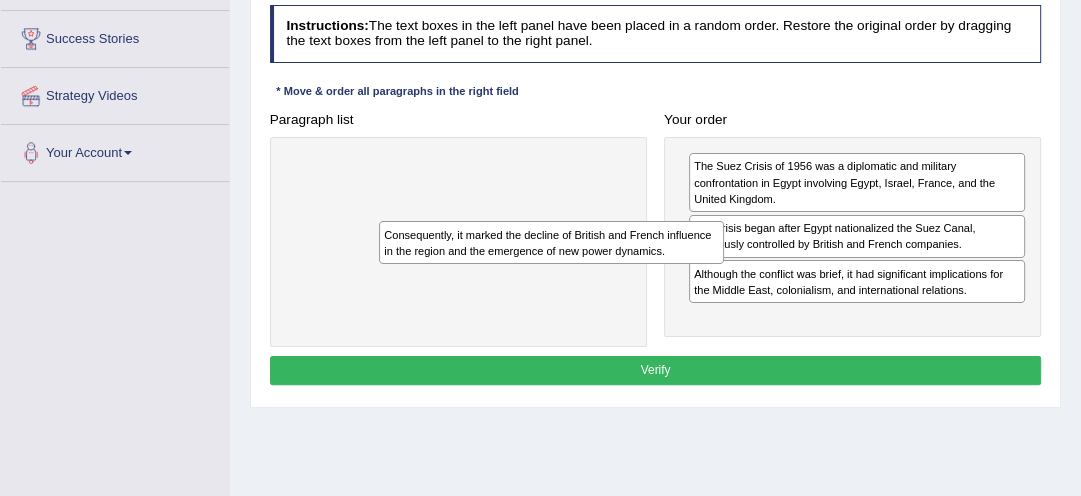 drag, startPoint x: 454, startPoint y: 167, endPoint x: 660, endPoint y: 278, distance: 234.00214 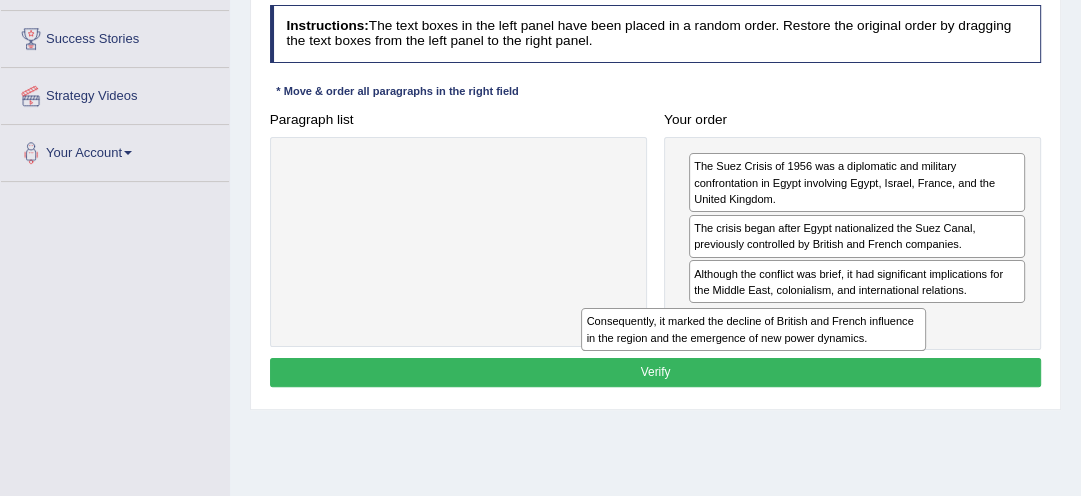 drag, startPoint x: 524, startPoint y: 161, endPoint x: 882, endPoint y: 356, distance: 407.66284 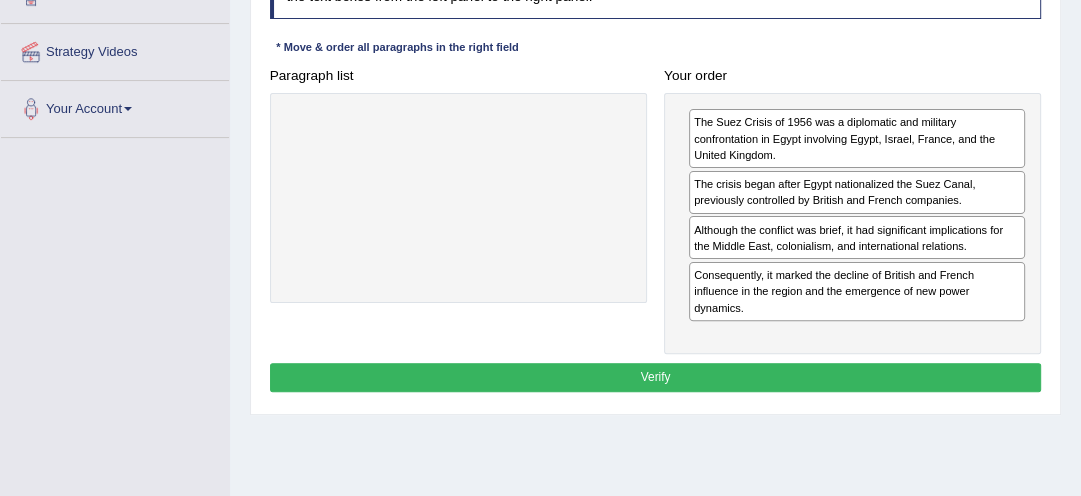 scroll, scrollTop: 380, scrollLeft: 0, axis: vertical 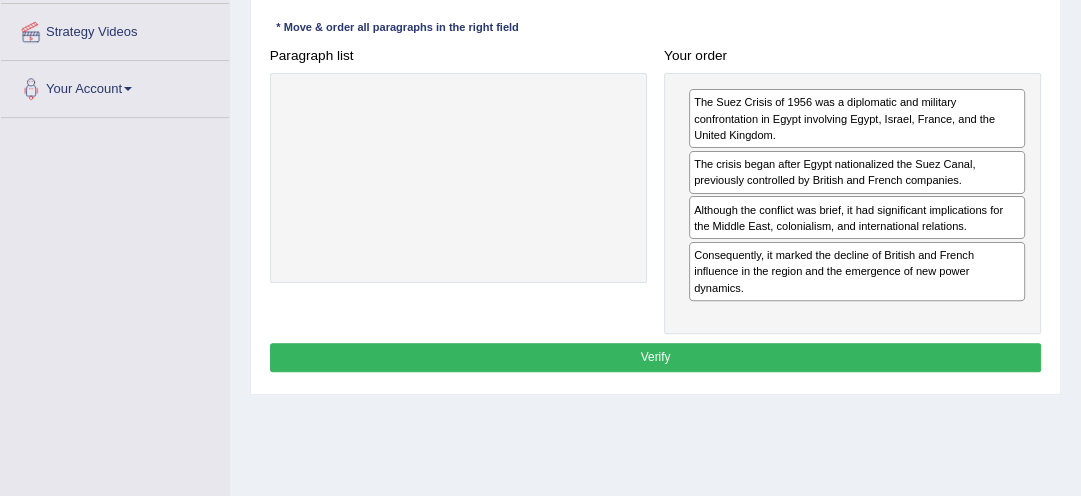 click on "Verify" at bounding box center (656, 357) 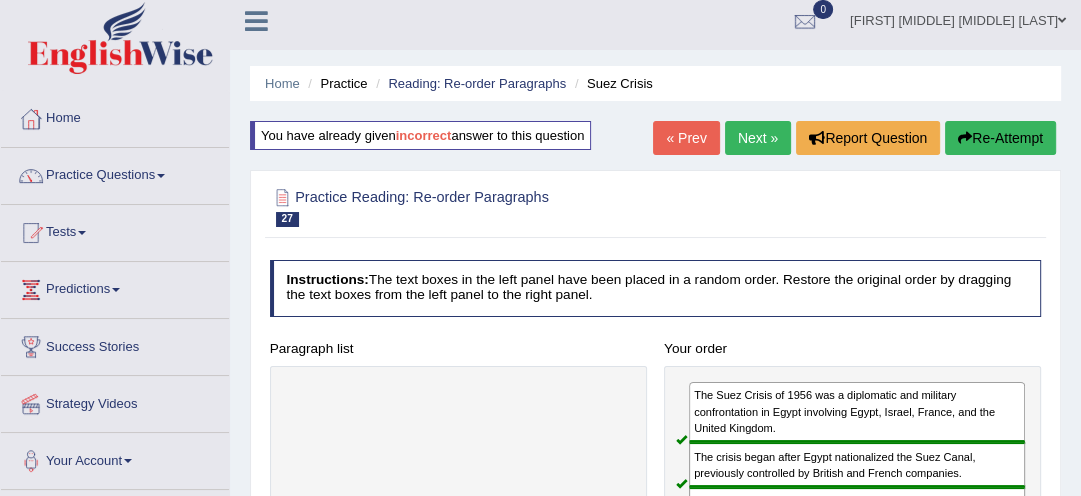 scroll, scrollTop: 0, scrollLeft: 0, axis: both 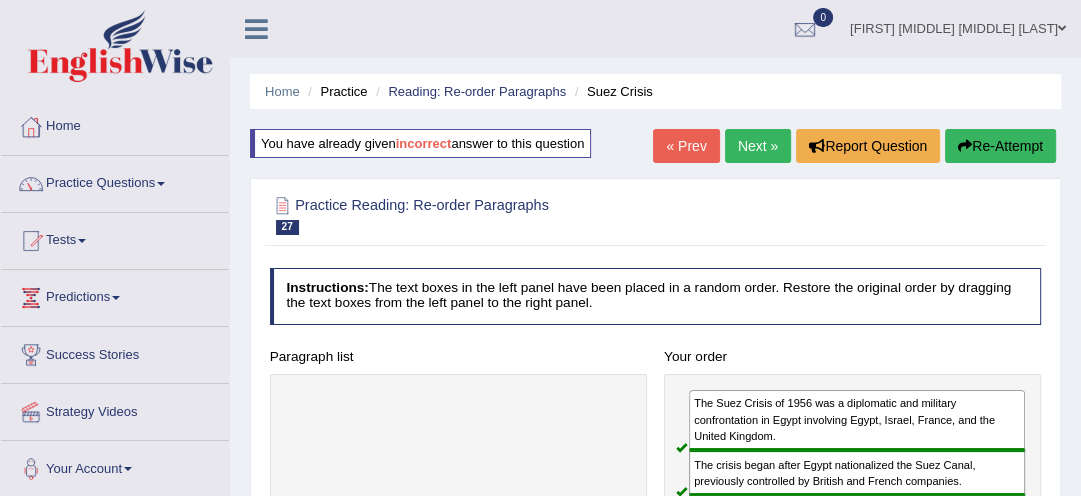 click on "Home
Practice
Reading: Re-order Paragraphs
Suez Crisis" at bounding box center [655, 91] 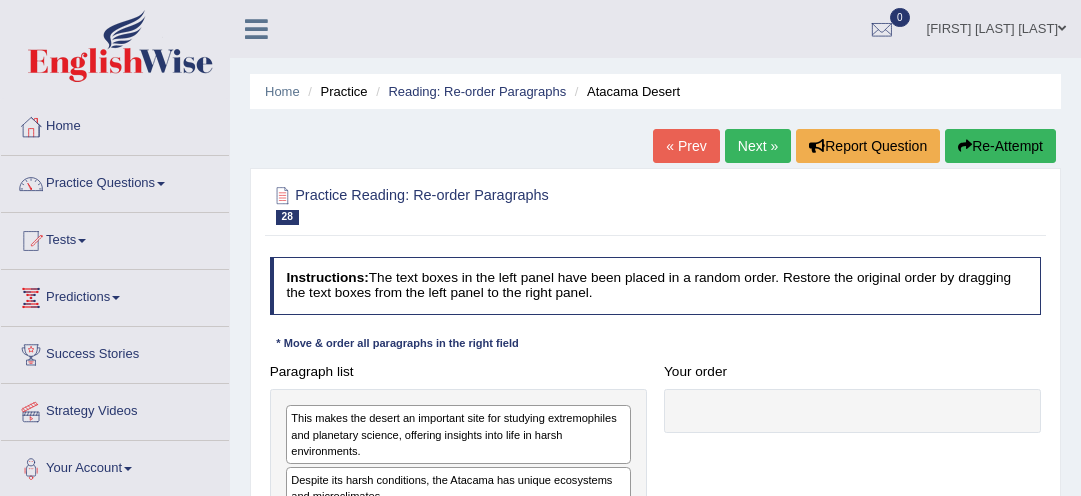 scroll, scrollTop: 0, scrollLeft: 0, axis: both 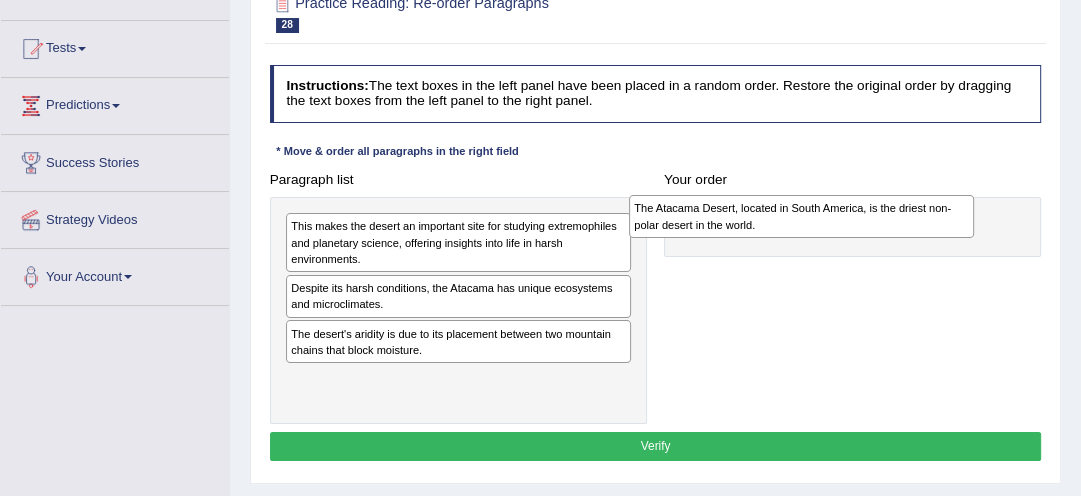 drag, startPoint x: 418, startPoint y: 334, endPoint x: 826, endPoint y: 215, distance: 425 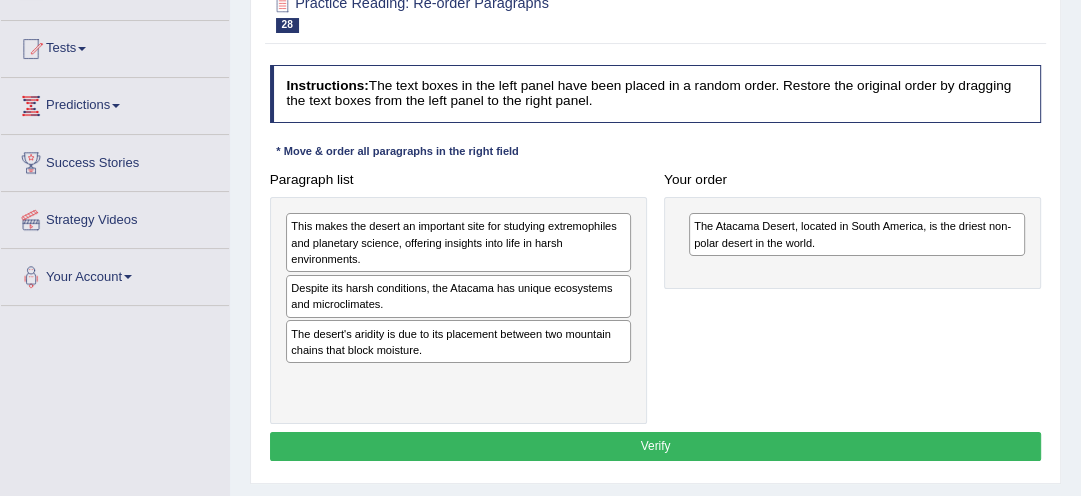 drag, startPoint x: 824, startPoint y: 292, endPoint x: 631, endPoint y: 338, distance: 198.40614 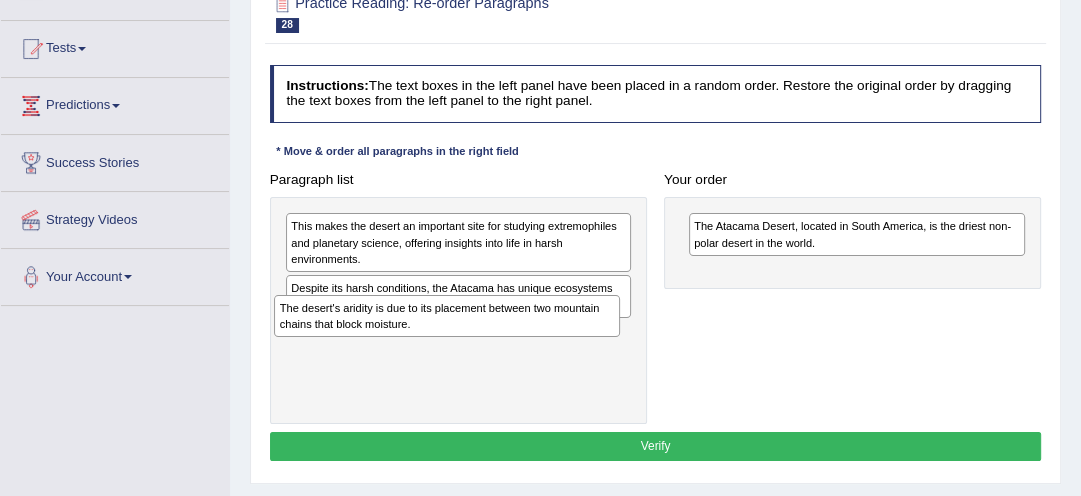 click on "The desert's aridity is due to its placement between two mountain chains that block moisture." at bounding box center (446, 316) 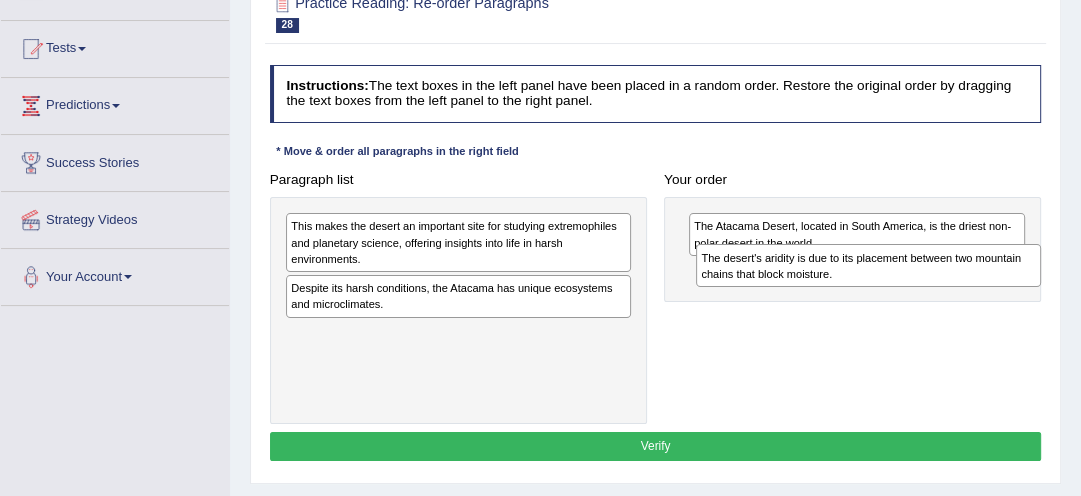 drag, startPoint x: 452, startPoint y: 339, endPoint x: 940, endPoint y: 278, distance: 491.79773 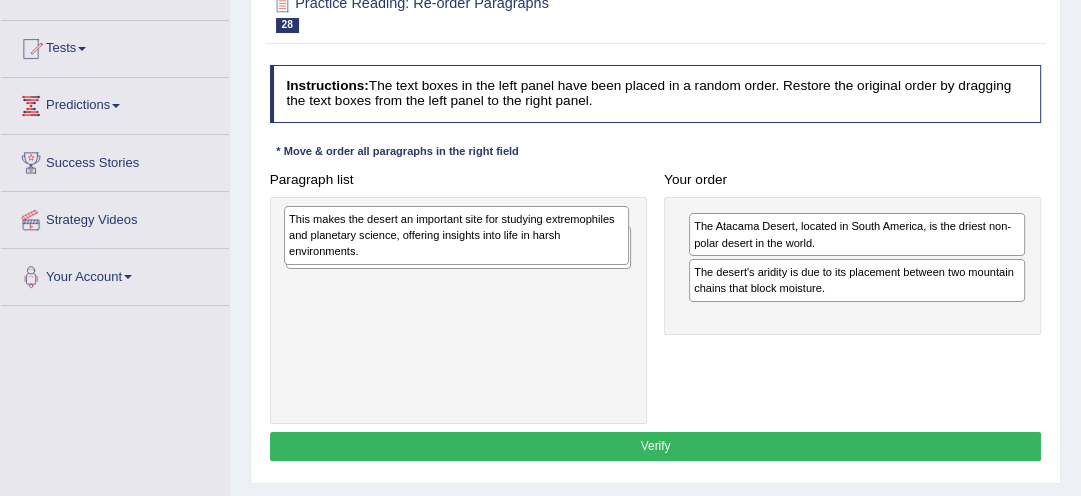 click on "This makes the desert an important site for studying extremophiles and planetary science, offering insights into
life in harsh environments." at bounding box center [456, 235] 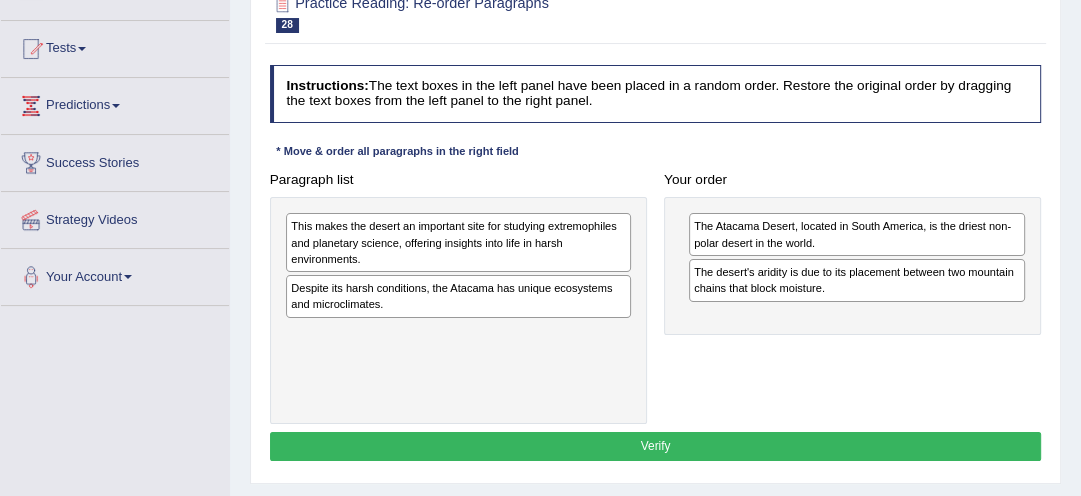 drag, startPoint x: 356, startPoint y: 248, endPoint x: 410, endPoint y: 292, distance: 69.656296 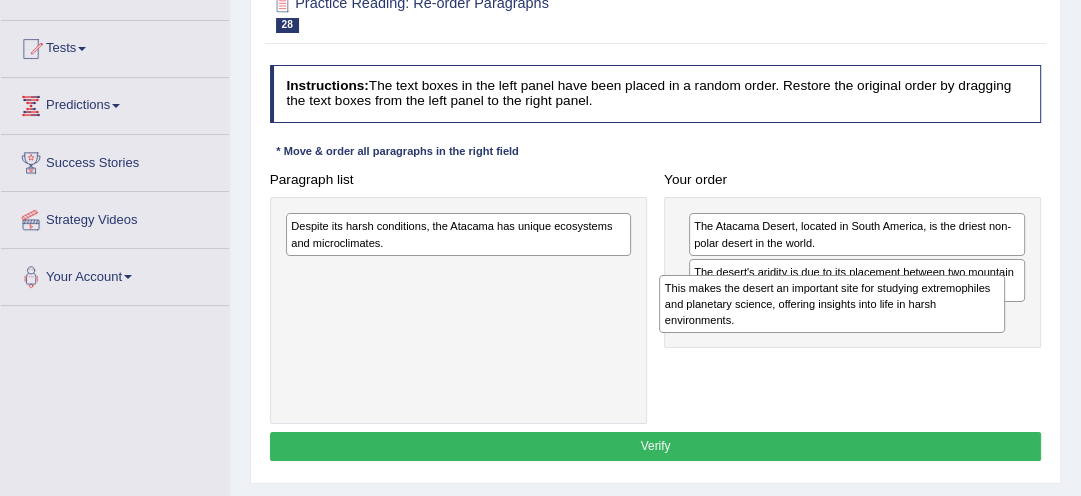 drag, startPoint x: 336, startPoint y: 242, endPoint x: 782, endPoint y: 323, distance: 453.29572 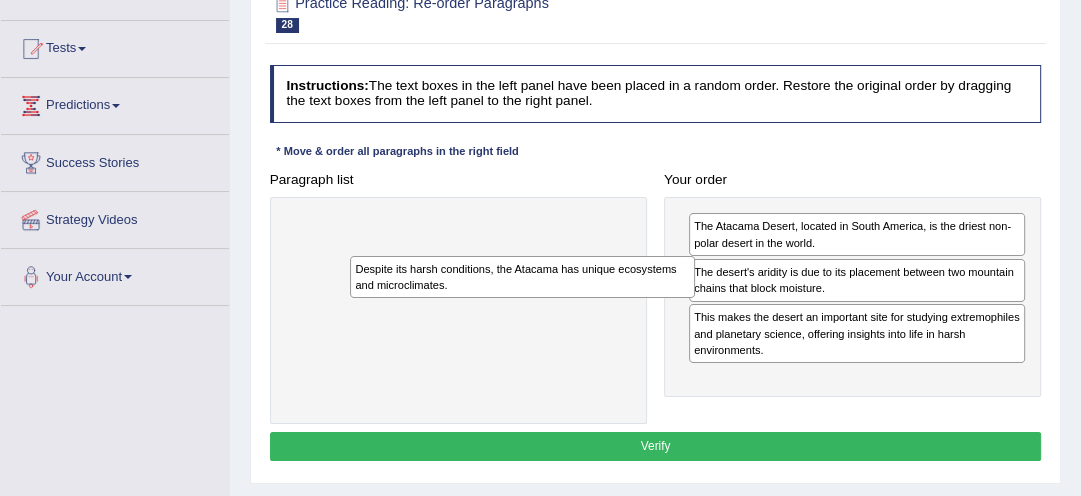 drag, startPoint x: 496, startPoint y: 227, endPoint x: 741, endPoint y: 384, distance: 290.98798 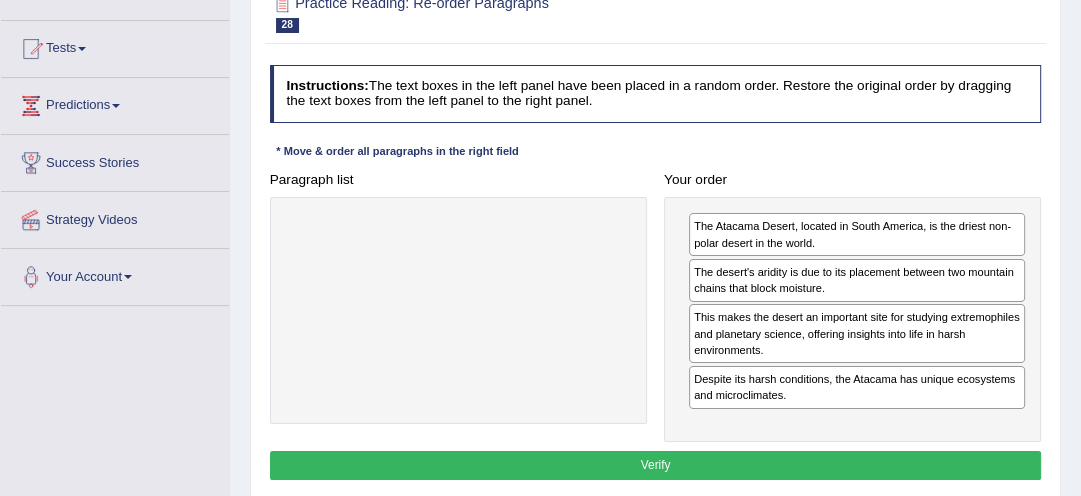 click on "Verify" at bounding box center (656, 465) 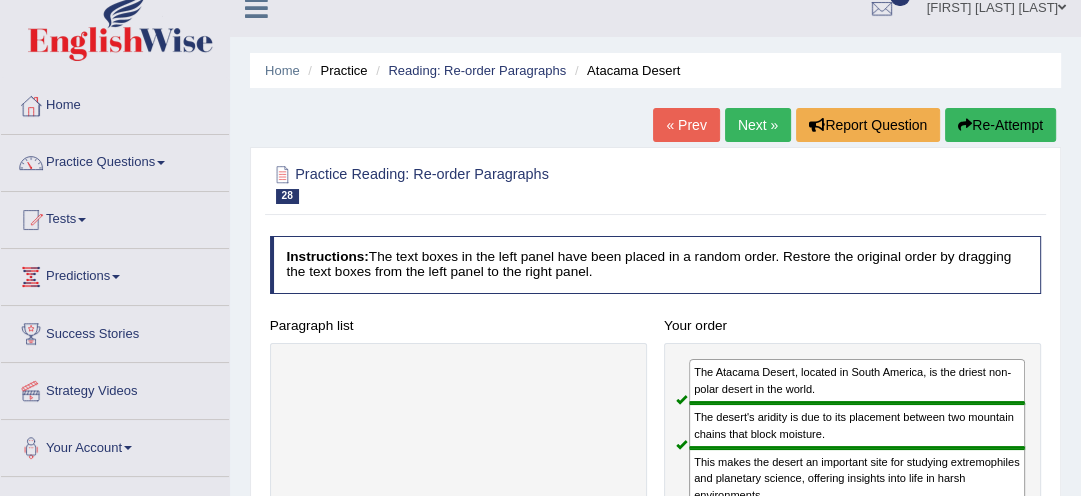scroll, scrollTop: 0, scrollLeft: 0, axis: both 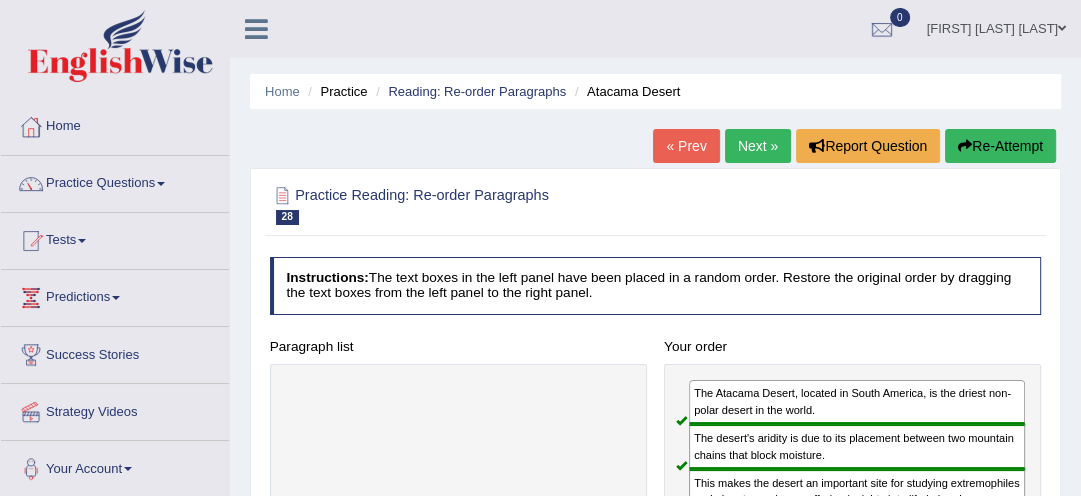click on "Next »" at bounding box center (758, 146) 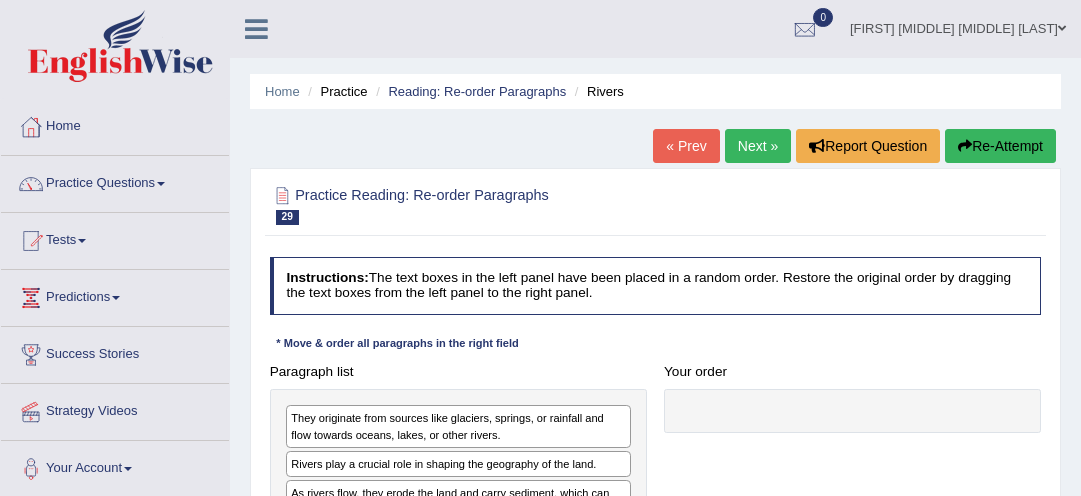scroll, scrollTop: 0, scrollLeft: 0, axis: both 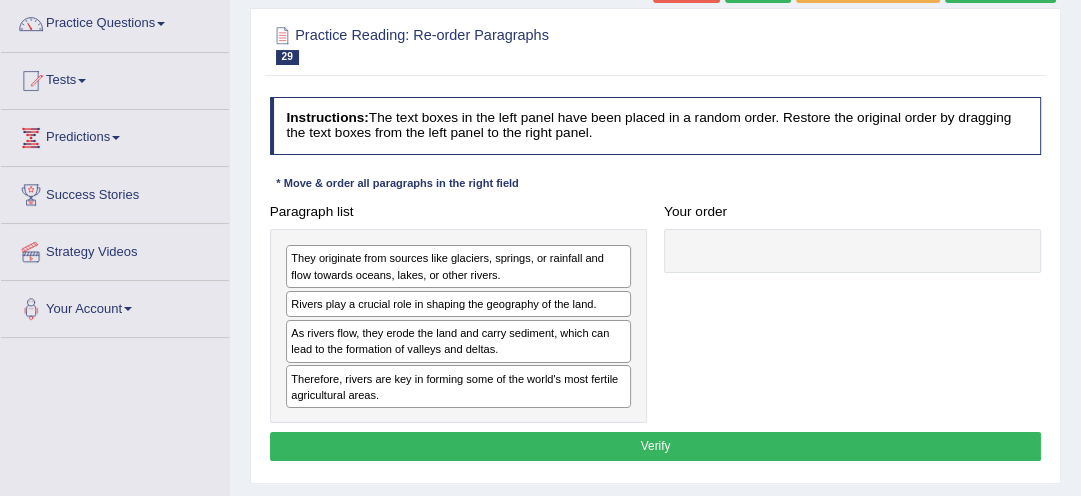 click on "Rivers play a crucial role in shaping the geography of the land." at bounding box center [458, 304] 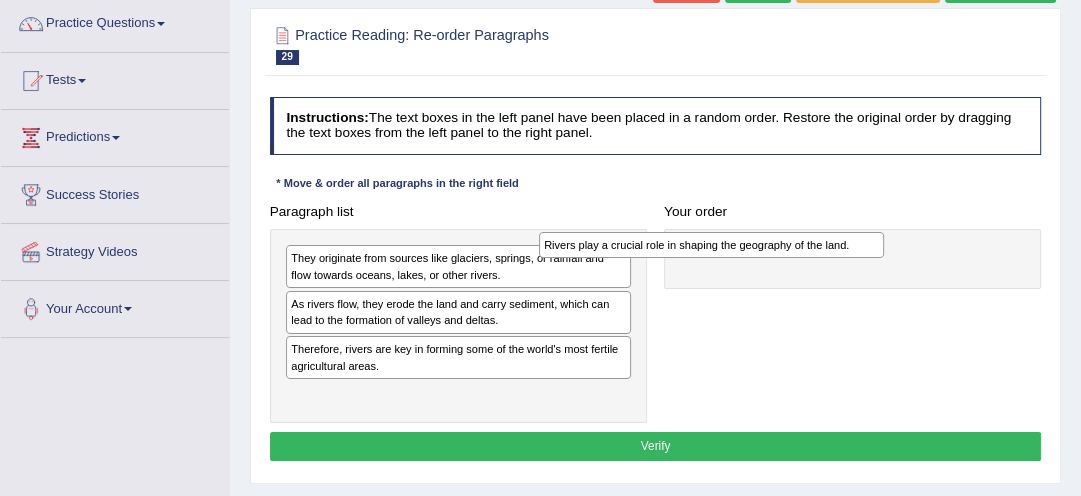 drag, startPoint x: 426, startPoint y: 300, endPoint x: 751, endPoint y: 248, distance: 329.1337 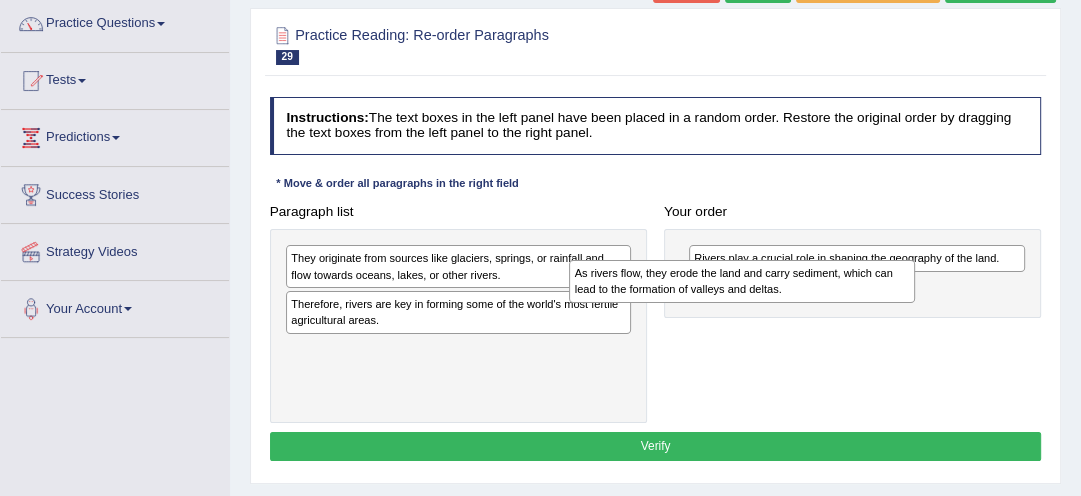 drag, startPoint x: 486, startPoint y: 315, endPoint x: 824, endPoint y: 296, distance: 338.5336 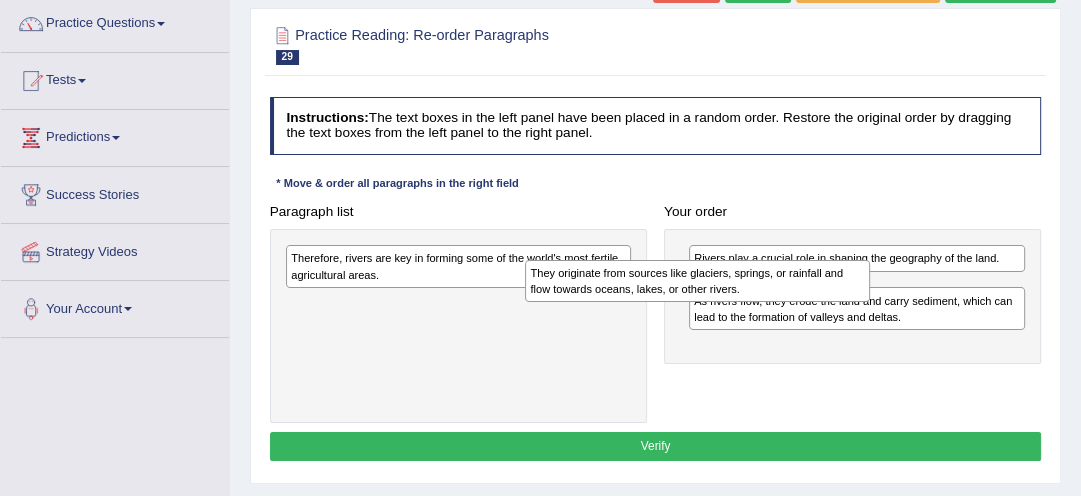 drag, startPoint x: 437, startPoint y: 262, endPoint x: 723, endPoint y: 288, distance: 287.17938 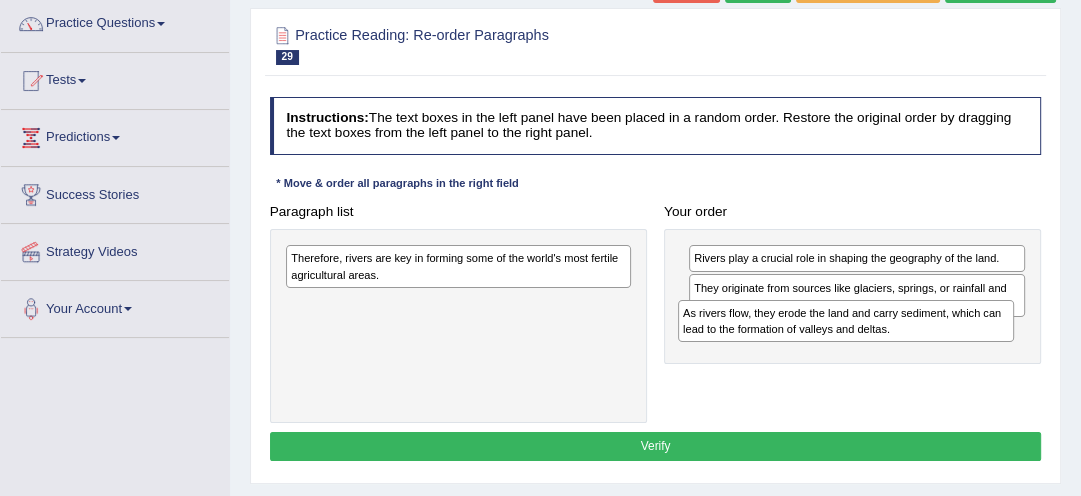 drag, startPoint x: 700, startPoint y: 344, endPoint x: 630, endPoint y: 327, distance: 72.03471 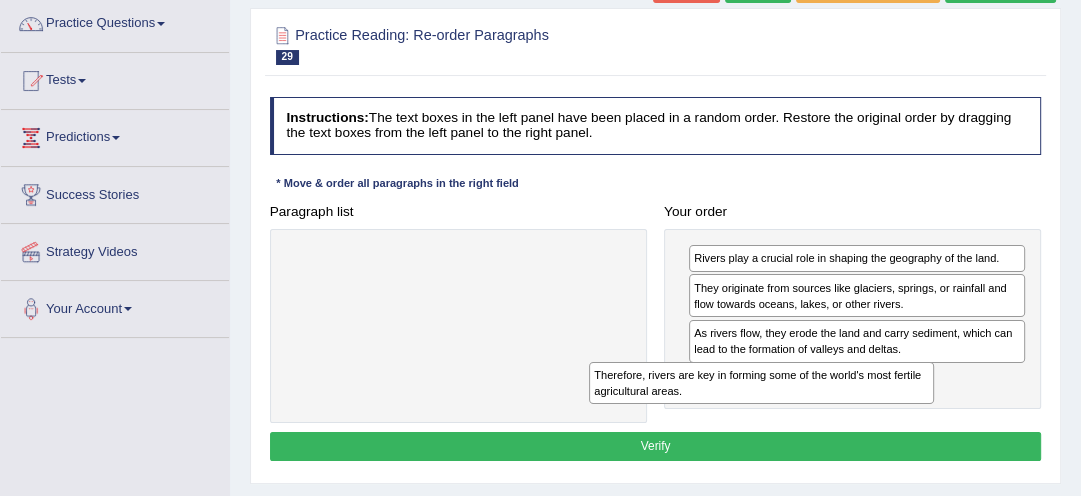 drag, startPoint x: 392, startPoint y: 269, endPoint x: 756, endPoint y: 415, distance: 392.18872 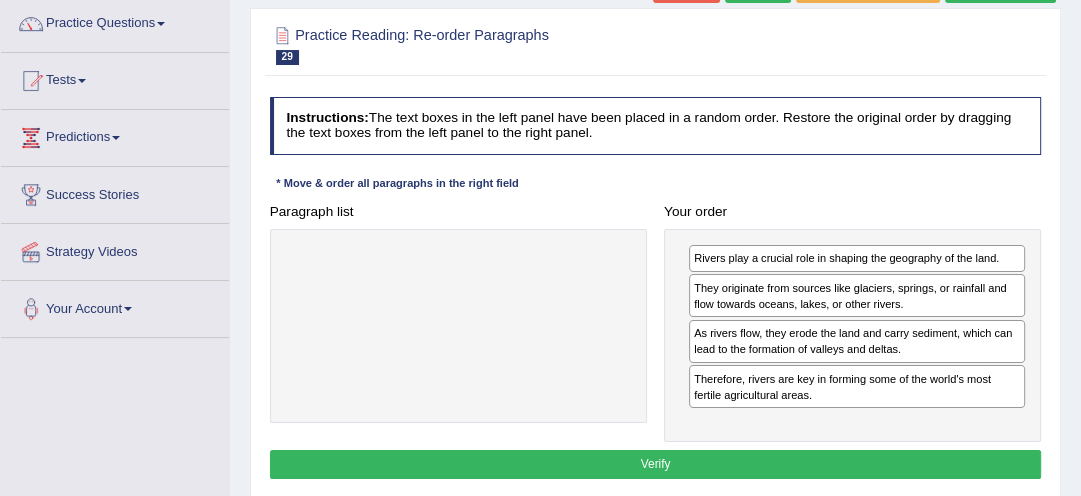 click on "Verify" at bounding box center [656, 464] 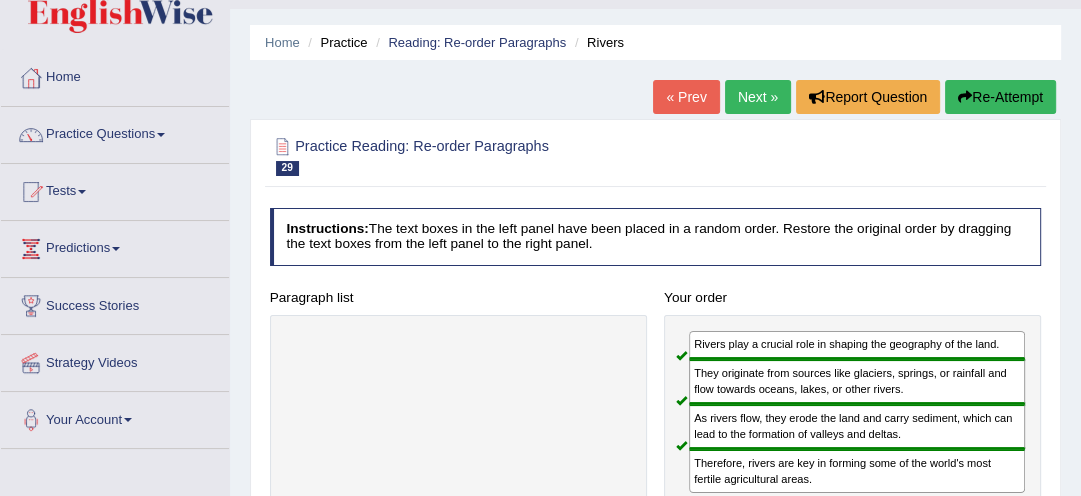 scroll, scrollTop: 32, scrollLeft: 0, axis: vertical 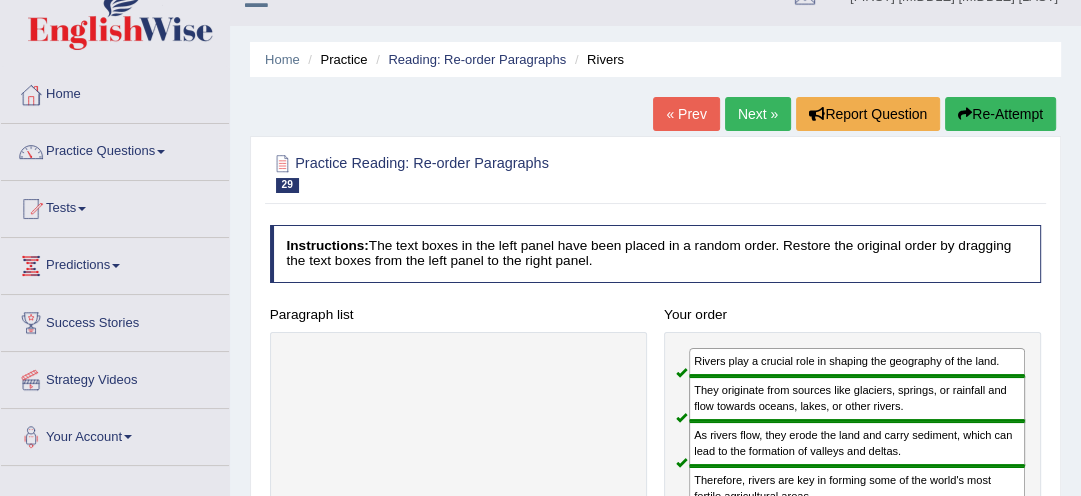 click on "Next »" at bounding box center (758, 114) 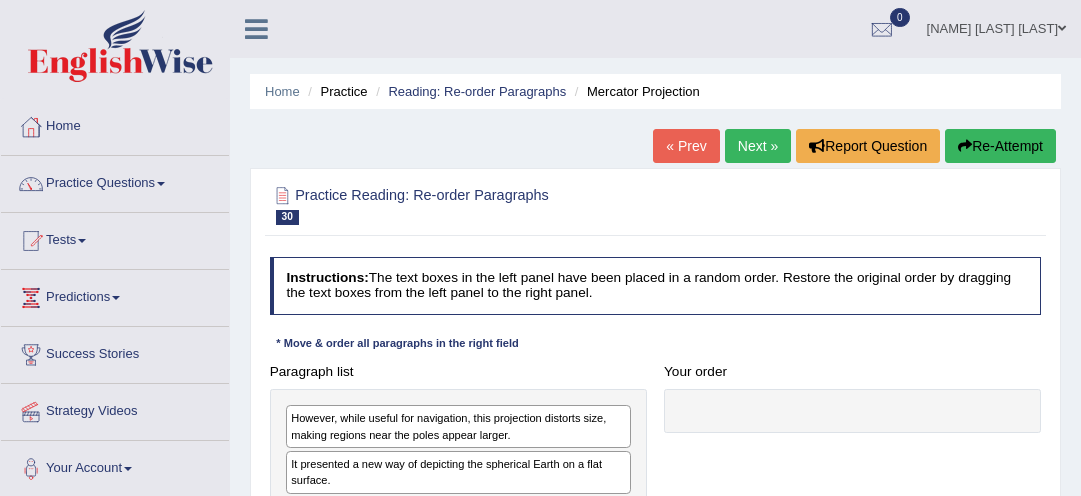 scroll, scrollTop: 0, scrollLeft: 0, axis: both 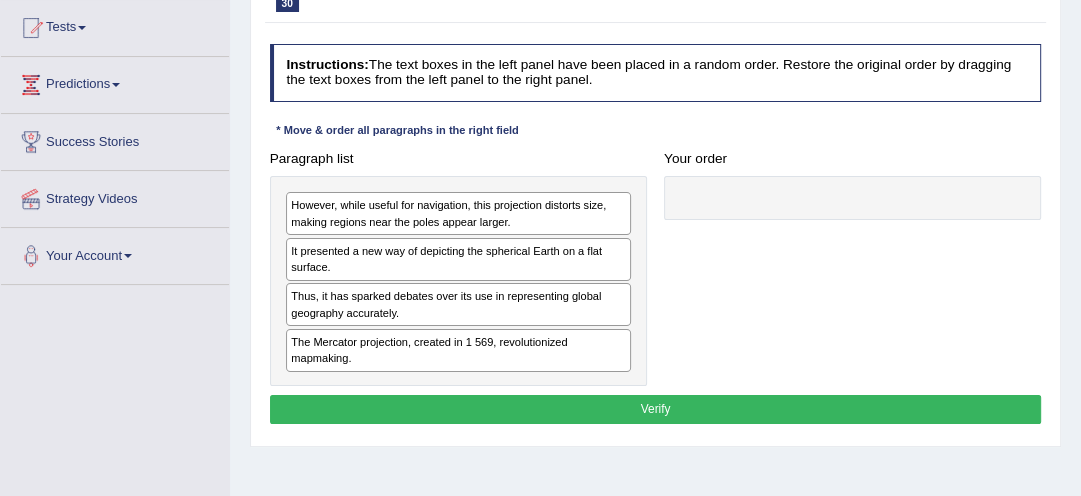 click on "The Mercator projection, created in 1 569, revolutionized mapmaking." at bounding box center (458, 350) 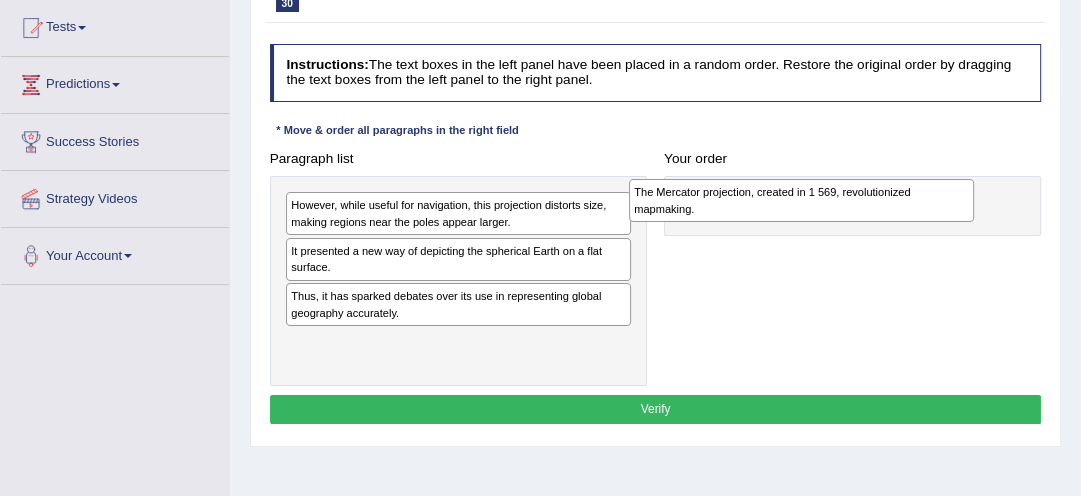 drag, startPoint x: 372, startPoint y: 347, endPoint x: 780, endPoint y: 204, distance: 432.33435 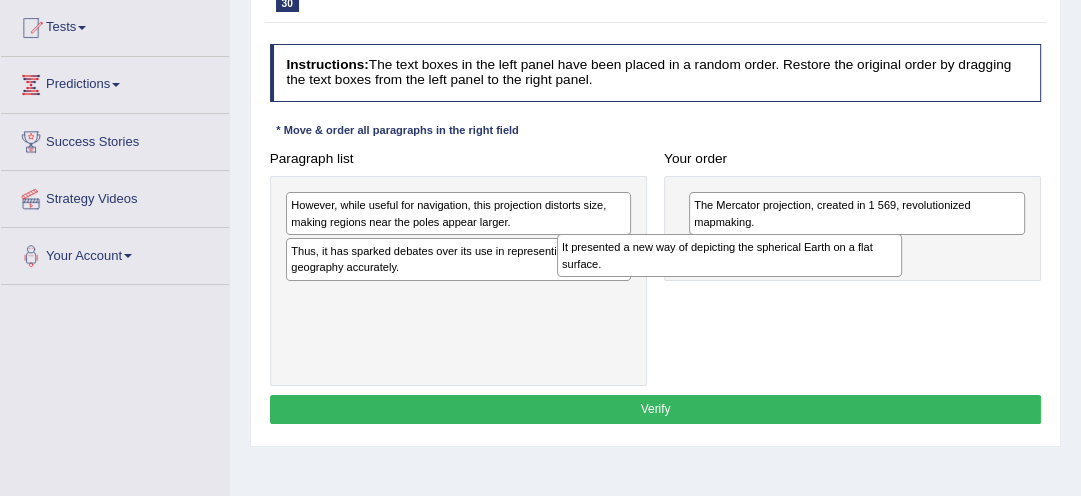 drag, startPoint x: 502, startPoint y: 250, endPoint x: 825, endPoint y: 264, distance: 323.30325 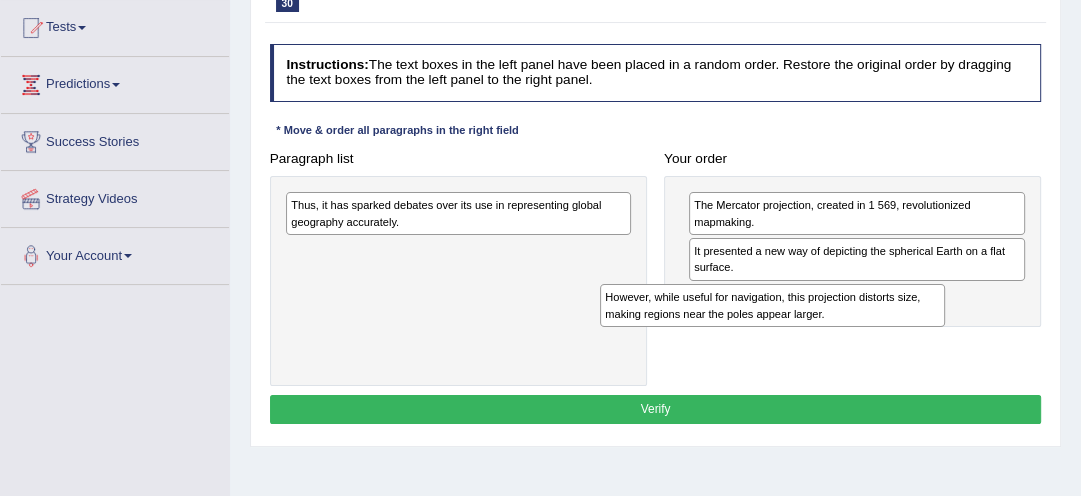 drag, startPoint x: 424, startPoint y: 217, endPoint x: 803, endPoint y: 338, distance: 397.8467 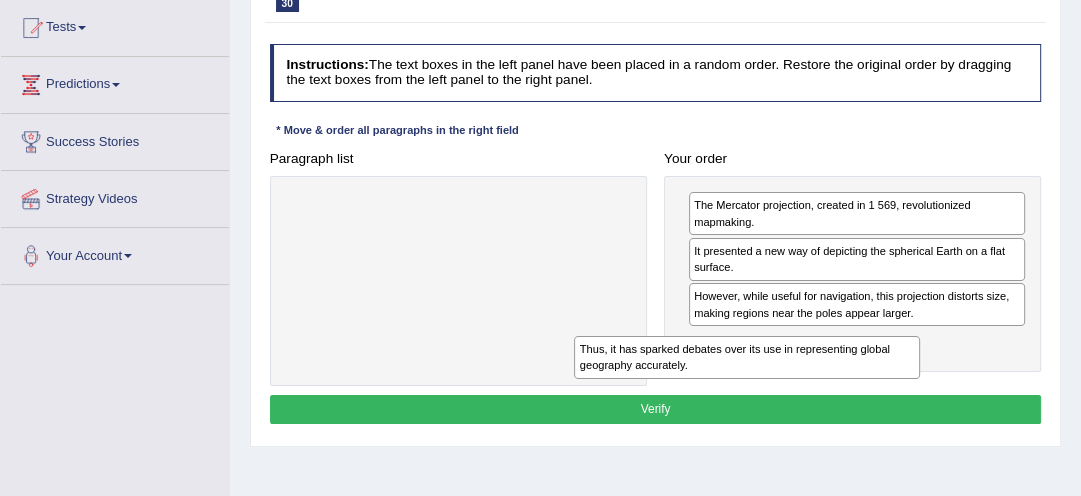 drag, startPoint x: 368, startPoint y: 205, endPoint x: 713, endPoint y: 388, distance: 390.5304 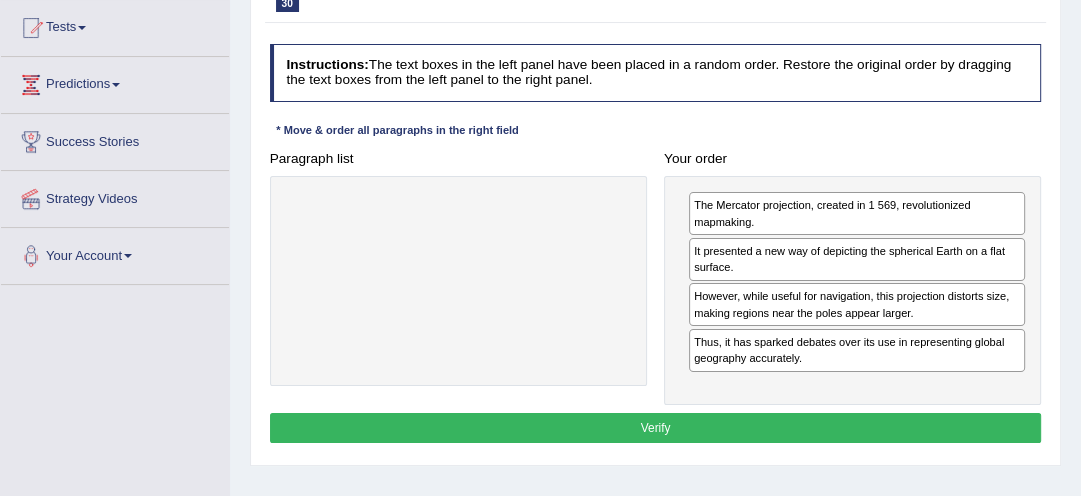 click on "Verify" at bounding box center [656, 427] 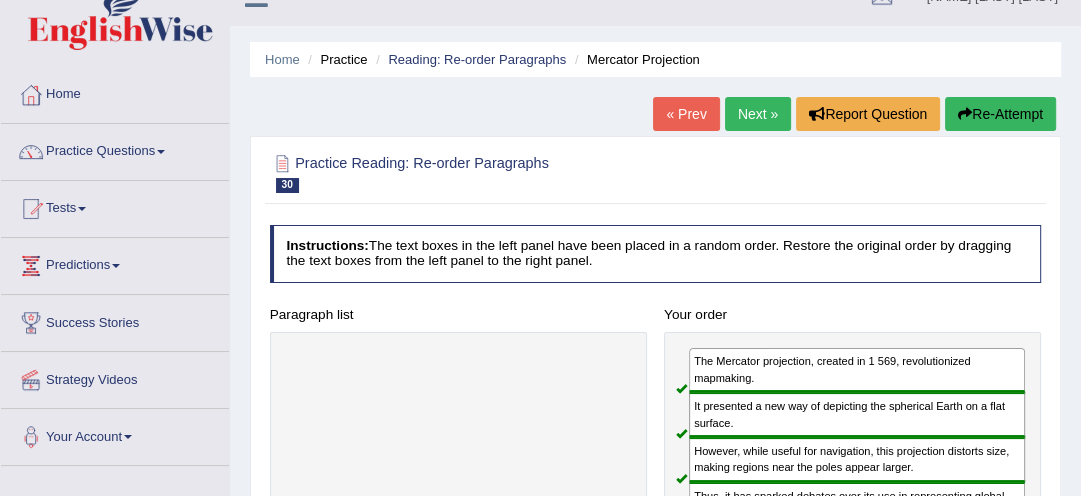 scroll, scrollTop: 0, scrollLeft: 0, axis: both 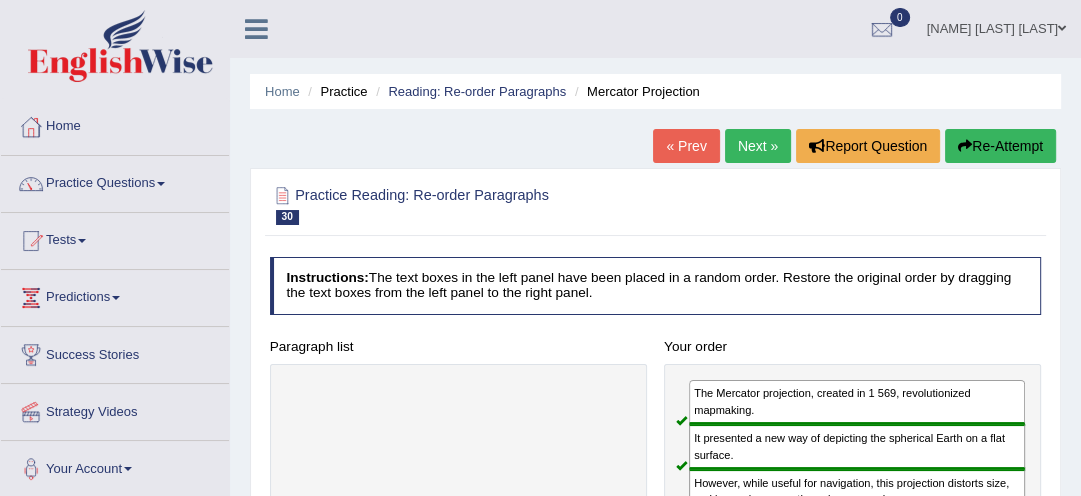 click on "Next »" at bounding box center (758, 146) 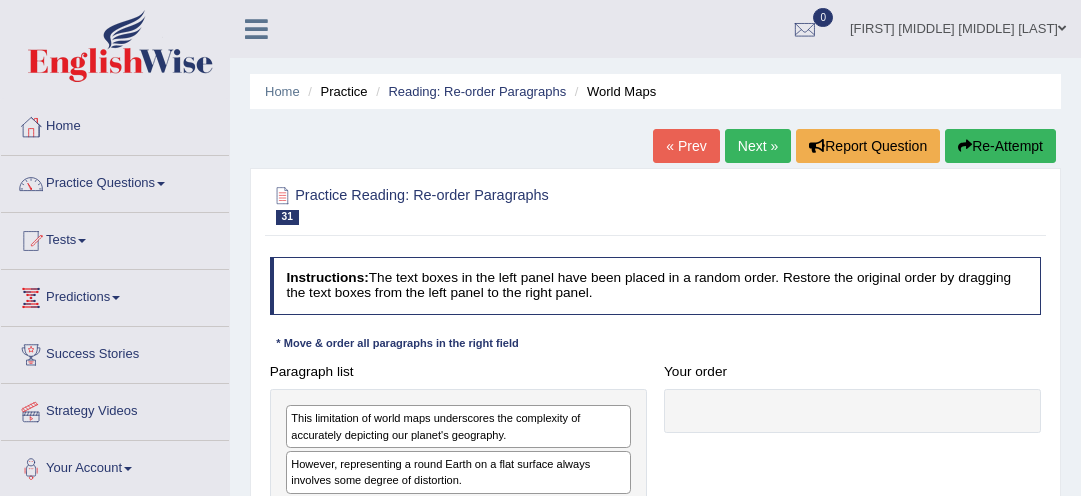 scroll, scrollTop: 0, scrollLeft: 0, axis: both 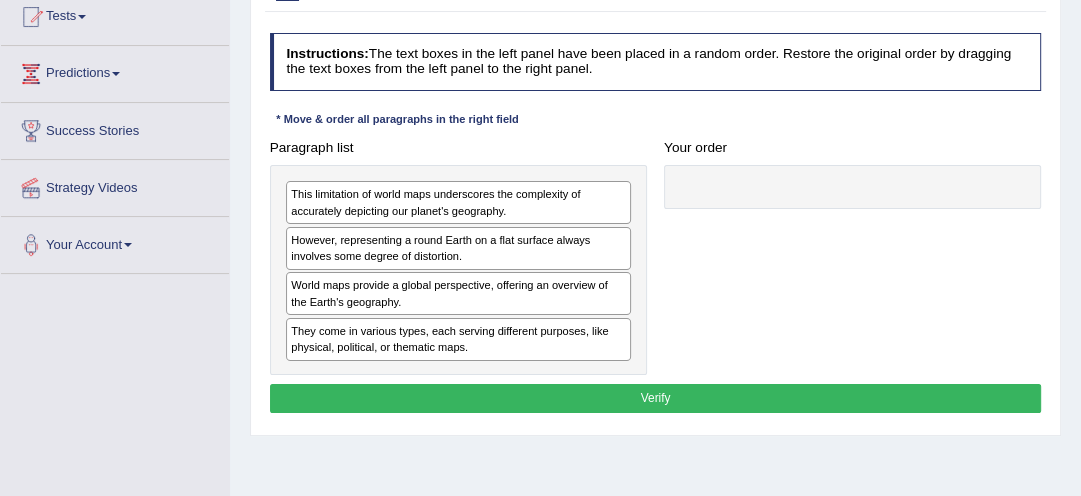 click on "World maps provide a global perspective, offering an overview of the Earth's geography." at bounding box center [458, 293] 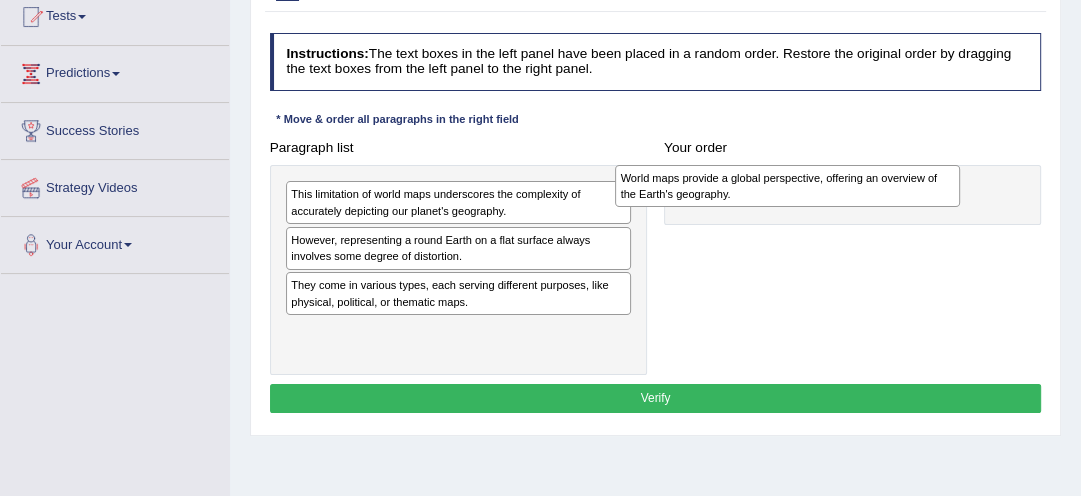 drag, startPoint x: 428, startPoint y: 285, endPoint x: 845, endPoint y: 169, distance: 432.83368 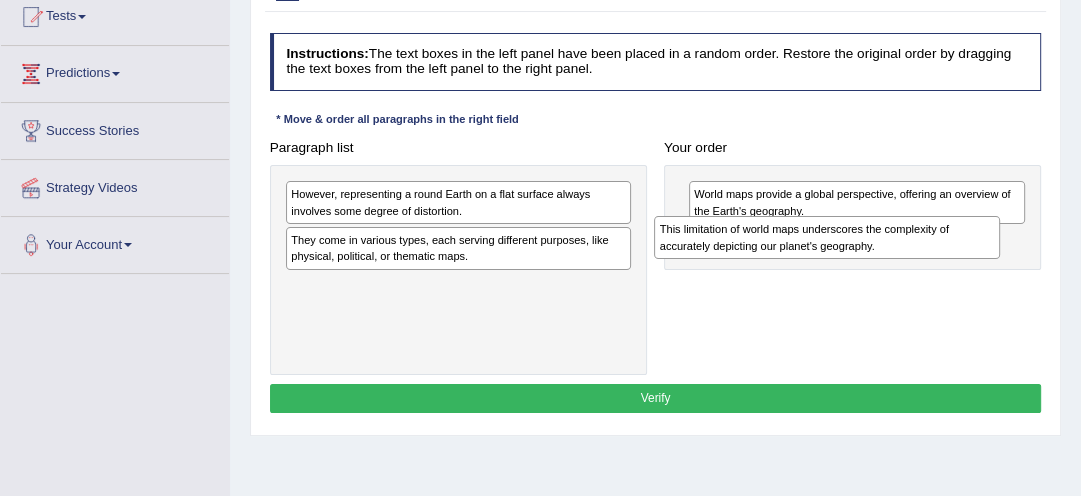 drag, startPoint x: 475, startPoint y: 202, endPoint x: 916, endPoint y: 252, distance: 443.8254 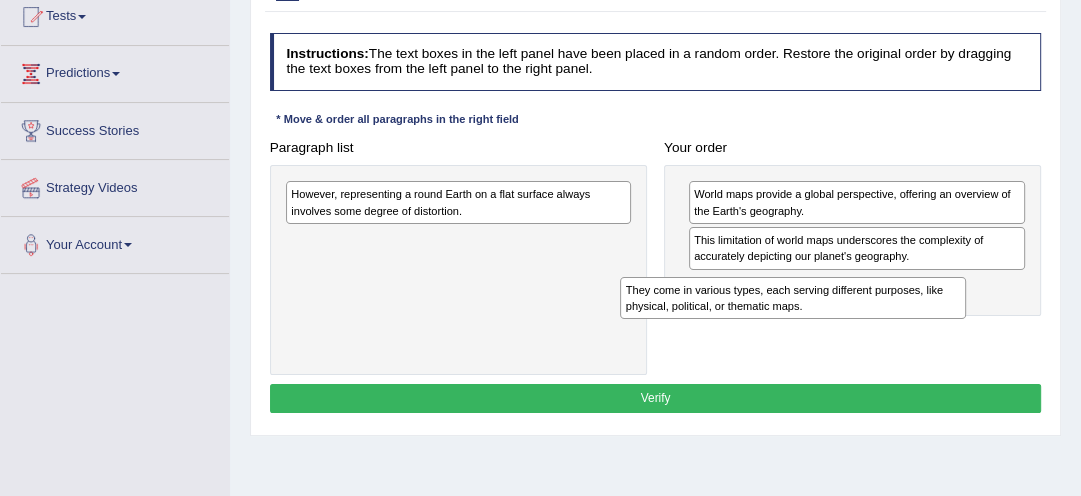 drag, startPoint x: 440, startPoint y: 240, endPoint x: 839, endPoint y: 316, distance: 406.1736 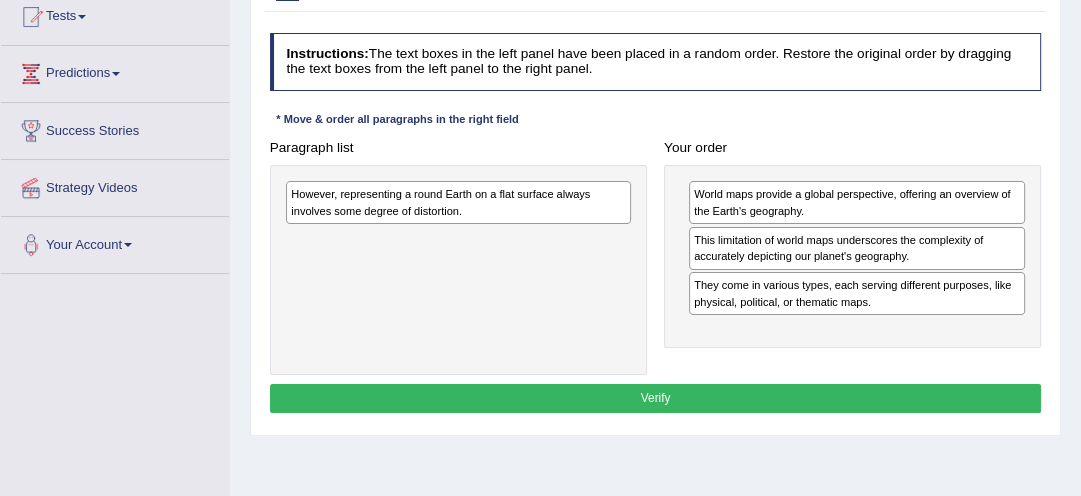 click on "However, representing a round Earth on a flat surface always involves some degree of distortion." at bounding box center (458, 202) 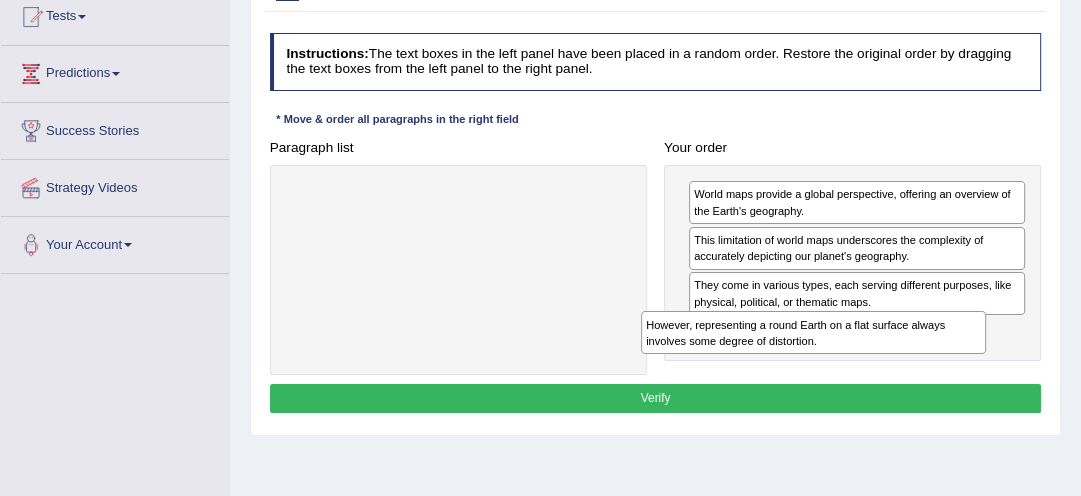 drag, startPoint x: 462, startPoint y: 199, endPoint x: 884, endPoint y: 361, distance: 452.02655 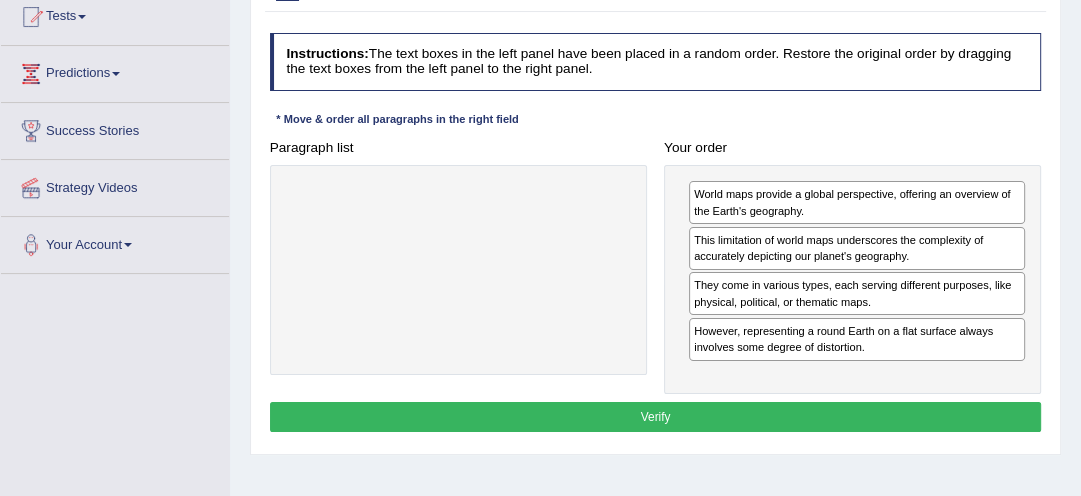 click on "Verify" at bounding box center (656, 416) 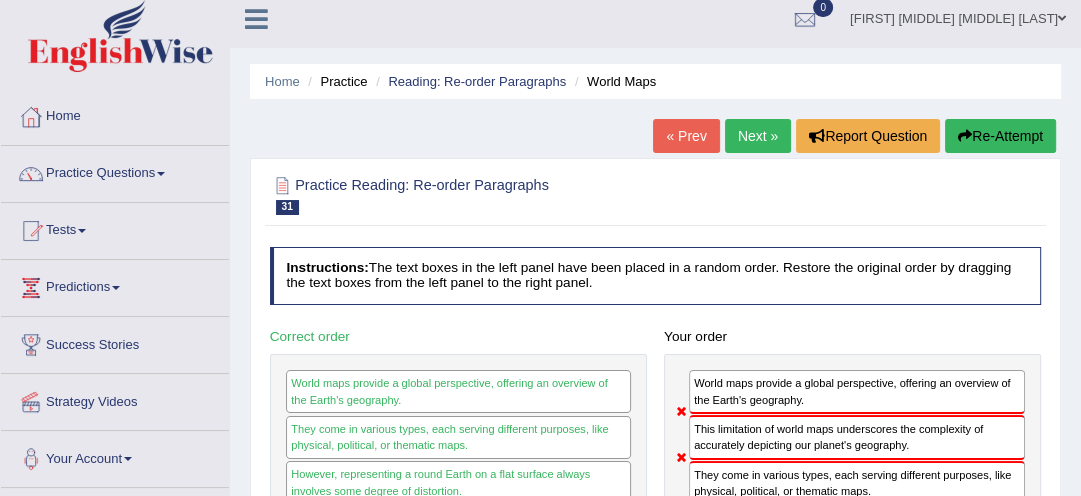 scroll, scrollTop: 0, scrollLeft: 0, axis: both 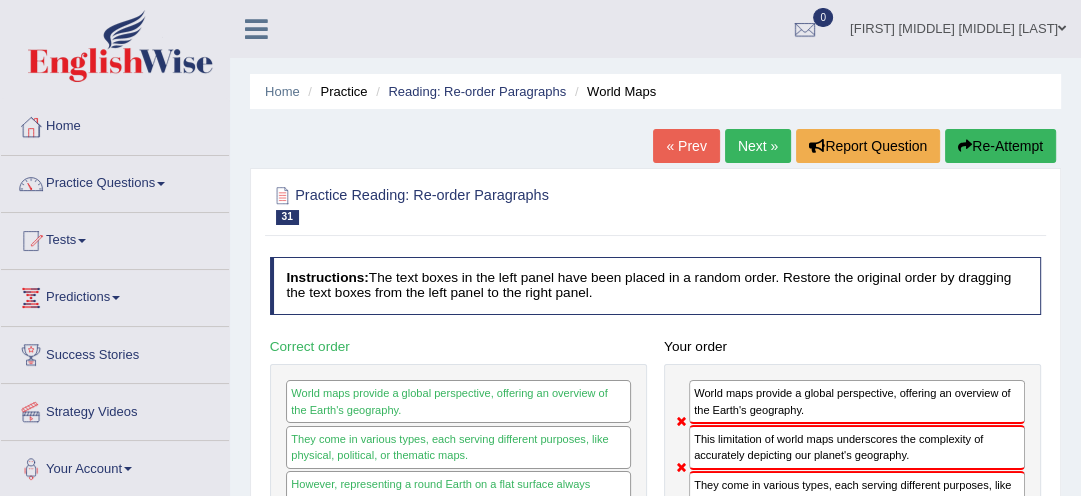 click on "Re-Attempt" at bounding box center [1000, 146] 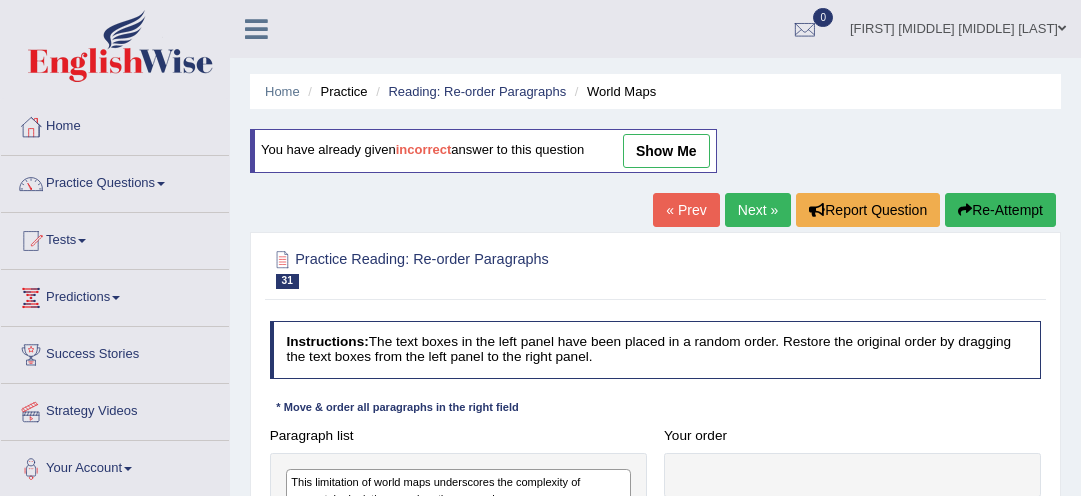 scroll, scrollTop: 0, scrollLeft: 0, axis: both 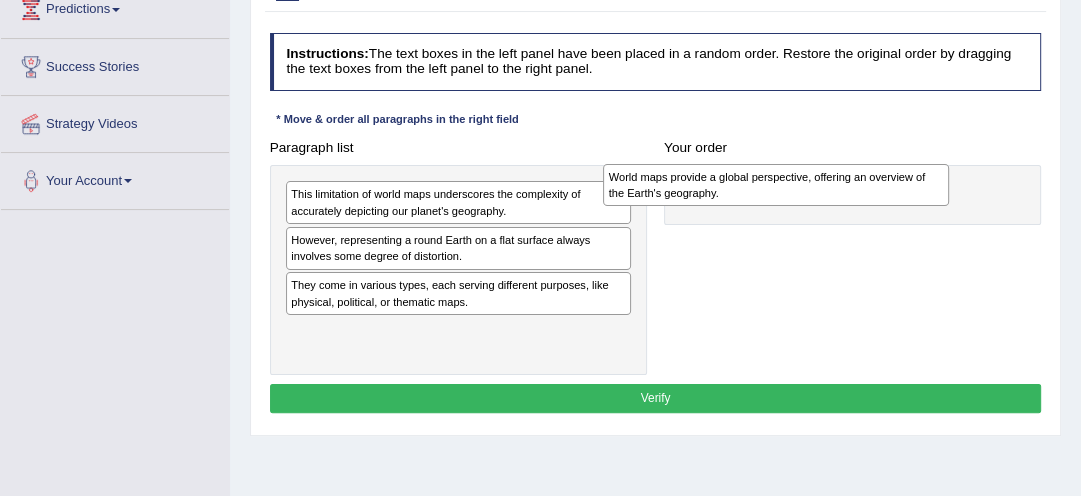drag, startPoint x: 416, startPoint y: 295, endPoint x: 795, endPoint y: 193, distance: 392.48566 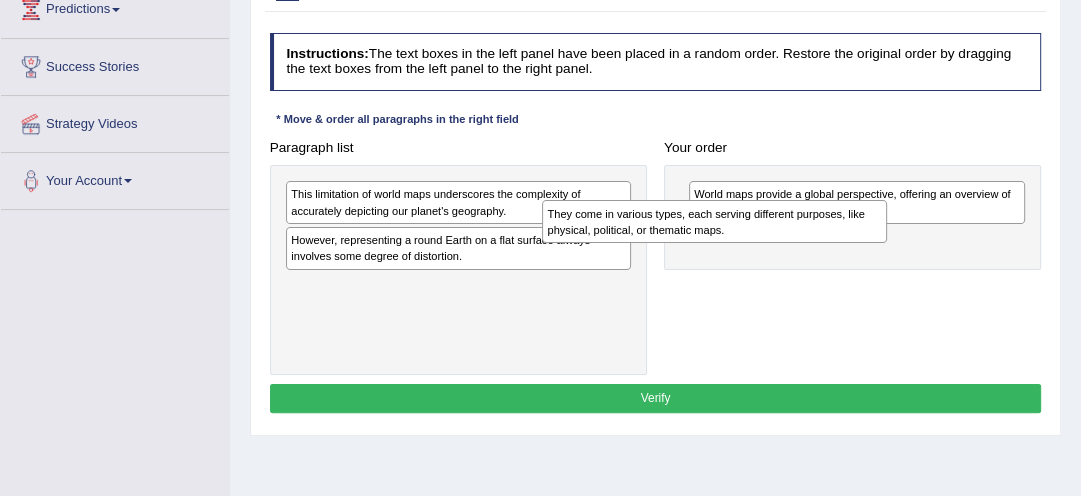 drag, startPoint x: 527, startPoint y: 285, endPoint x: 835, endPoint y: 226, distance: 313.60007 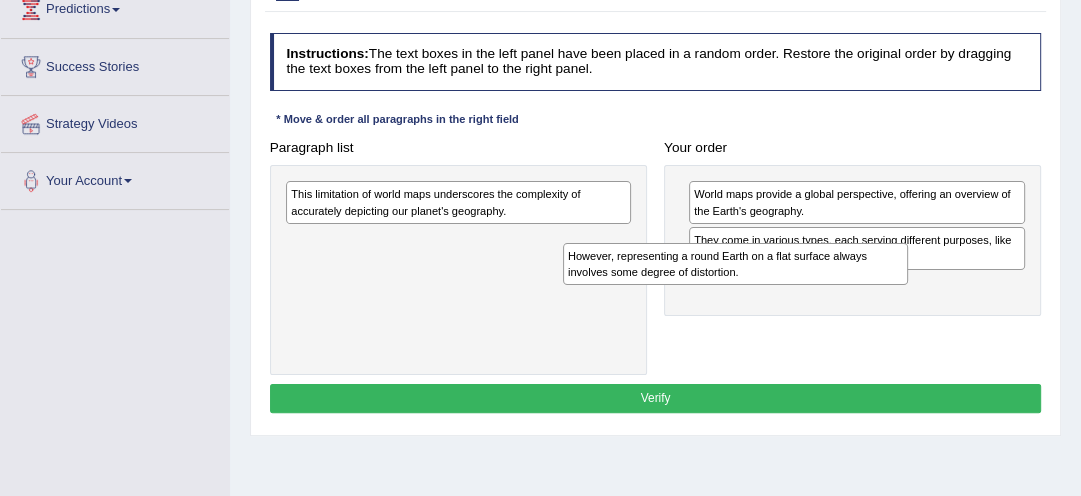 drag, startPoint x: 499, startPoint y: 244, endPoint x: 830, endPoint y: 280, distance: 332.95193 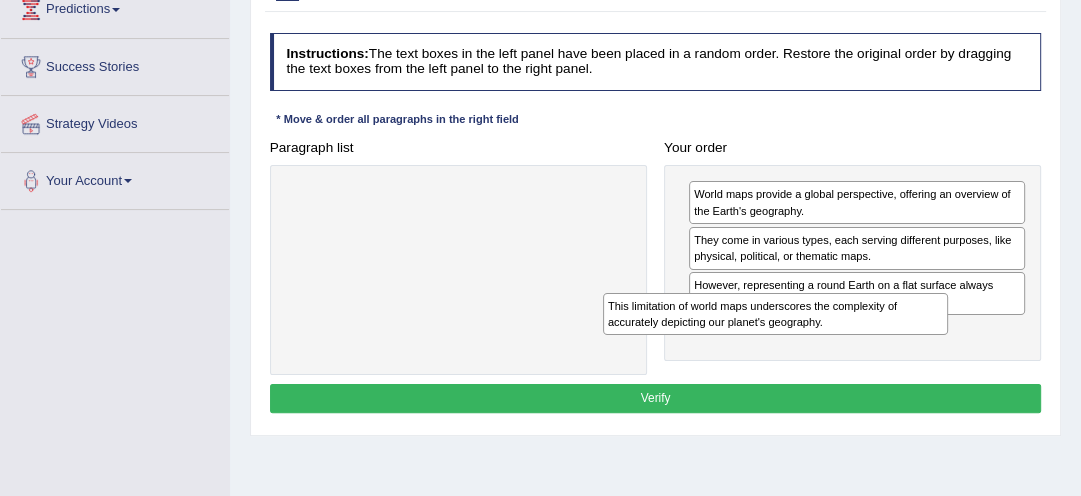 drag, startPoint x: 491, startPoint y: 201, endPoint x: 868, endPoint y: 341, distance: 402.15546 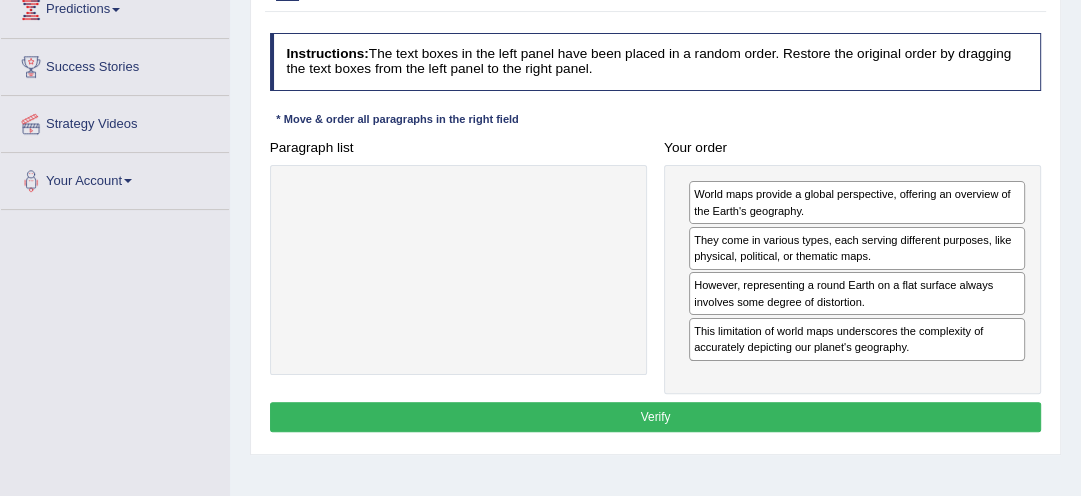click on "Verify" at bounding box center [656, 416] 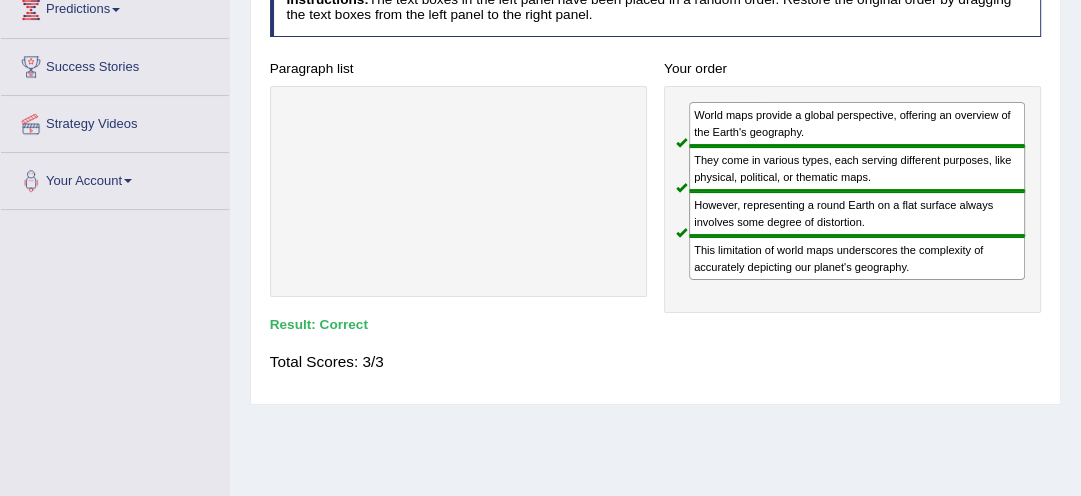 click on "Home
Practice
Reading: Re-order Paragraphs
World Maps
You have already given  incorrect  answer to this question
« Prev Next »  Report Question  Re-Attempt
Practice Reading: Re-order Paragraphs
31
World Maps
Instructions:  The text boxes in the left panel have been placed in a random order. Restore the original order by dragging the text boxes from the left panel to the right panel.
* Move & order all paragraphs in the right field
Paragraph list
Correct order
World maps provide a global perspective, offering an overview of the Earth's geography. They come in various types, each serving different purposes, like physical, political, or thematic maps. However, representing a round Earth on a flat surface always involves some degree of distortion." at bounding box center [655, 212] 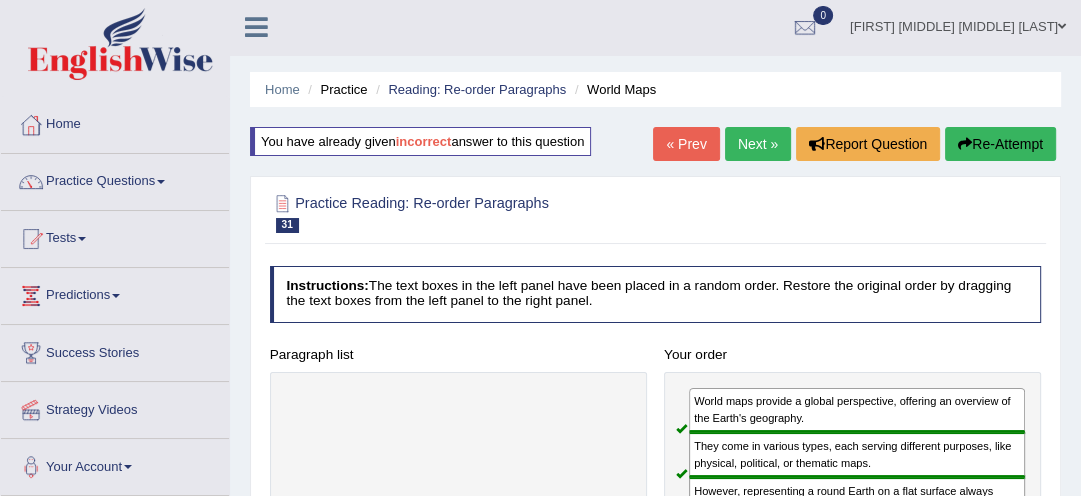 scroll, scrollTop: 0, scrollLeft: 0, axis: both 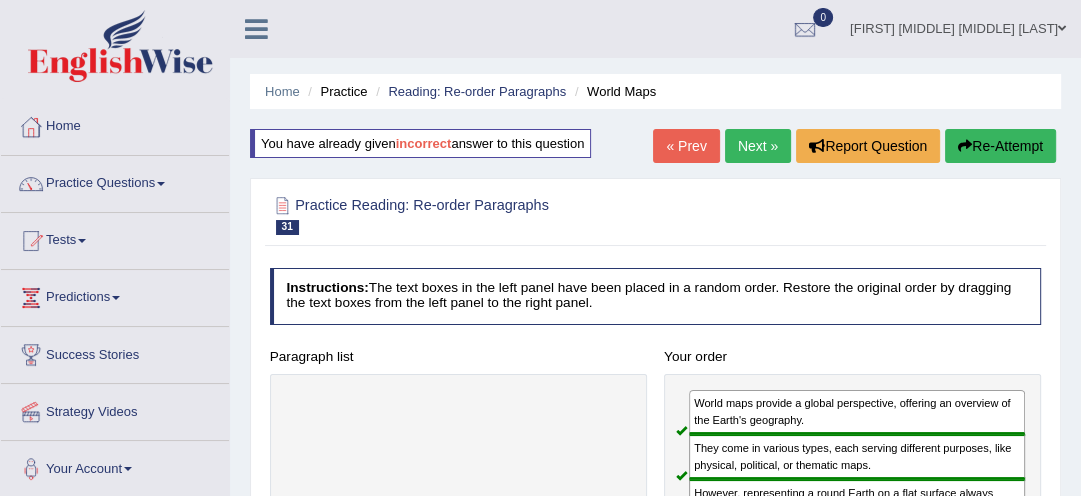 click on "Next »" at bounding box center (758, 146) 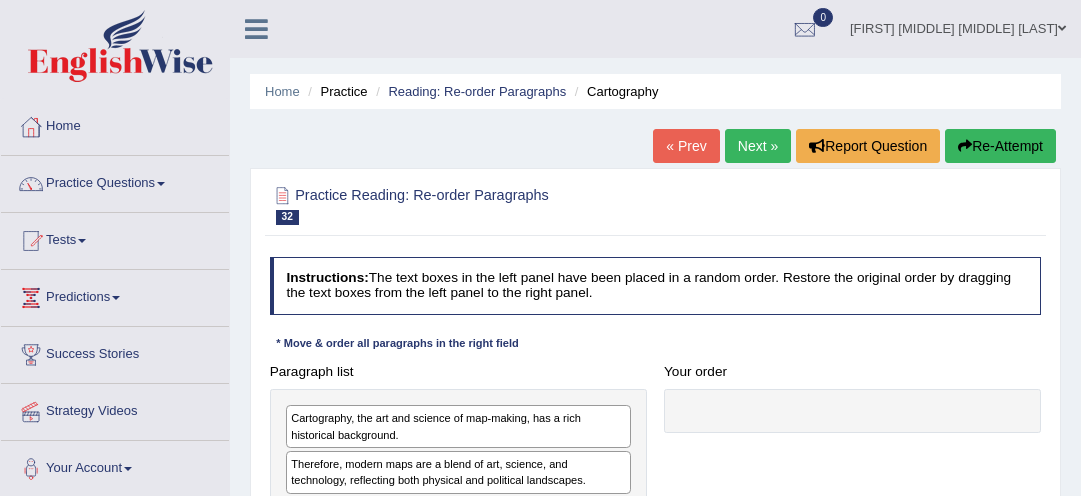 scroll, scrollTop: 0, scrollLeft: 0, axis: both 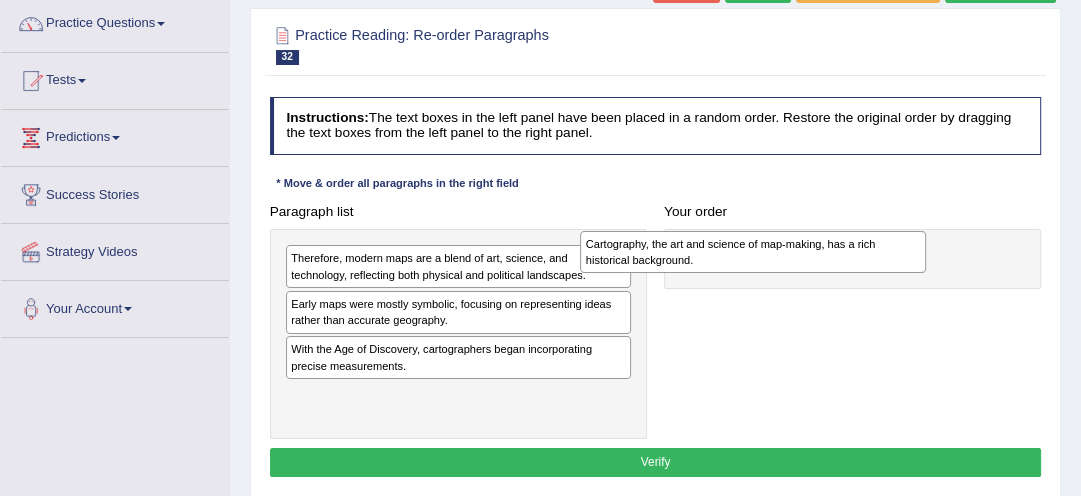 drag, startPoint x: 385, startPoint y: 269, endPoint x: 736, endPoint y: 261, distance: 351.09116 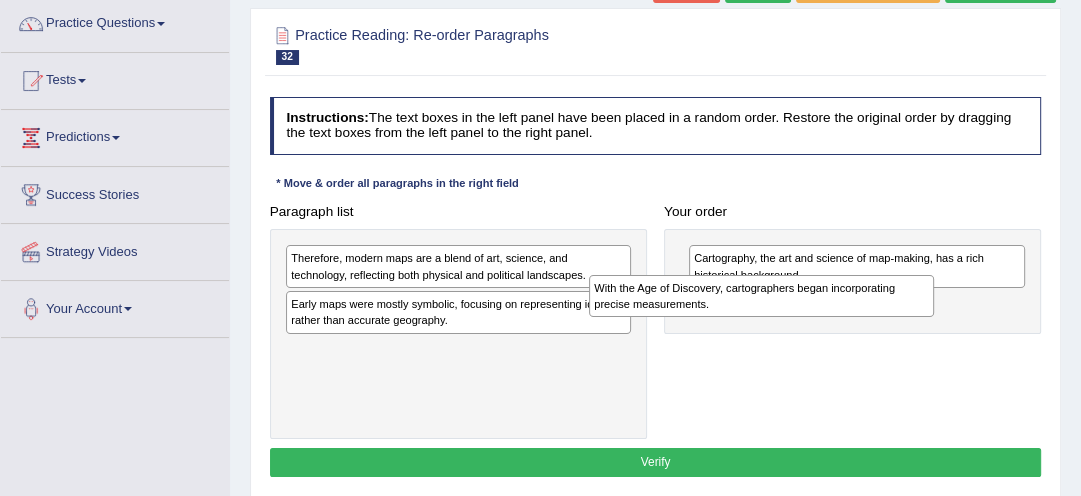 drag, startPoint x: 400, startPoint y: 361, endPoint x: 761, endPoint y: 314, distance: 364.0467 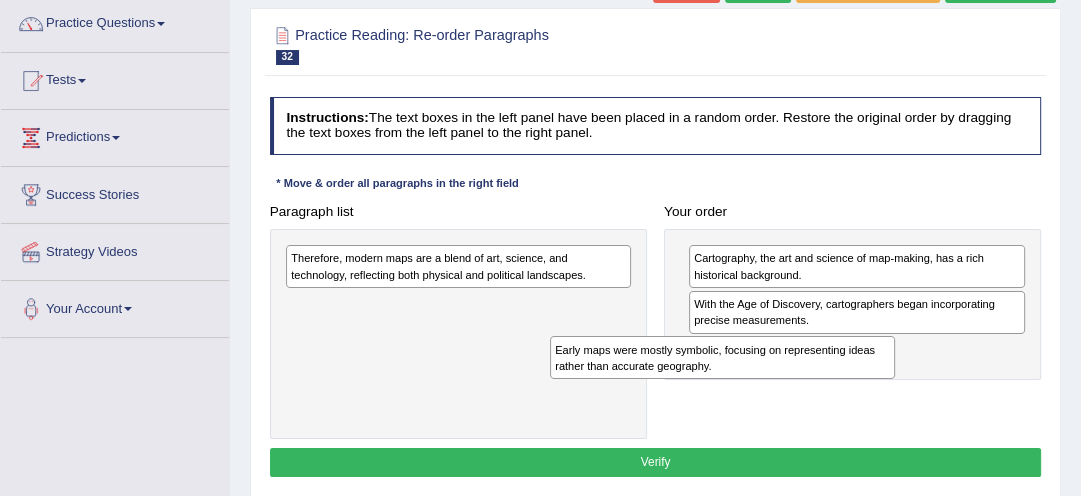 drag, startPoint x: 457, startPoint y: 304, endPoint x: 774, endPoint y: 375, distance: 324.85382 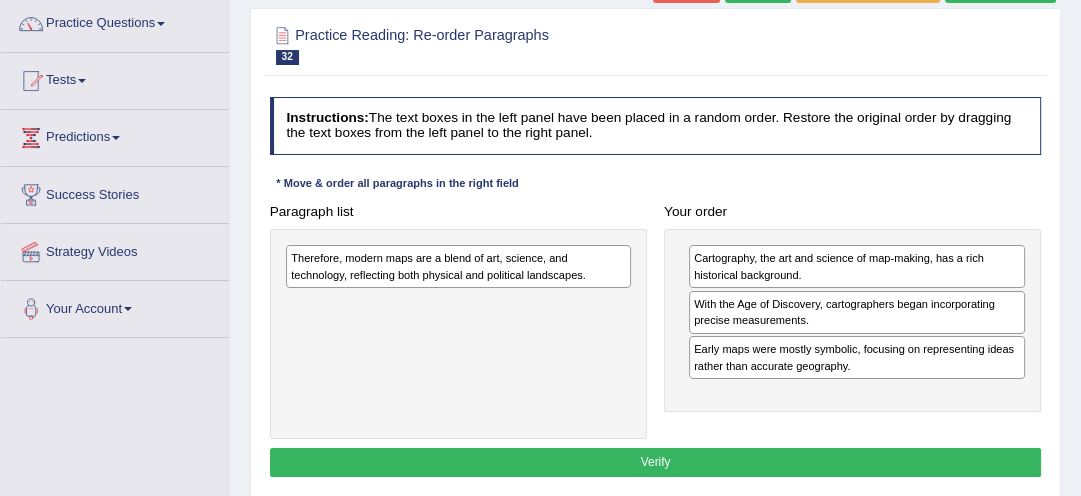 click on "Therefore, modern maps are a blend of art, science, and technology, reflecting both physical and political
landscapes." at bounding box center (458, 266) 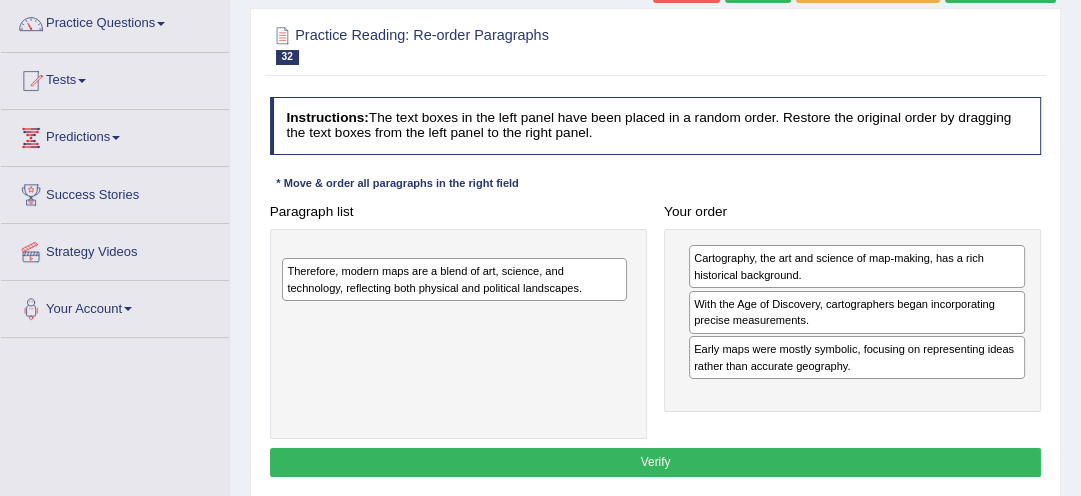 drag, startPoint x: 436, startPoint y: 258, endPoint x: 436, endPoint y: 282, distance: 24 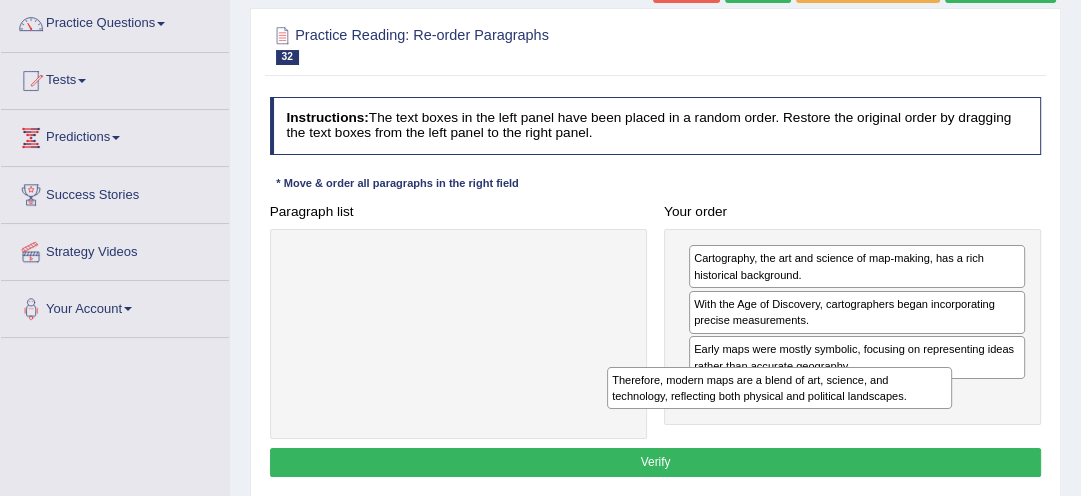 drag, startPoint x: 406, startPoint y: 262, endPoint x: 795, endPoint y: 416, distance: 418.37424 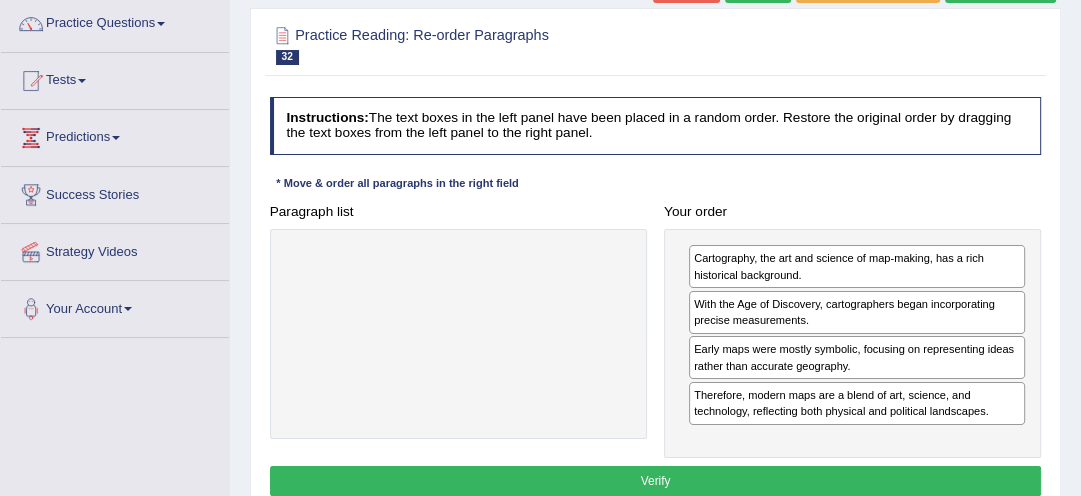 click on "Verify" at bounding box center (656, 480) 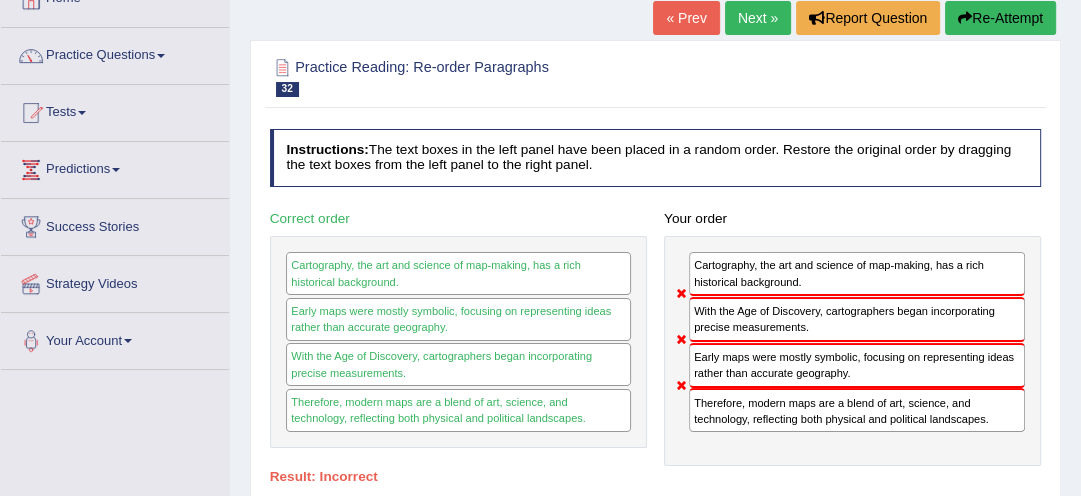 scroll, scrollTop: 117, scrollLeft: 0, axis: vertical 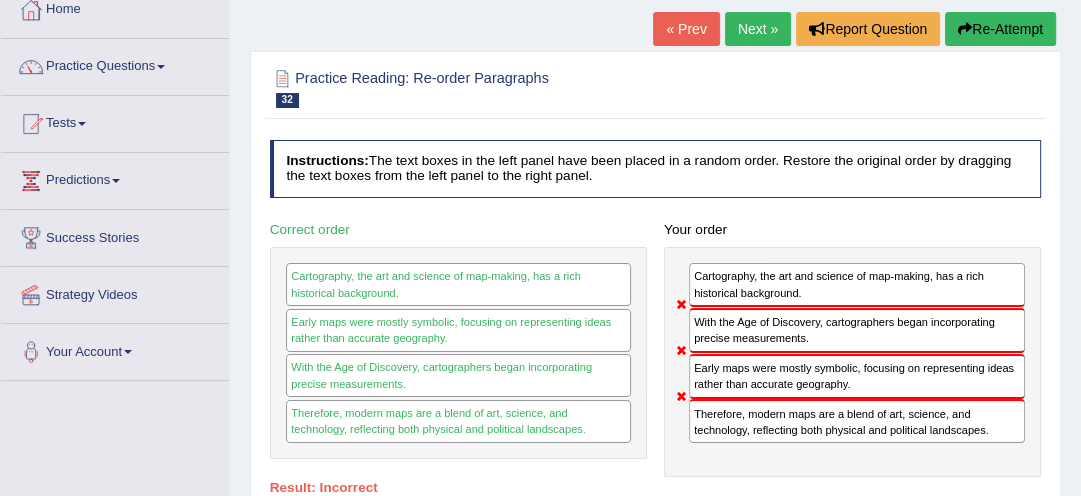 click on "Re-Attempt" at bounding box center [1000, 29] 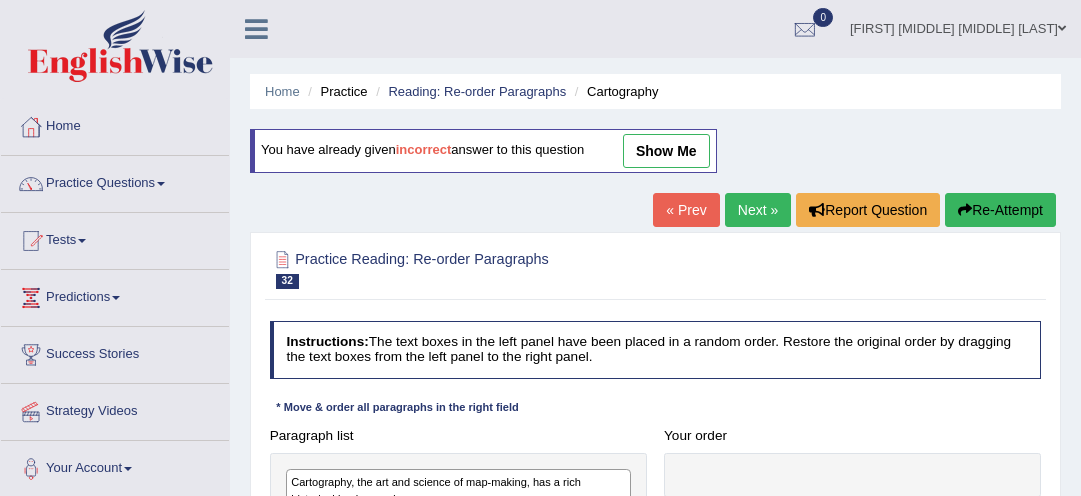 scroll, scrollTop: 117, scrollLeft: 0, axis: vertical 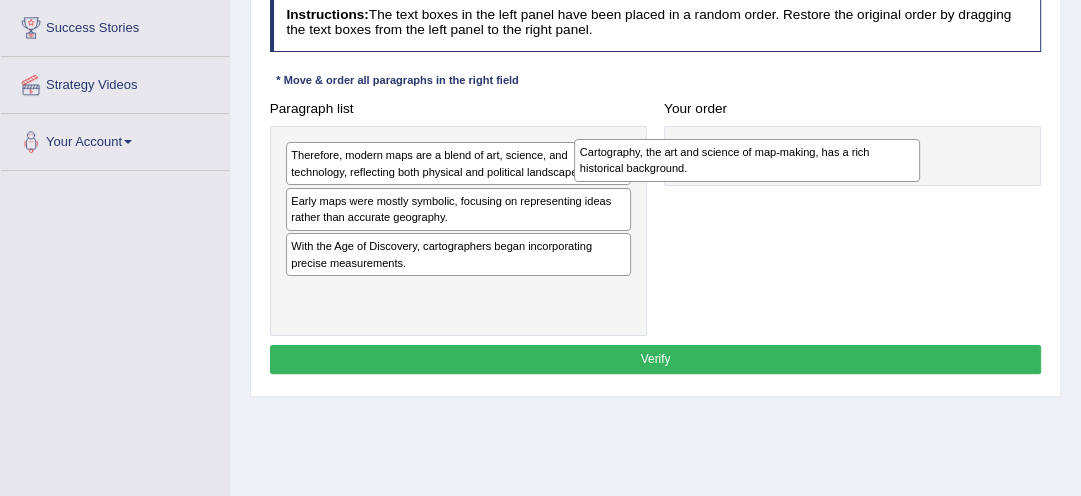 drag, startPoint x: 439, startPoint y: 163, endPoint x: 789, endPoint y: 164, distance: 350.00143 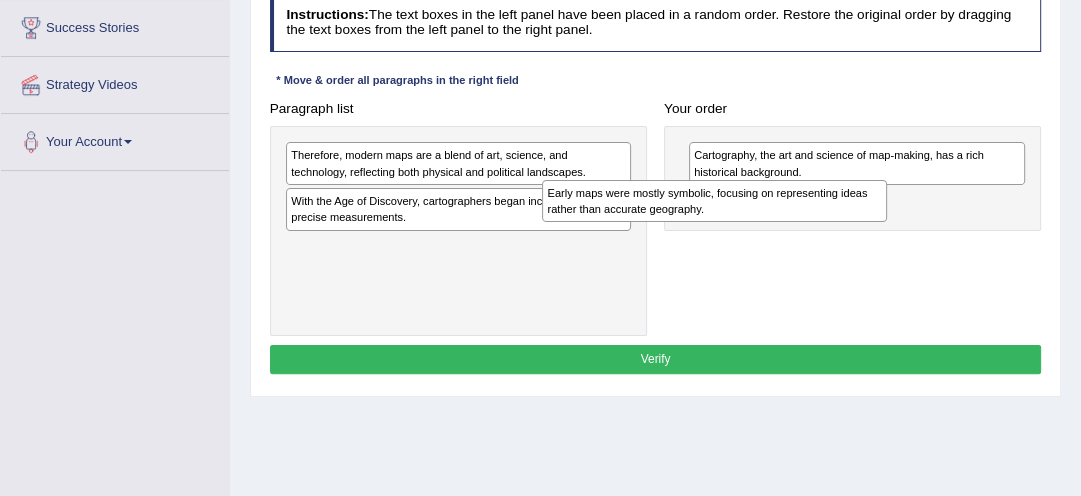 drag, startPoint x: 451, startPoint y: 214, endPoint x: 760, endPoint y: 222, distance: 309.10355 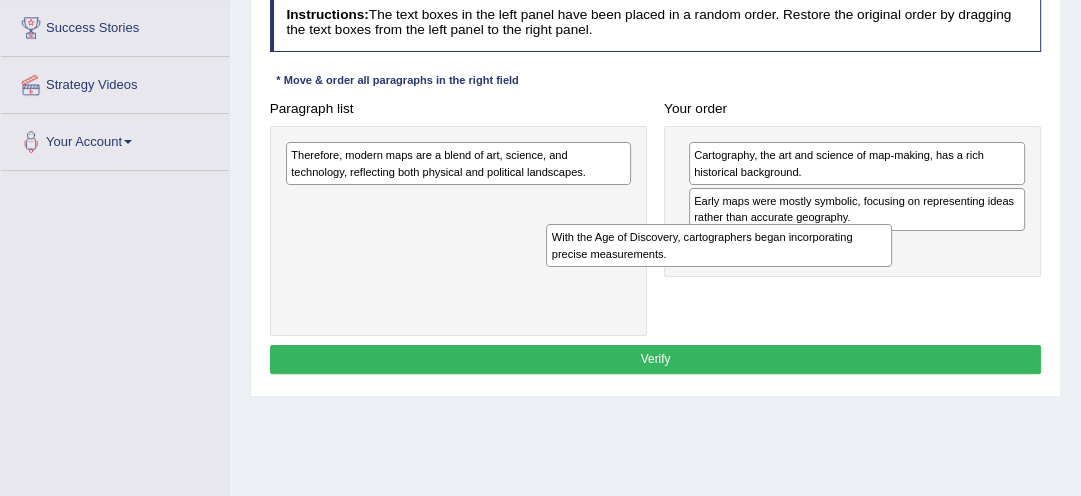 drag, startPoint x: 426, startPoint y: 200, endPoint x: 740, endPoint y: 260, distance: 319.6811 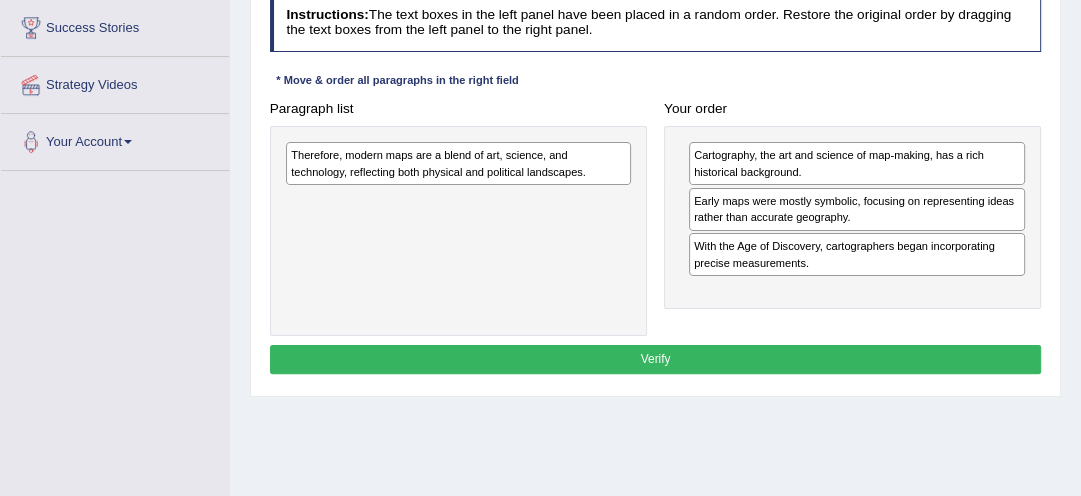 click on "Therefore, modern maps are a blend of art, science, and technology, reflecting both physical and political
landscapes." at bounding box center [458, 163] 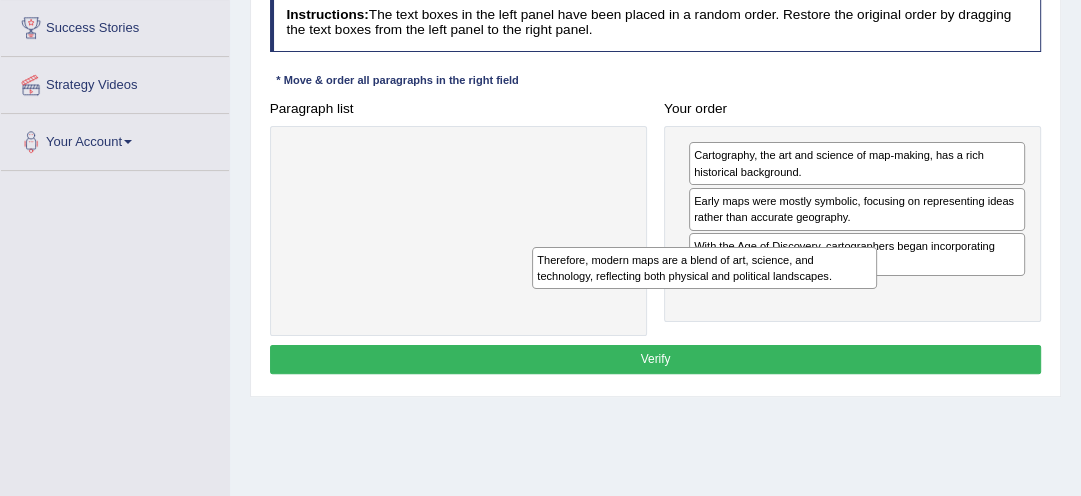 drag, startPoint x: 415, startPoint y: 157, endPoint x: 711, endPoint y: 290, distance: 324.50732 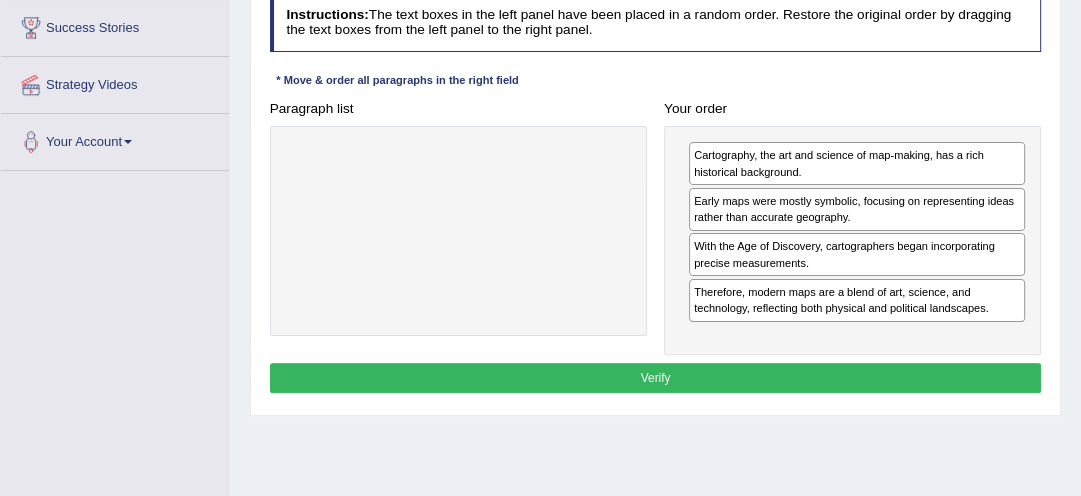 click on "Verify" at bounding box center [656, 377] 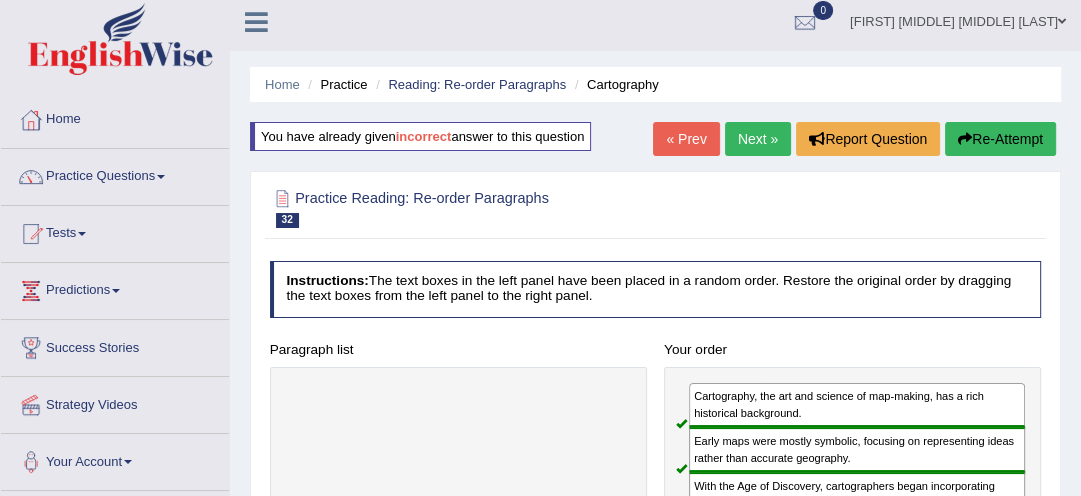 scroll, scrollTop: 0, scrollLeft: 0, axis: both 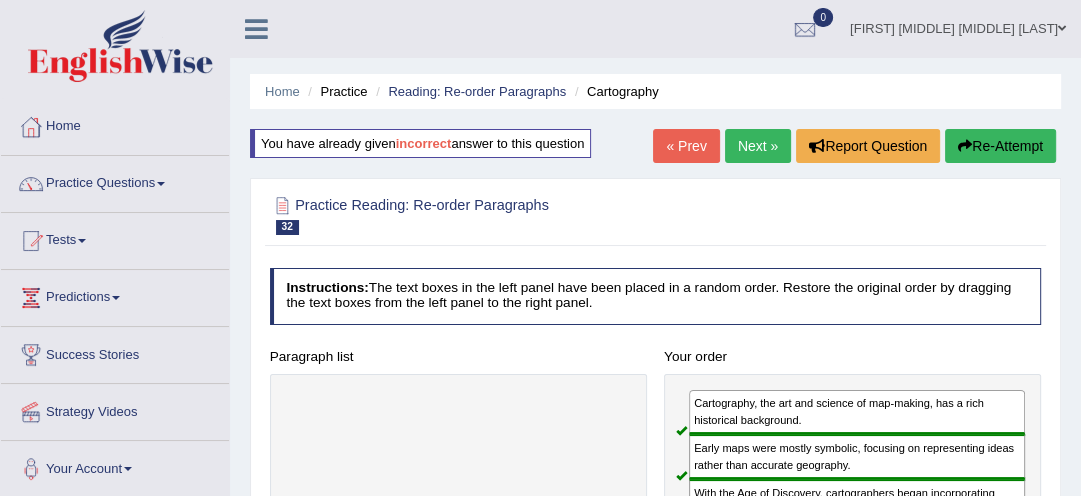 click on "Next »" at bounding box center (758, 146) 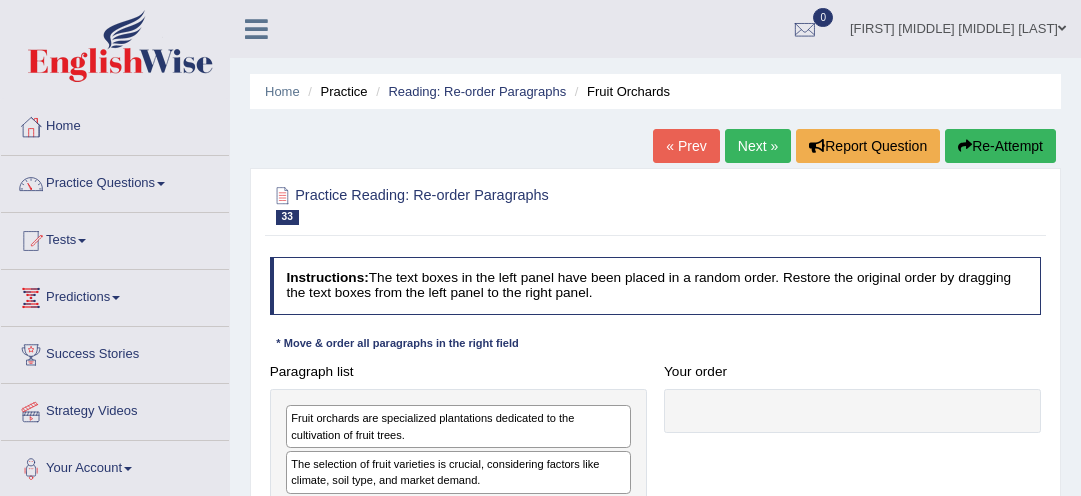 scroll, scrollTop: 0, scrollLeft: 0, axis: both 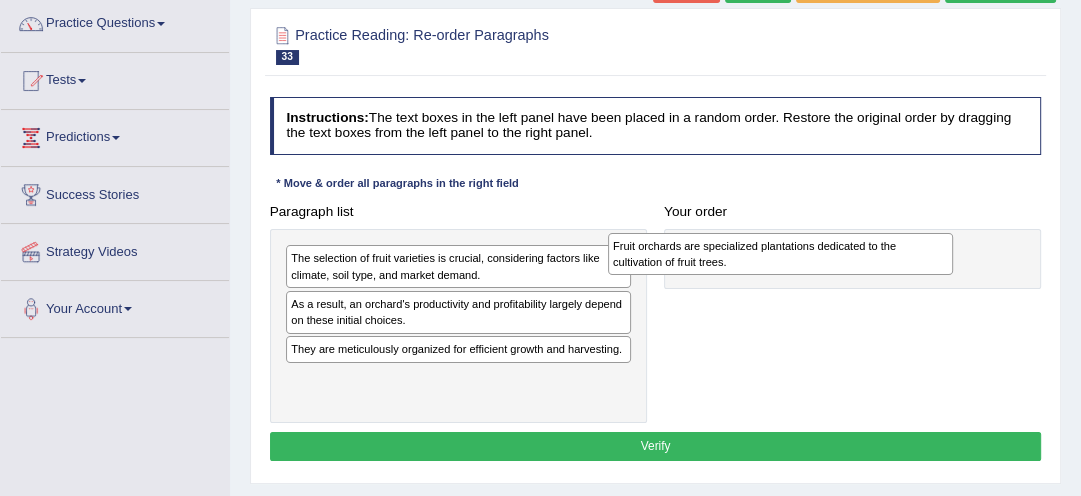 drag, startPoint x: 366, startPoint y: 269, endPoint x: 783, endPoint y: 264, distance: 417.02997 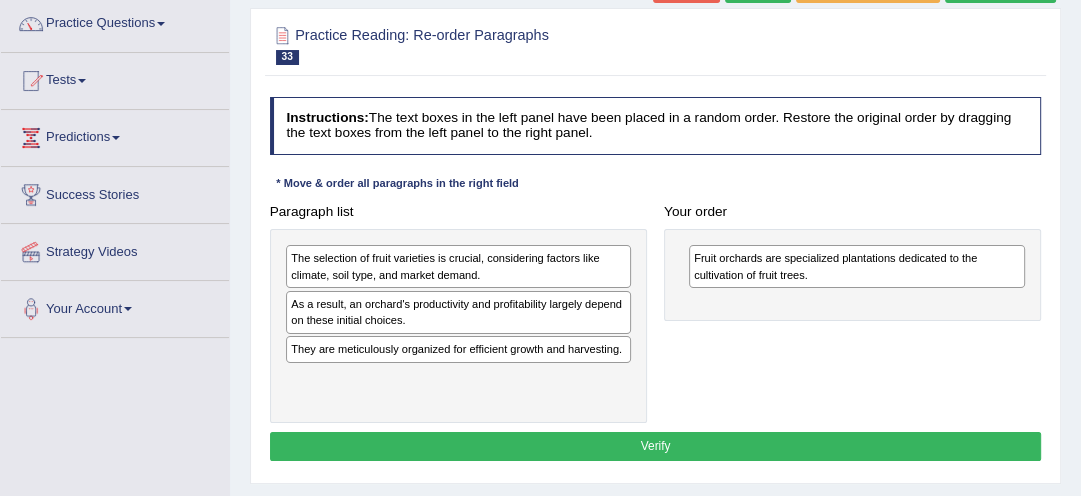 click on "Paragraph list
The selection of fruit varieties is crucial, considering factors like climate, soil type, and market demand. As a result, an orchard's productivity and profitability largely depend on these initial choices. They are meticulously organized for efficient growth and harvesting.
Correct order
Fruit orchards are specialized plantations dedicated to the cultivation of fruit trees. They are meticulously organized for efficient growth and harvesting. The selection of fruit varieties is crucial, considering factors like climate, soil type, and market demand. As a result, an orchard's productivity and profitability largely depend on these initial choices.
Your order
Fruit orchards are specialized plantations dedicated to the cultivation of fruit trees." at bounding box center [655, 310] 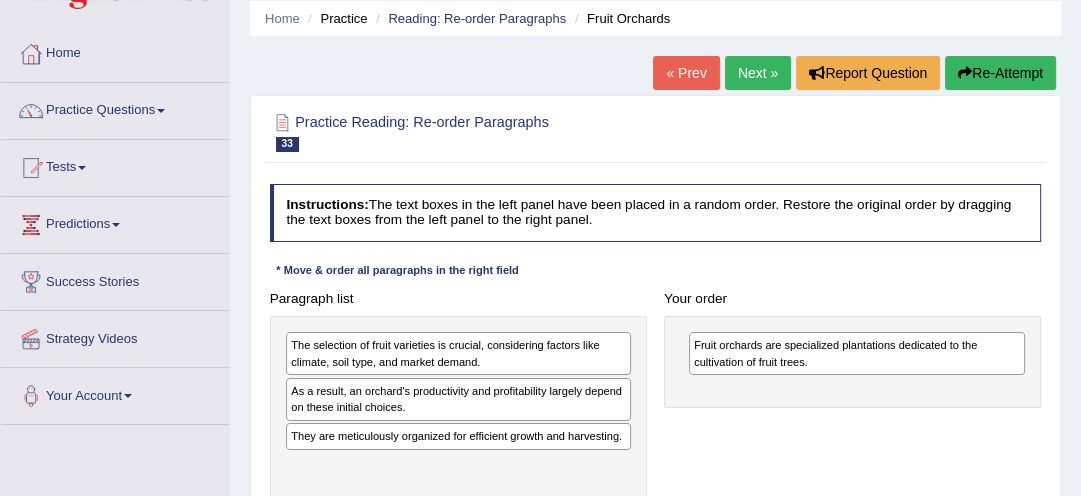 scroll, scrollTop: 64, scrollLeft: 0, axis: vertical 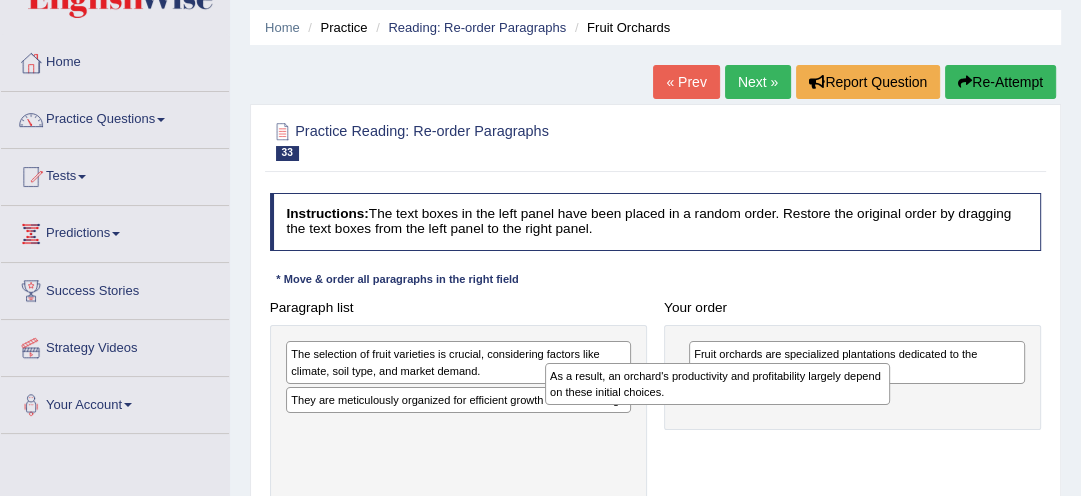 drag, startPoint x: 445, startPoint y: 412, endPoint x: 757, endPoint y: 401, distance: 312.19385 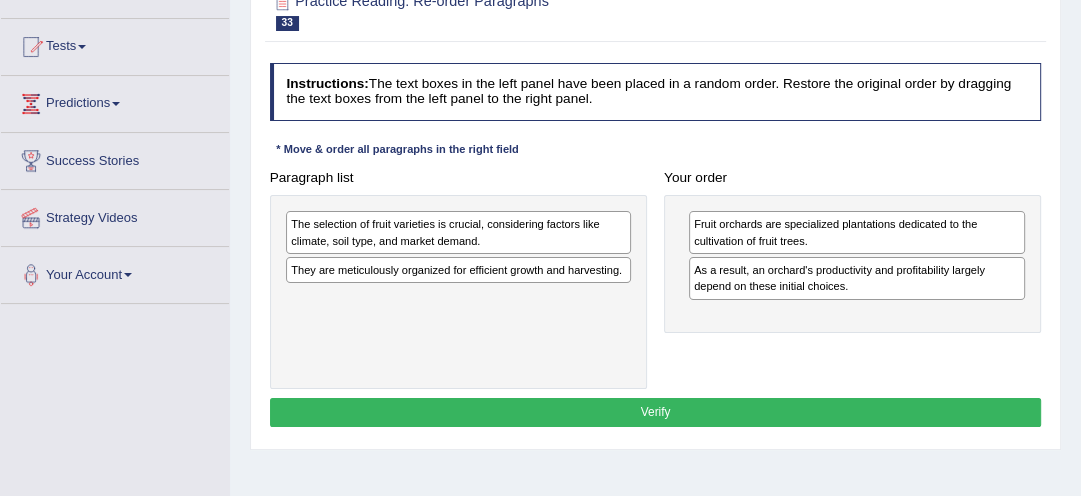 scroll, scrollTop: 224, scrollLeft: 0, axis: vertical 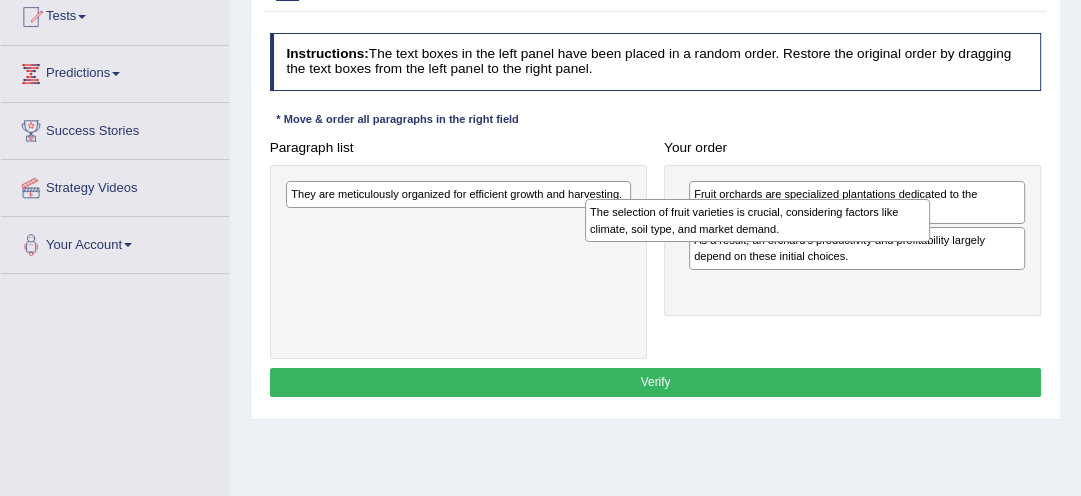 drag, startPoint x: 392, startPoint y: 202, endPoint x: 752, endPoint y: 232, distance: 361.24783 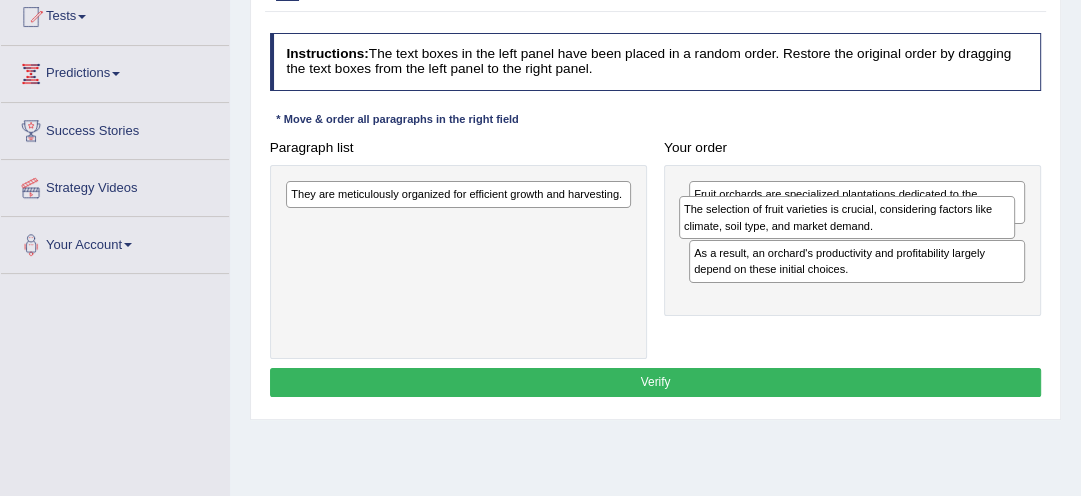 drag, startPoint x: 758, startPoint y: 297, endPoint x: 752, endPoint y: 233, distance: 64.28063 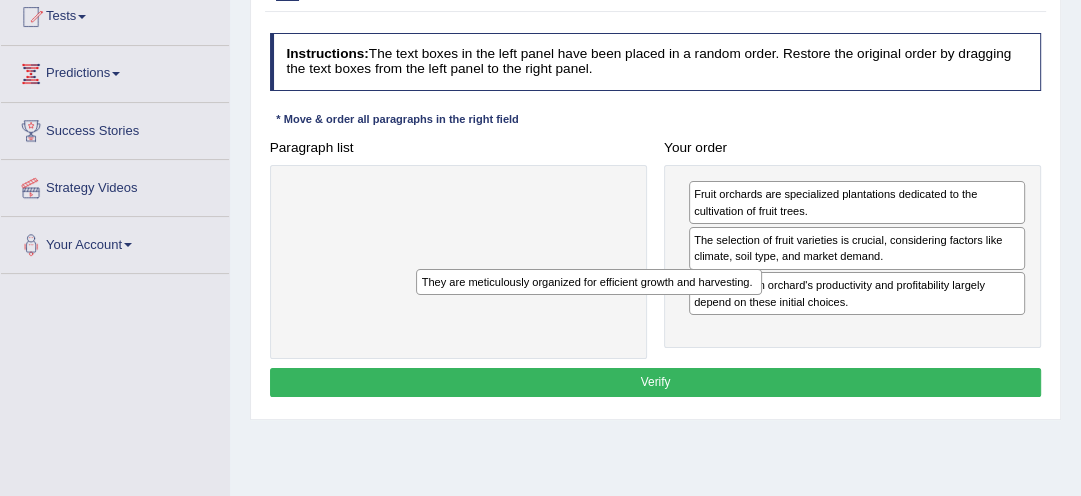 drag, startPoint x: 458, startPoint y: 190, endPoint x: 633, endPoint y: 310, distance: 212.19095 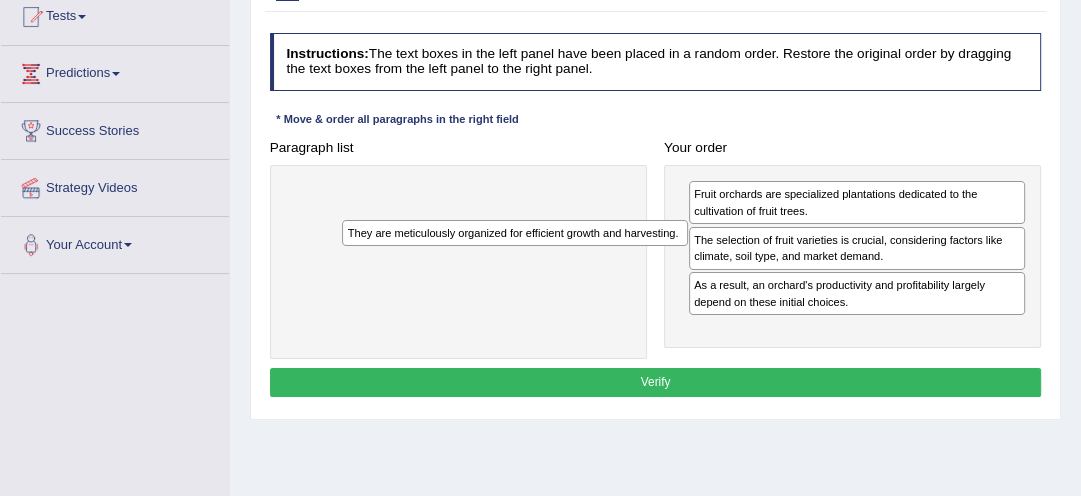 drag, startPoint x: 510, startPoint y: 191, endPoint x: 660, endPoint y: 292, distance: 180.83418 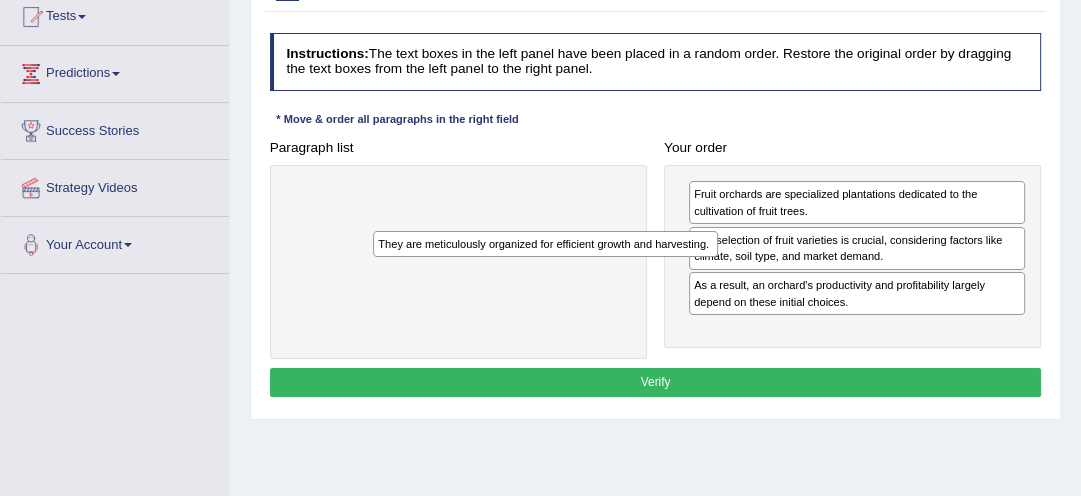 drag, startPoint x: 485, startPoint y: 193, endPoint x: 592, endPoint y: 260, distance: 126.24579 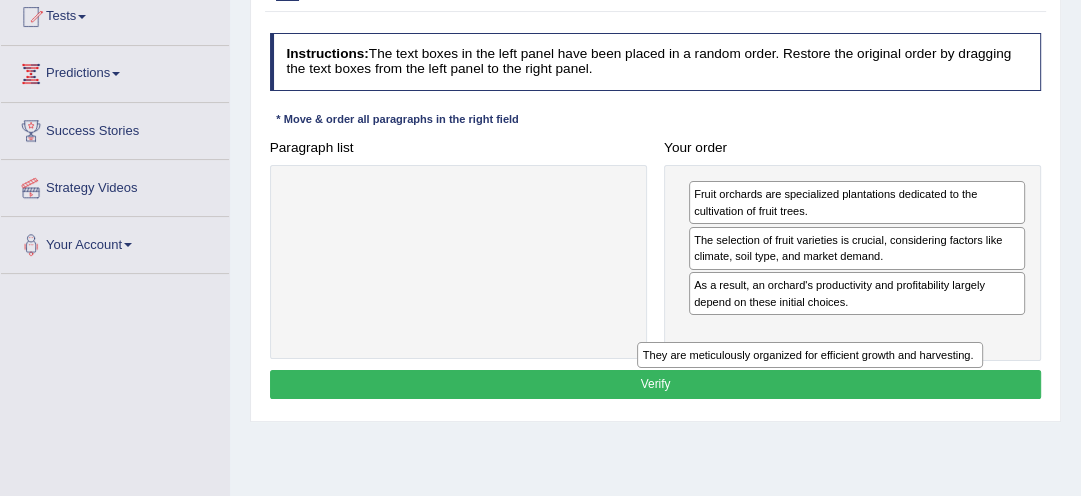 drag, startPoint x: 449, startPoint y: 194, endPoint x: 868, endPoint y: 392, distance: 463.42746 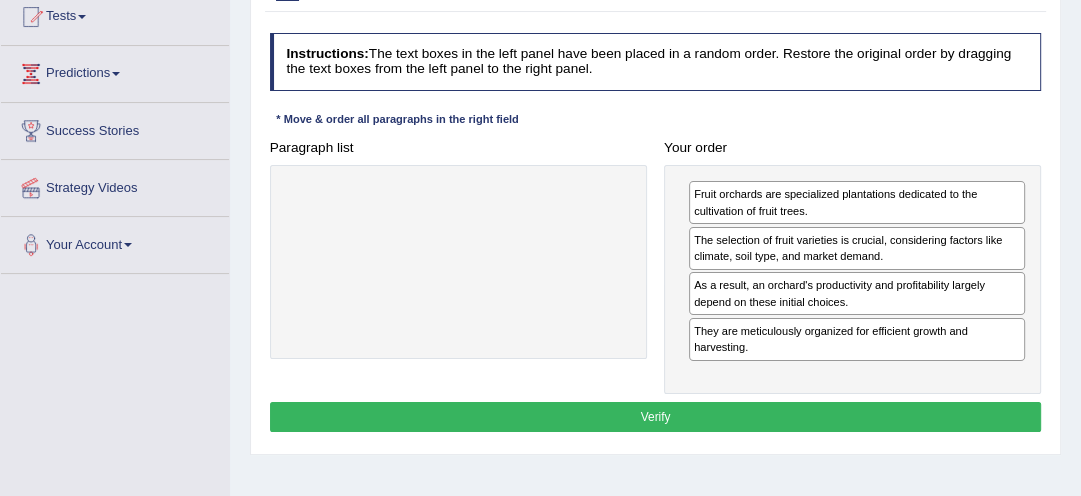 click on "Verify" at bounding box center [656, 416] 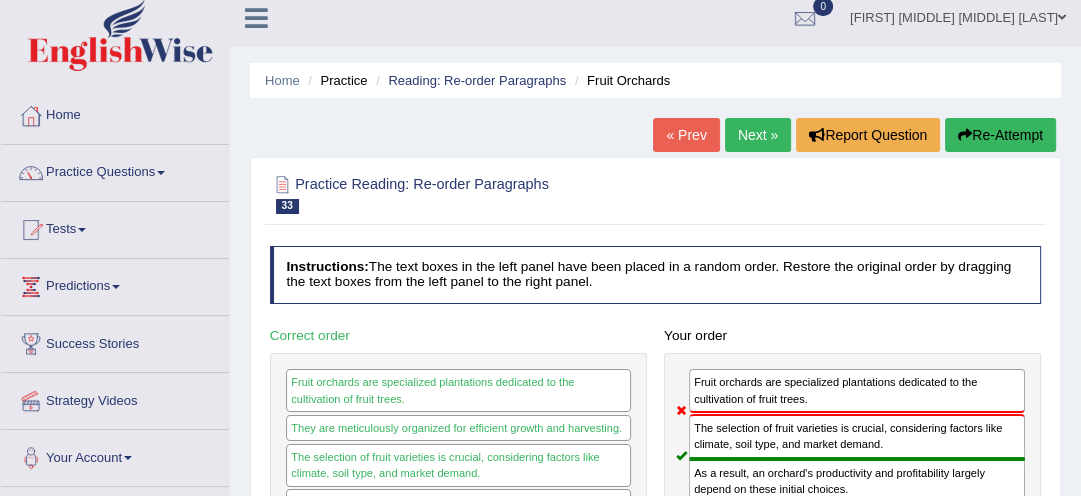 scroll, scrollTop: 0, scrollLeft: 0, axis: both 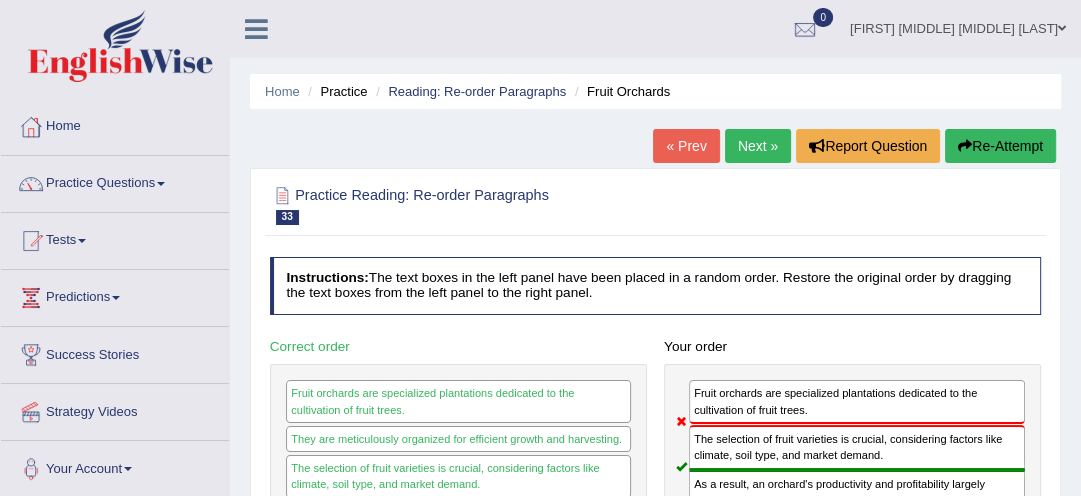 click on "Re-Attempt" at bounding box center [1000, 146] 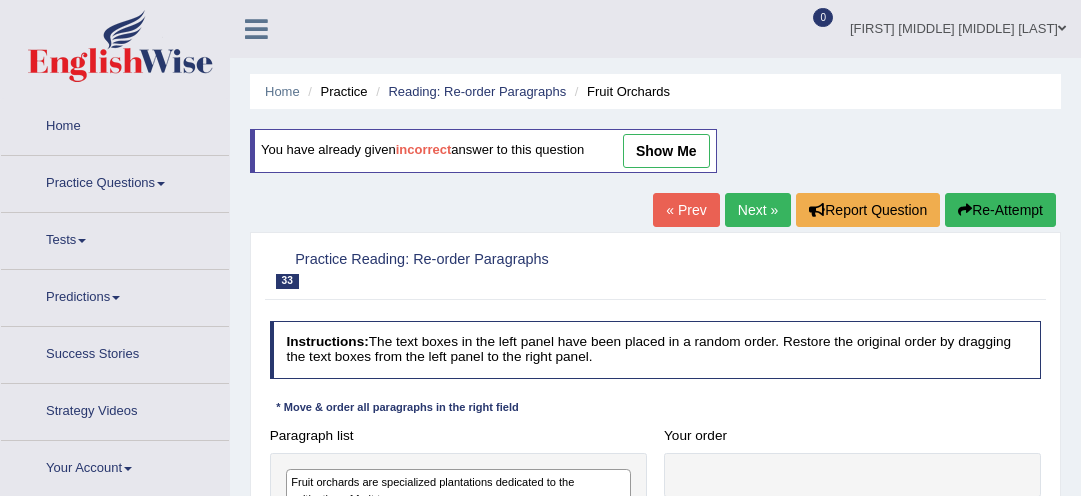 scroll, scrollTop: 0, scrollLeft: 0, axis: both 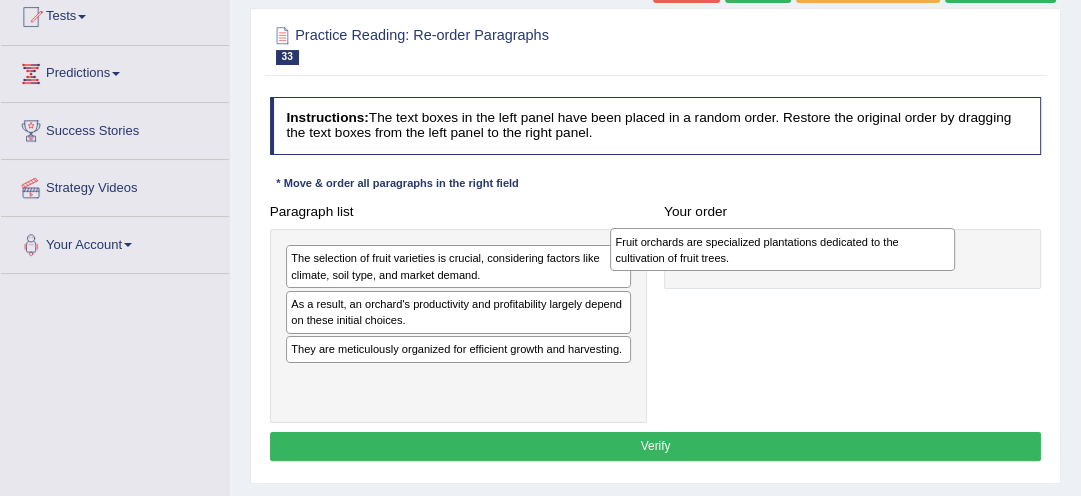 drag, startPoint x: 433, startPoint y: 272, endPoint x: 819, endPoint y: 261, distance: 386.1567 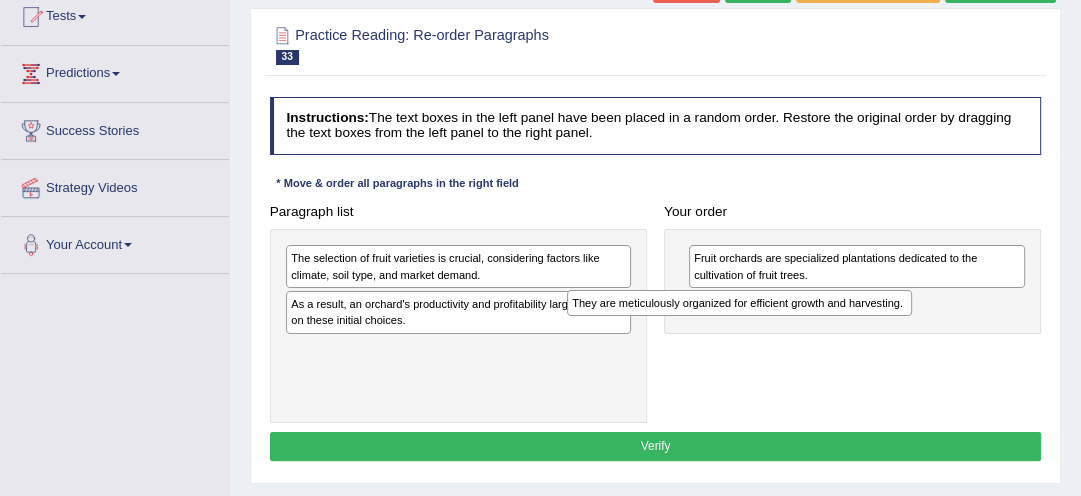 drag, startPoint x: 487, startPoint y: 359, endPoint x: 822, endPoint y: 330, distance: 336.25287 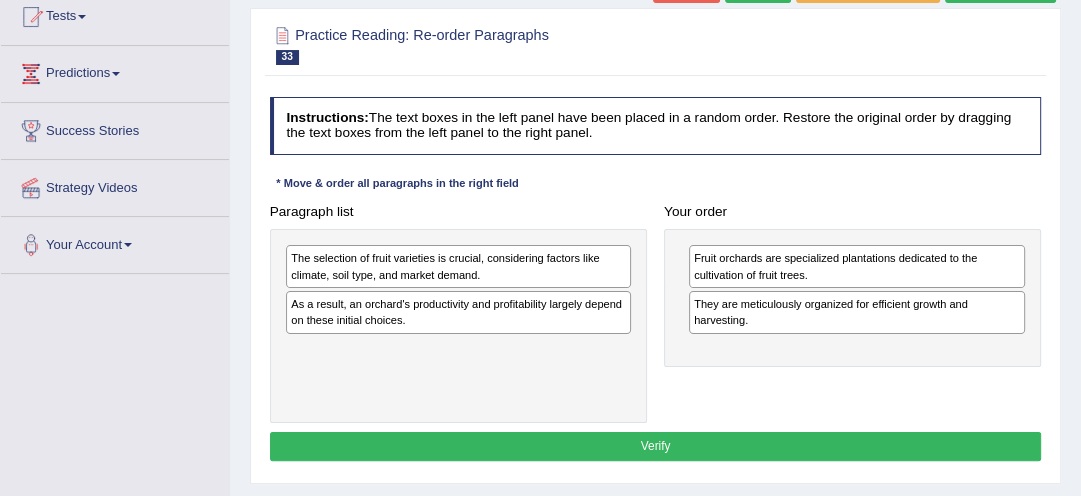 drag, startPoint x: 474, startPoint y: 268, endPoint x: 550, endPoint y: 298, distance: 81.706795 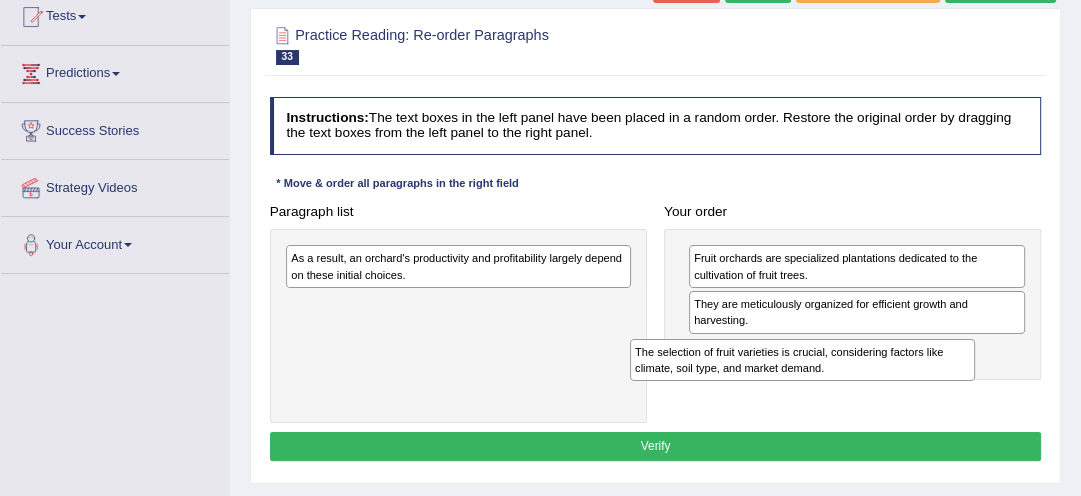 drag, startPoint x: 428, startPoint y: 268, endPoint x: 844, endPoint y: 375, distance: 429.54047 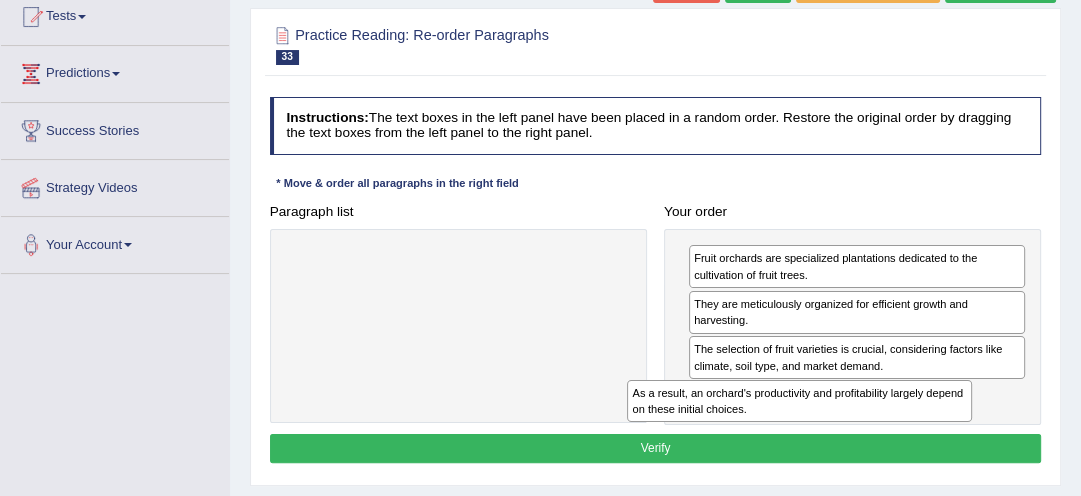drag, startPoint x: 536, startPoint y: 265, endPoint x: 942, endPoint y: 432, distance: 439.00455 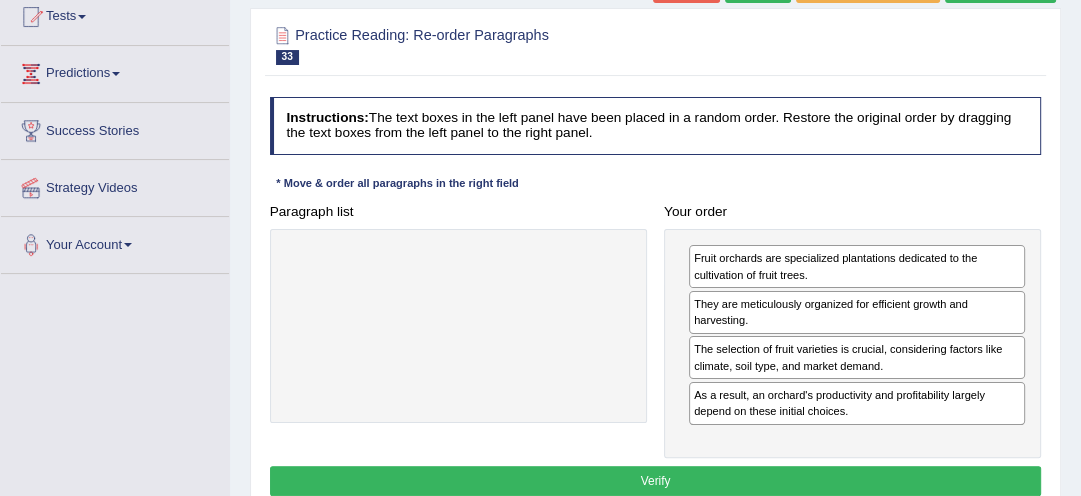 click on "Verify" at bounding box center [656, 480] 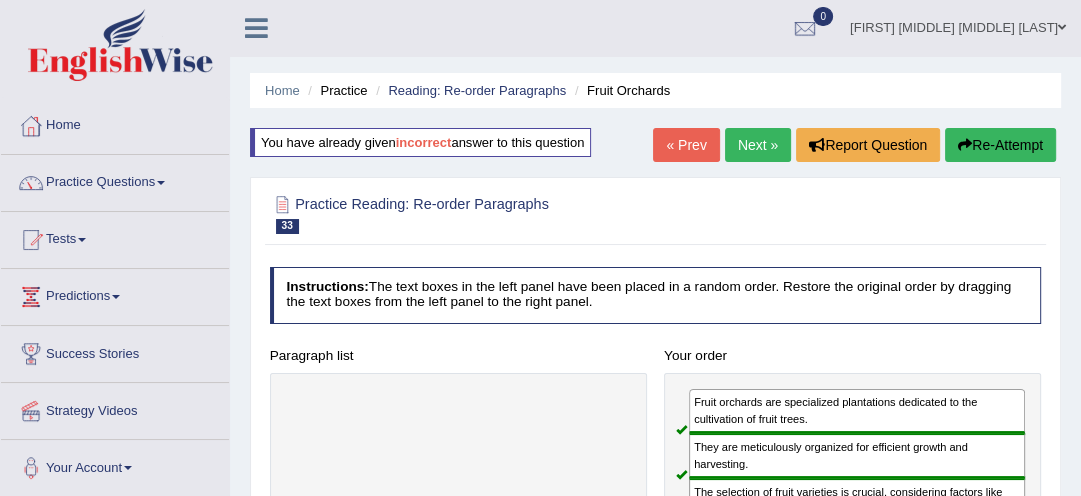 scroll, scrollTop: 0, scrollLeft: 0, axis: both 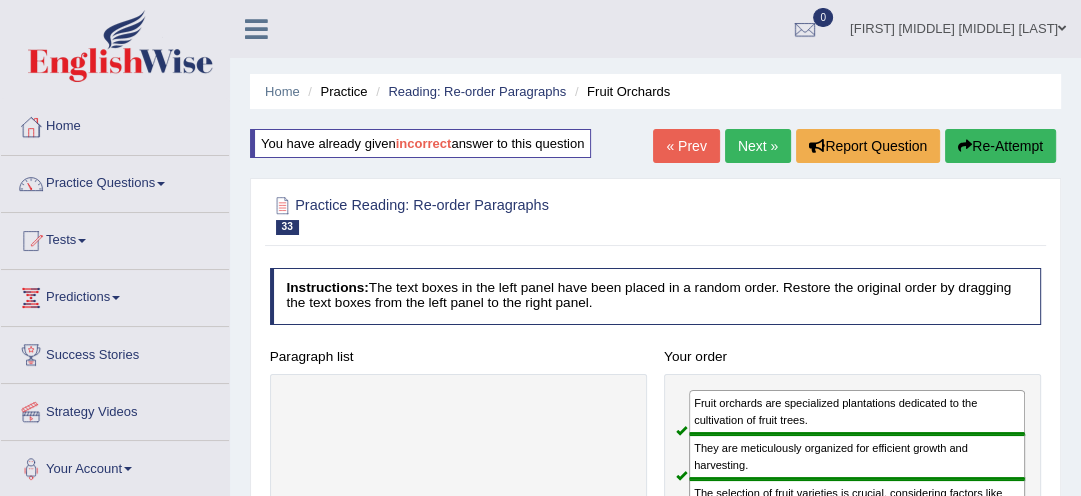 click on "Next »" at bounding box center [758, 146] 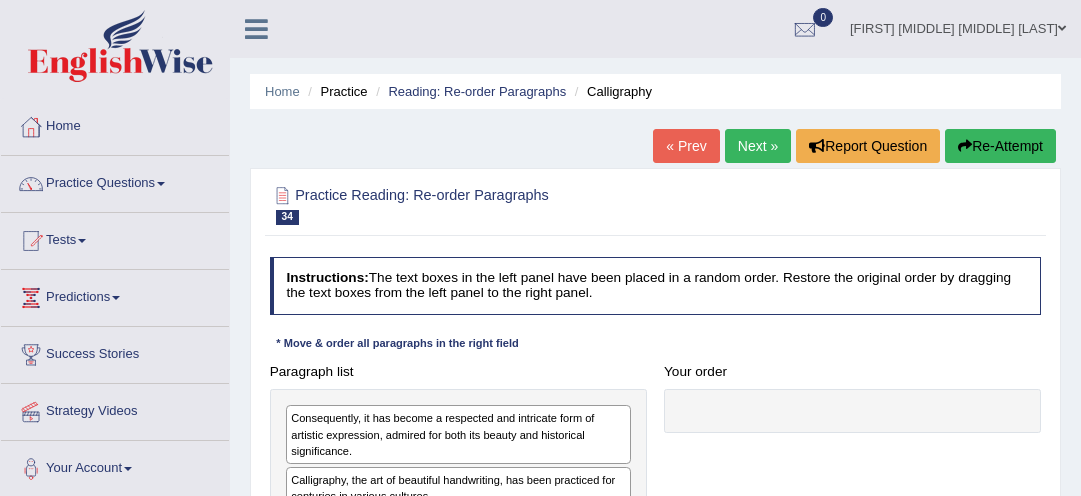 scroll, scrollTop: 0, scrollLeft: 0, axis: both 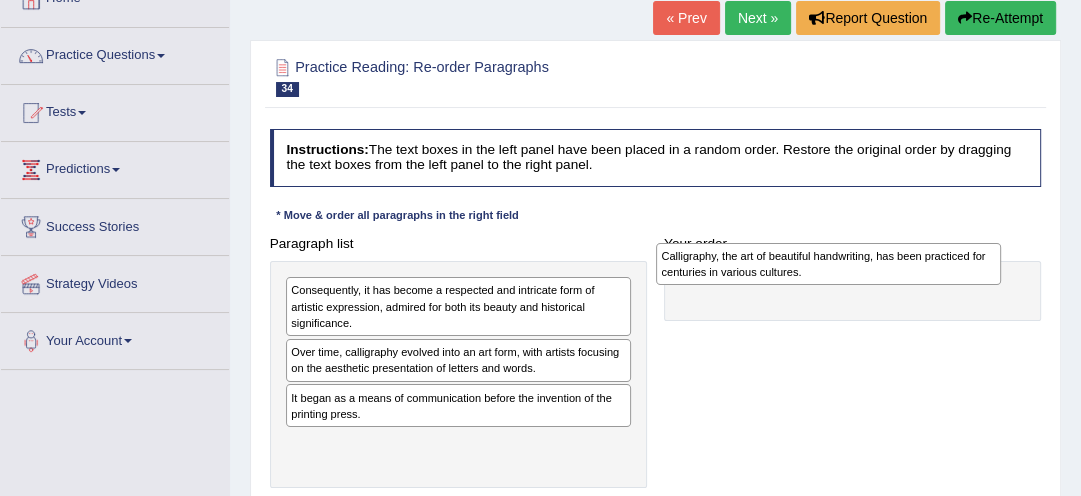 drag, startPoint x: 422, startPoint y: 349, endPoint x: 862, endPoint y: 256, distance: 449.72104 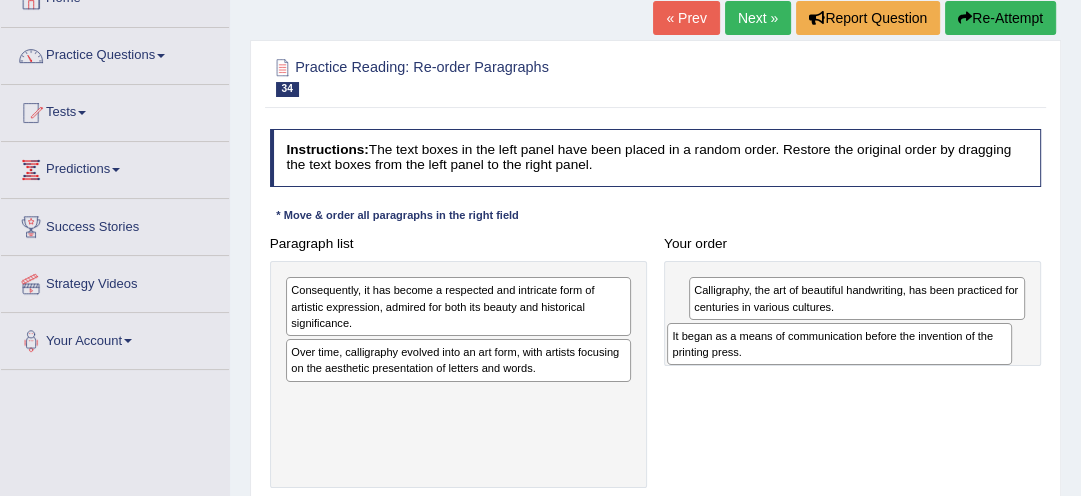 drag, startPoint x: 502, startPoint y: 405, endPoint x: 962, endPoint y: 359, distance: 462.29428 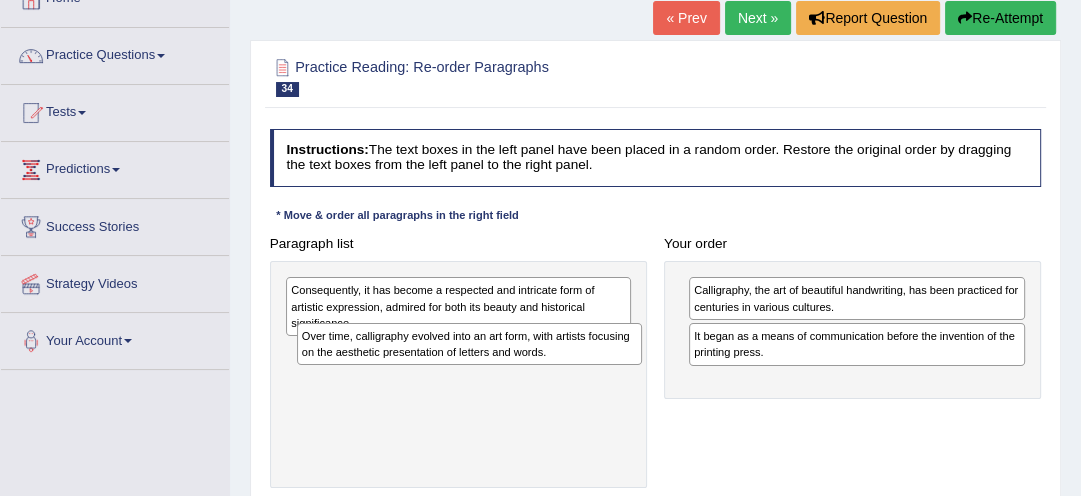 drag, startPoint x: 478, startPoint y: 368, endPoint x: 520, endPoint y: 369, distance: 42.0119 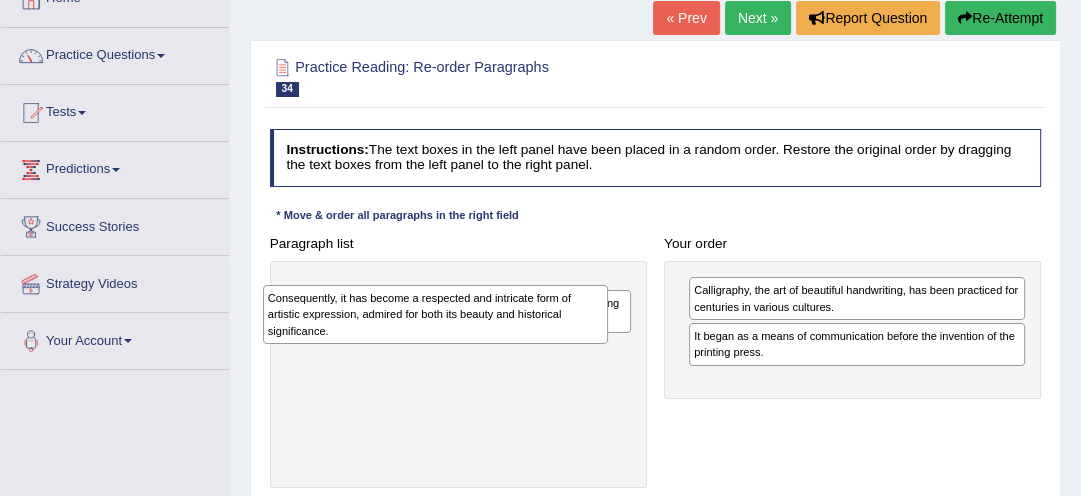 drag, startPoint x: 441, startPoint y: 322, endPoint x: 418, endPoint y: 340, distance: 29.206163 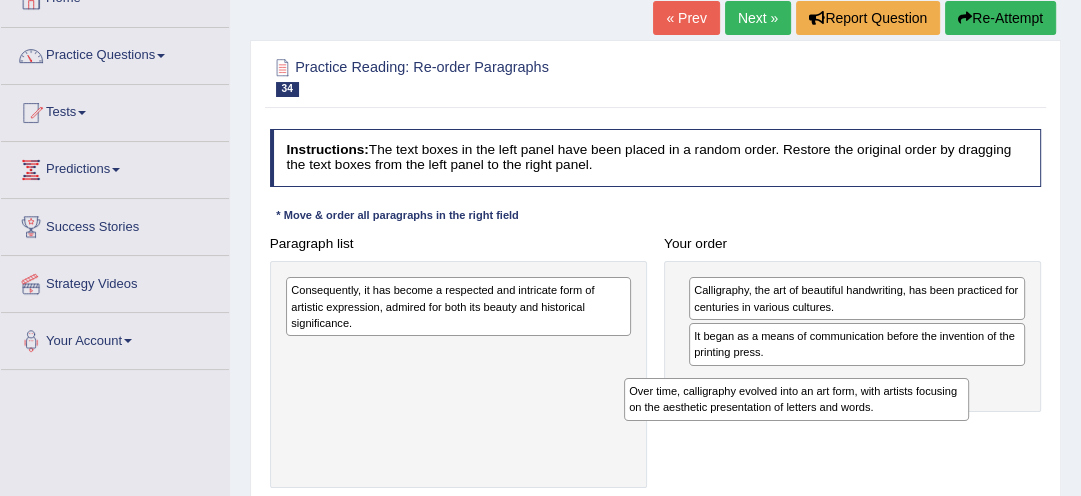 drag, startPoint x: 412, startPoint y: 360, endPoint x: 814, endPoint y: 426, distance: 407.3819 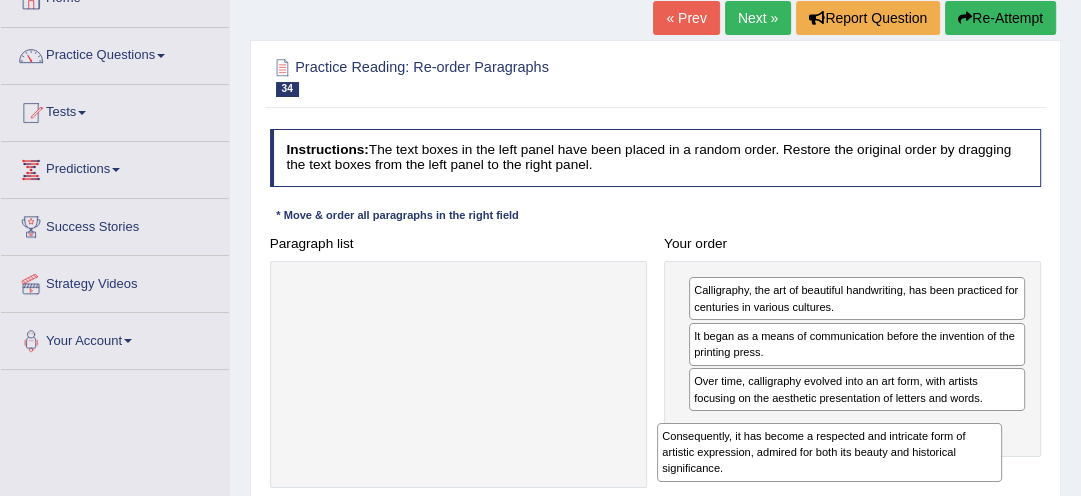 drag, startPoint x: 444, startPoint y: 312, endPoint x: 888, endPoint y: 492, distance: 479.09915 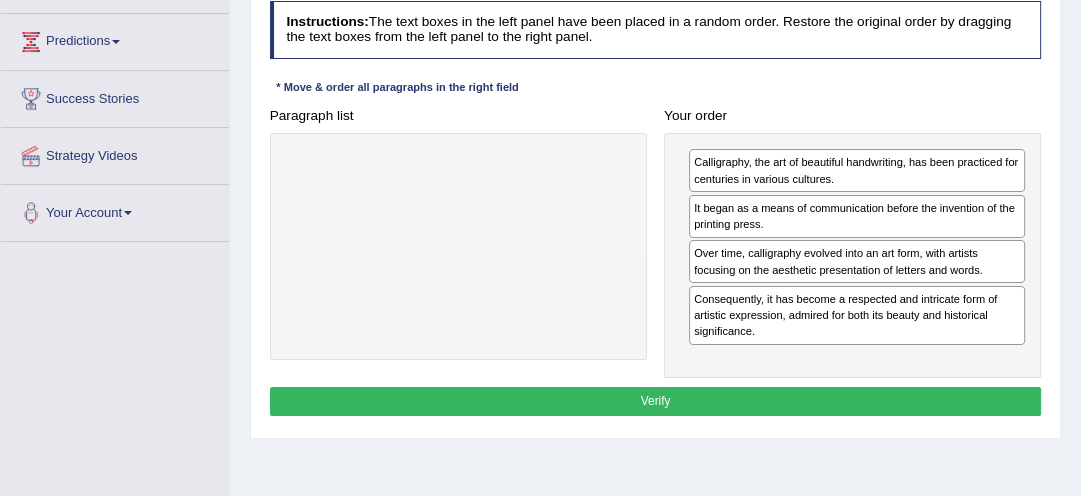 scroll, scrollTop: 288, scrollLeft: 0, axis: vertical 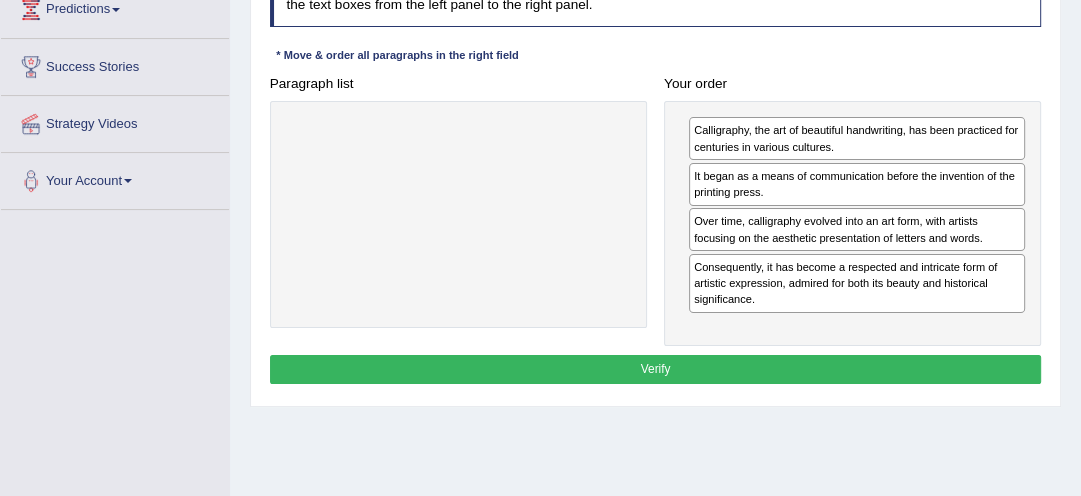 click on "Verify" at bounding box center [656, 369] 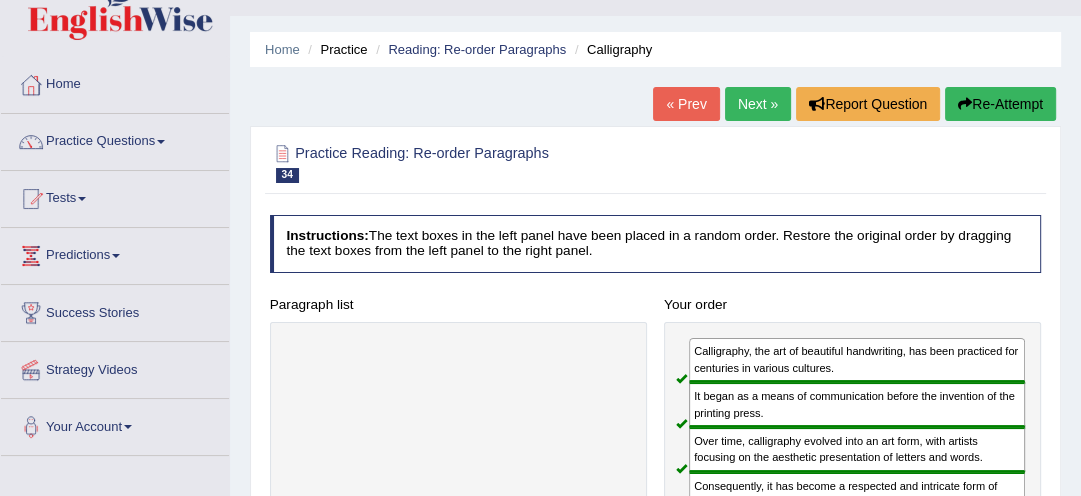 scroll, scrollTop: 0, scrollLeft: 0, axis: both 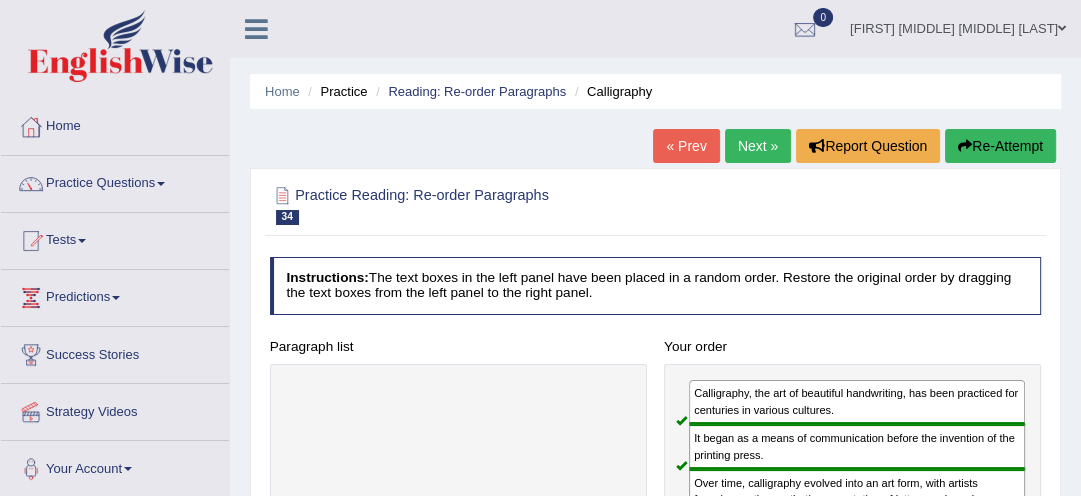 click on "Next »" at bounding box center [758, 146] 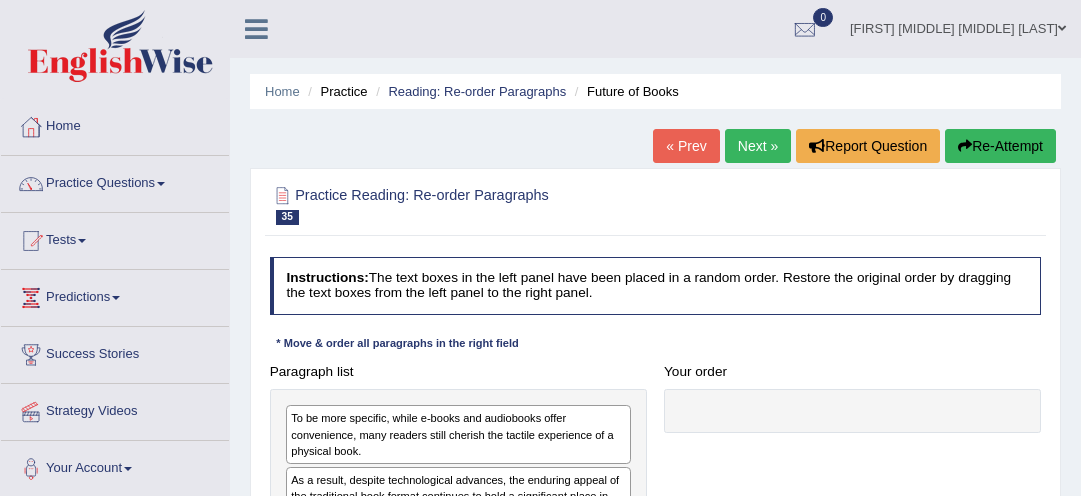 scroll, scrollTop: 0, scrollLeft: 0, axis: both 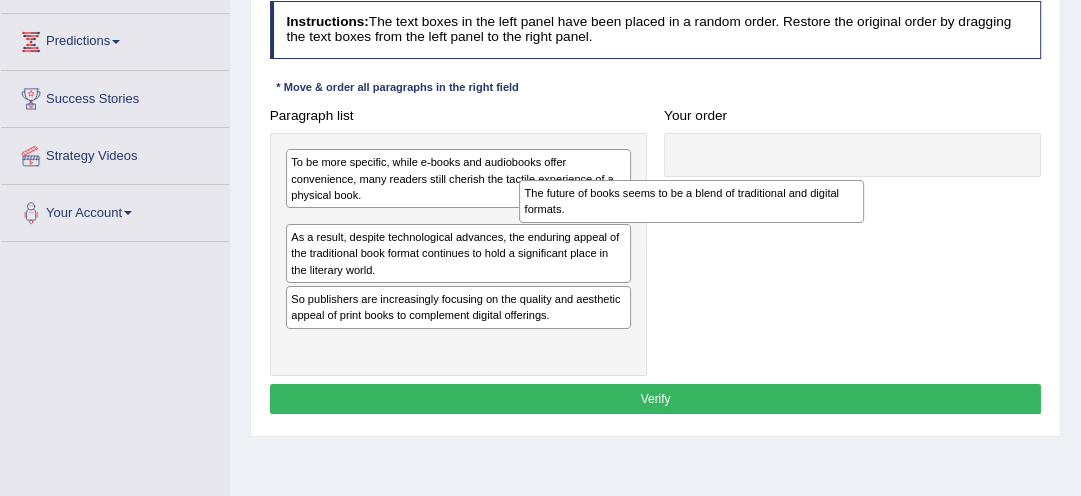 drag, startPoint x: 439, startPoint y: 336, endPoint x: 730, endPoint y: 210, distance: 317.10724 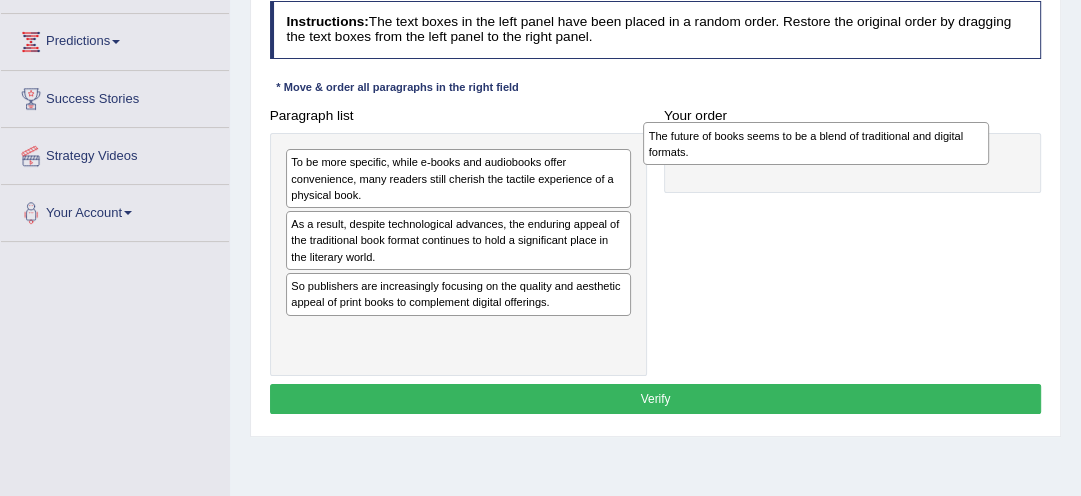 drag, startPoint x: 447, startPoint y: 236, endPoint x: 877, endPoint y: 150, distance: 438.5157 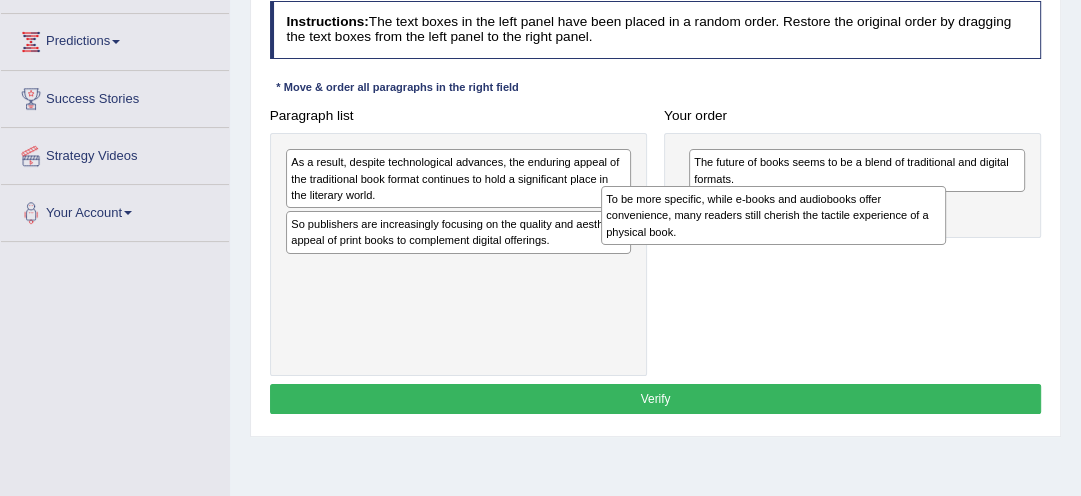 drag, startPoint x: 387, startPoint y: 184, endPoint x: 788, endPoint y: 234, distance: 404.1052 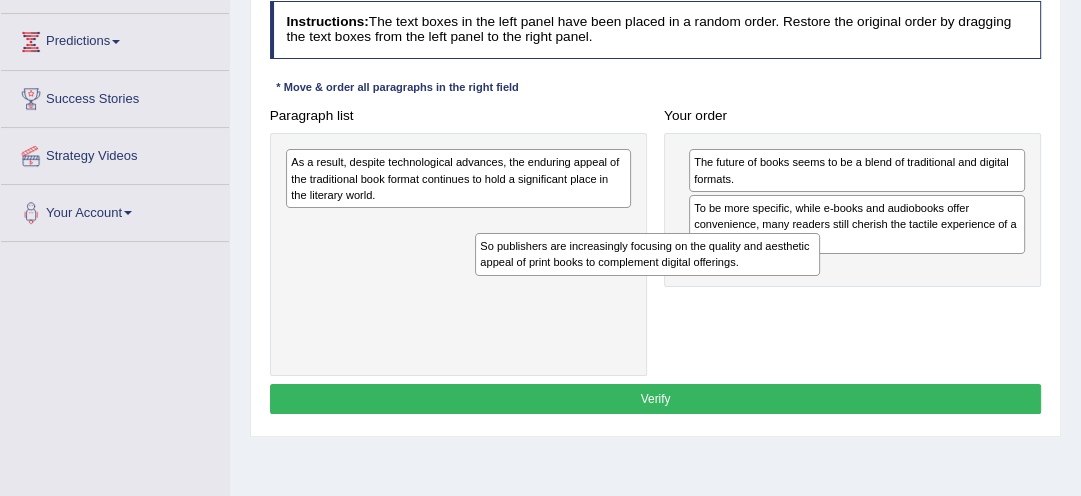 drag, startPoint x: 540, startPoint y: 230, endPoint x: 767, endPoint y: 276, distance: 231.6139 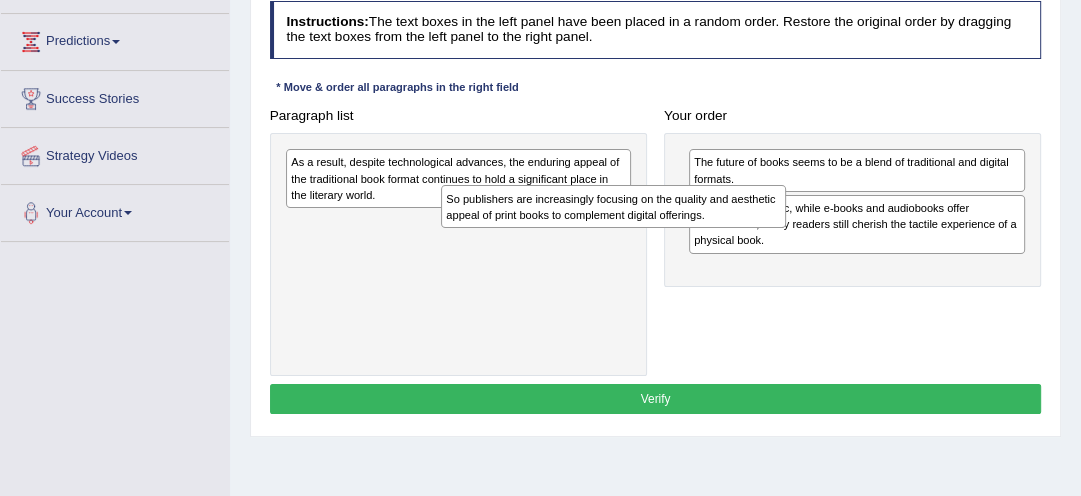 drag, startPoint x: 422, startPoint y: 234, endPoint x: 823, endPoint y: 268, distance: 402.4388 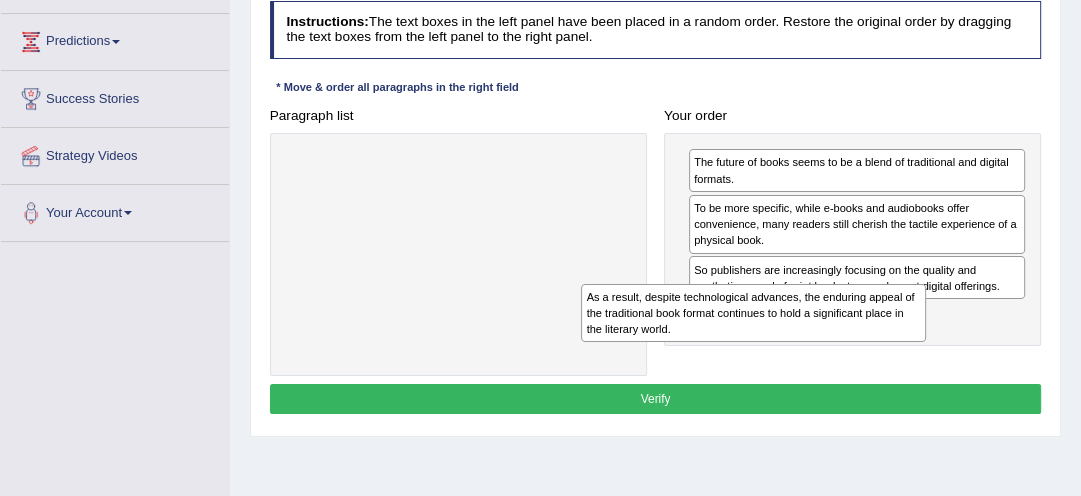 drag, startPoint x: 492, startPoint y: 197, endPoint x: 846, endPoint y: 367, distance: 392.70346 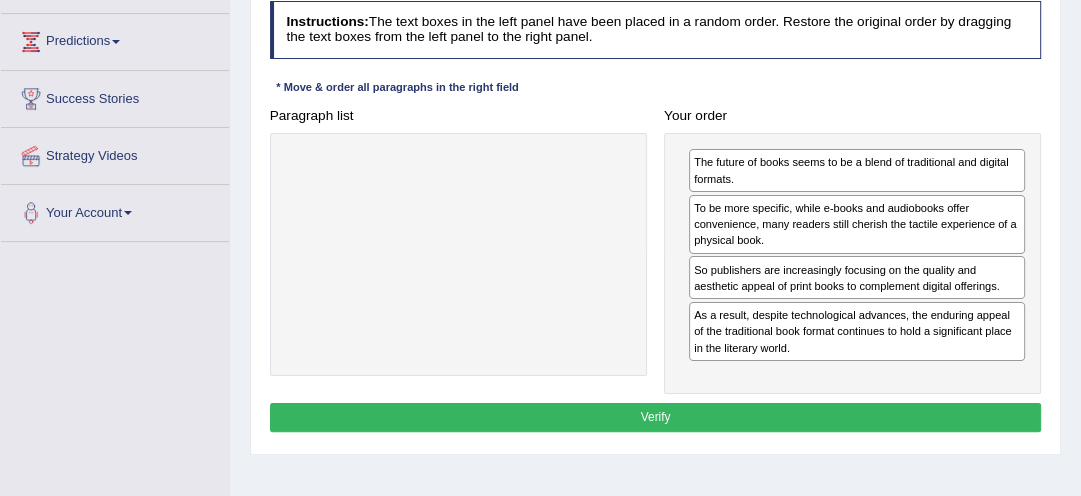click on "Verify" at bounding box center (656, 417) 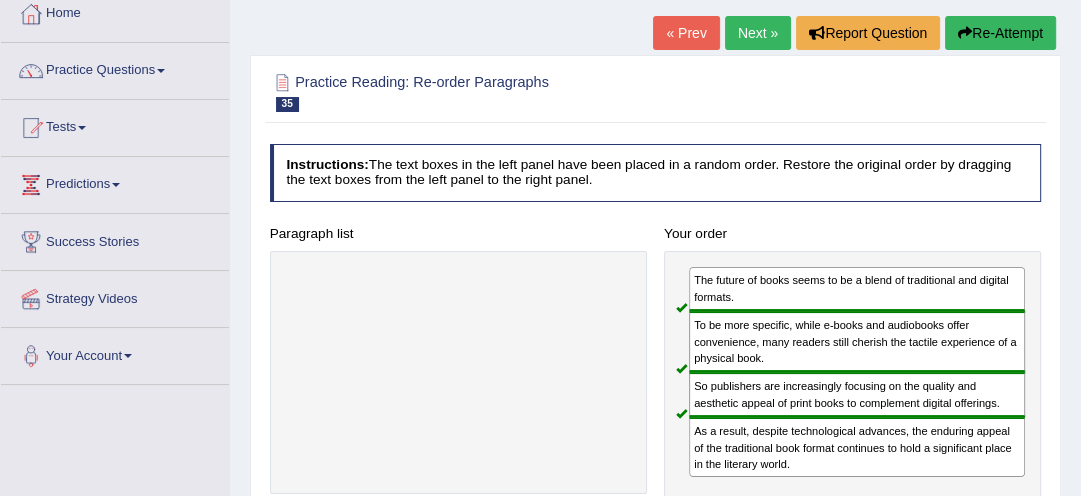 scroll, scrollTop: 96, scrollLeft: 0, axis: vertical 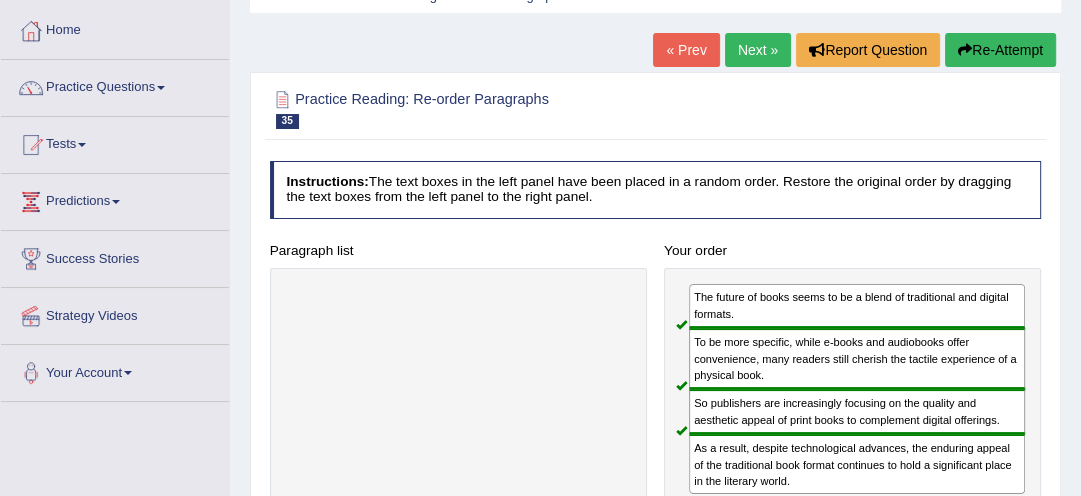 click on "Next »" at bounding box center (758, 50) 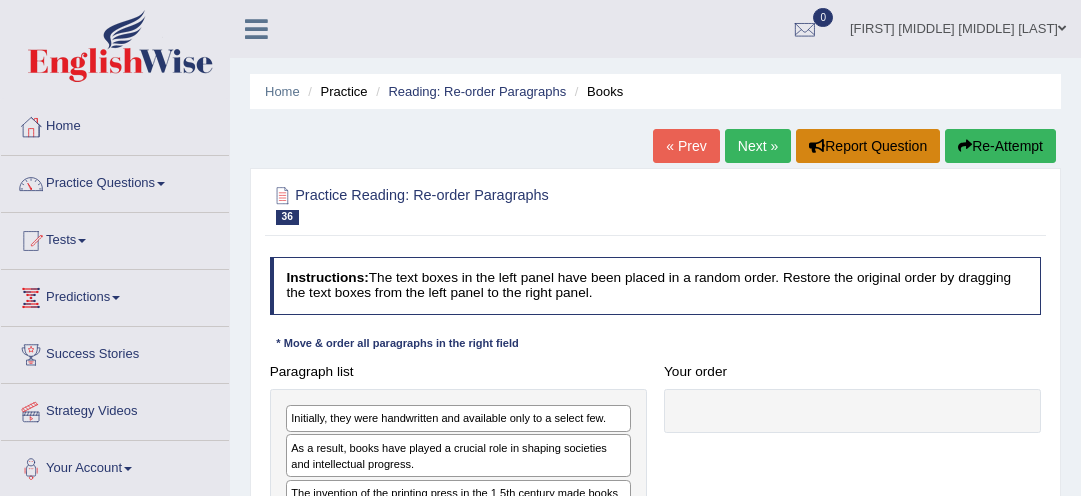 scroll, scrollTop: 0, scrollLeft: 0, axis: both 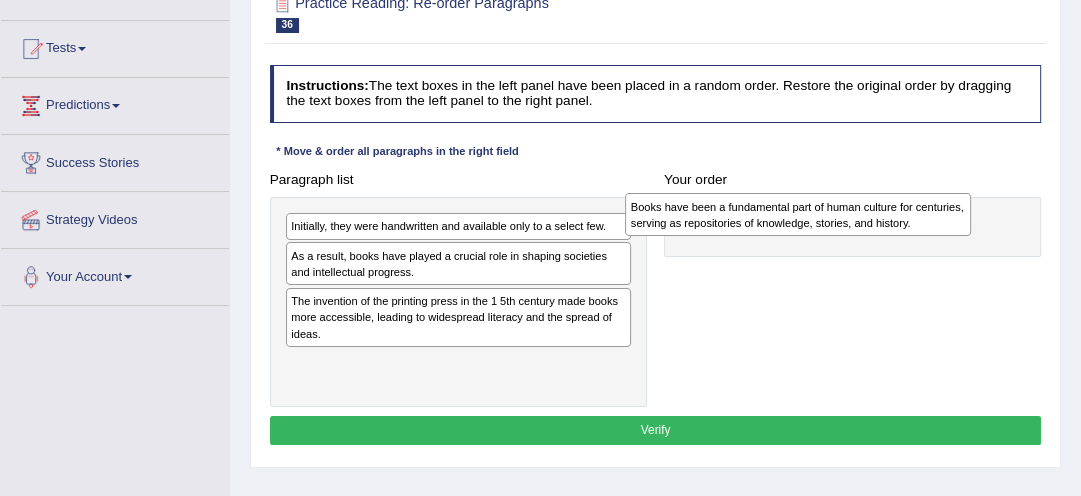 drag, startPoint x: 405, startPoint y: 367, endPoint x: 812, endPoint y: 215, distance: 434.45712 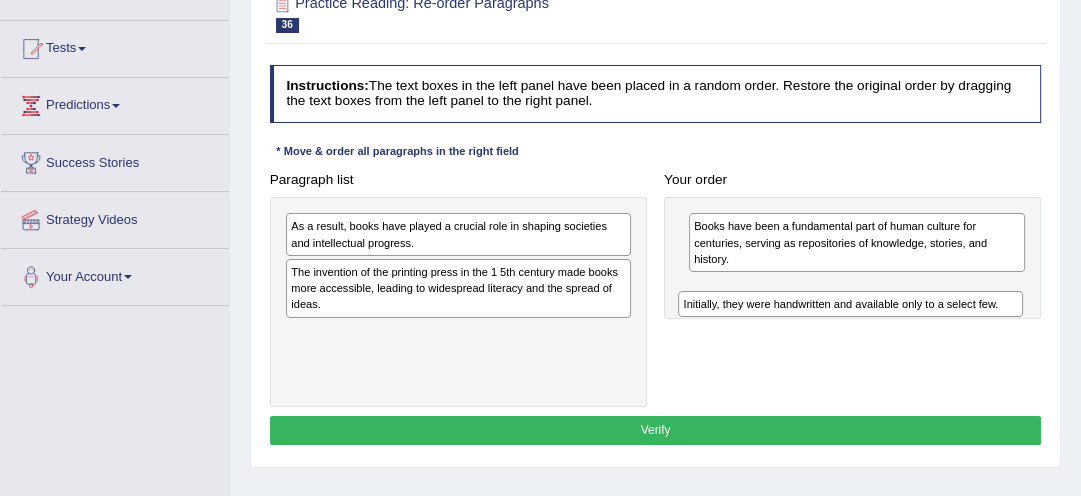 drag, startPoint x: 440, startPoint y: 232, endPoint x: 908, endPoint y: 331, distance: 478.35657 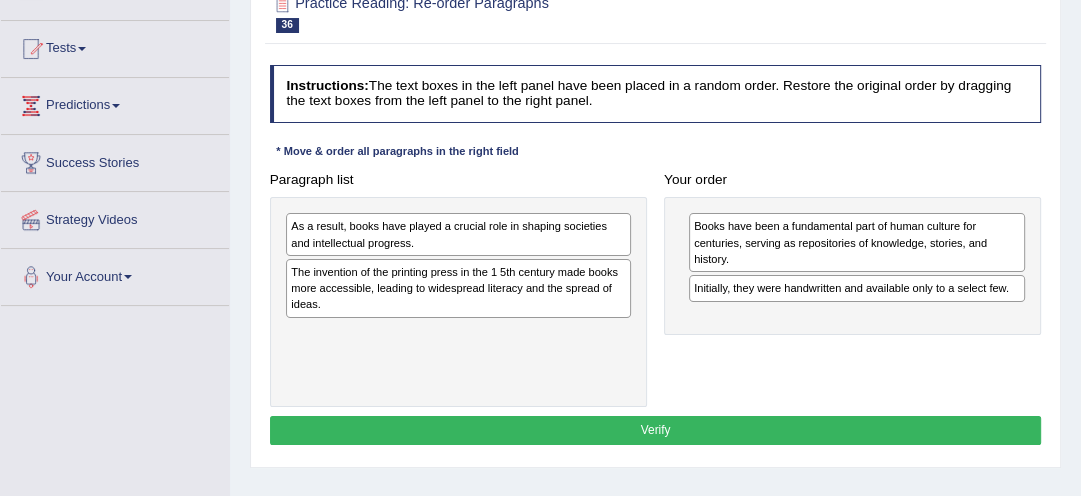 click on "As a result, books have played a crucial role in shaping societies and intellectual progress. The invention of the printing press in the 1 5th century made books more accessible, leading to widespread
literacy and the spread of ideas." at bounding box center (458, 302) 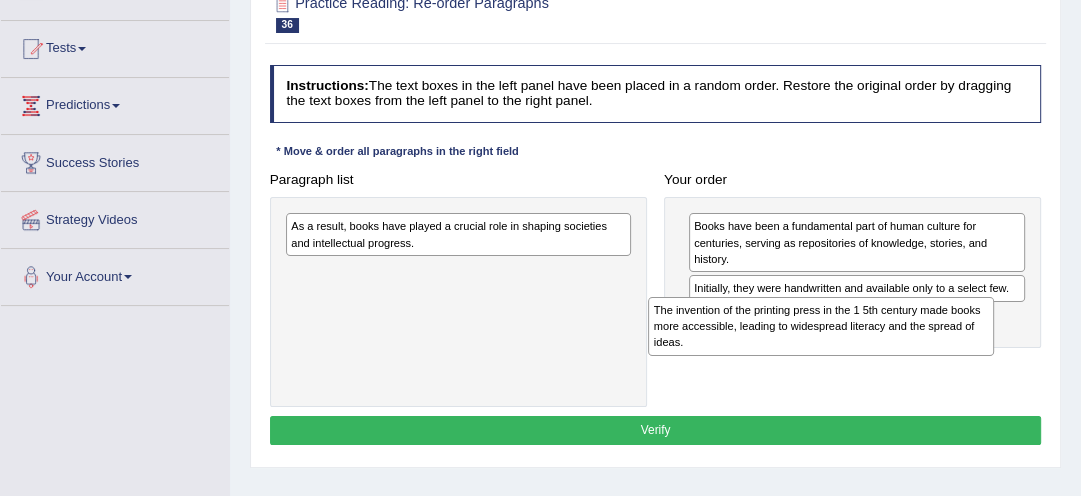 drag, startPoint x: 477, startPoint y: 278, endPoint x: 913, endPoint y: 340, distance: 440.3862 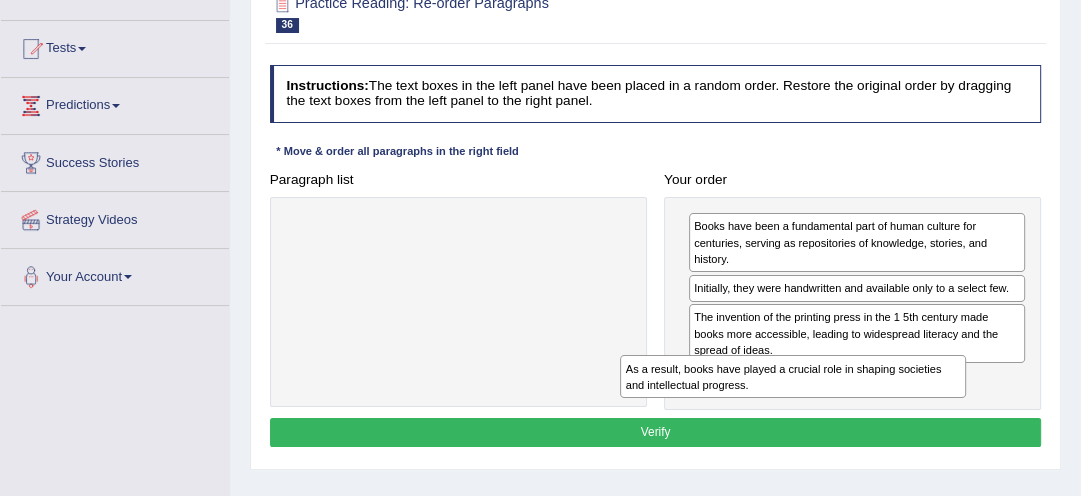 drag, startPoint x: 438, startPoint y: 232, endPoint x: 844, endPoint y: 413, distance: 444.51883 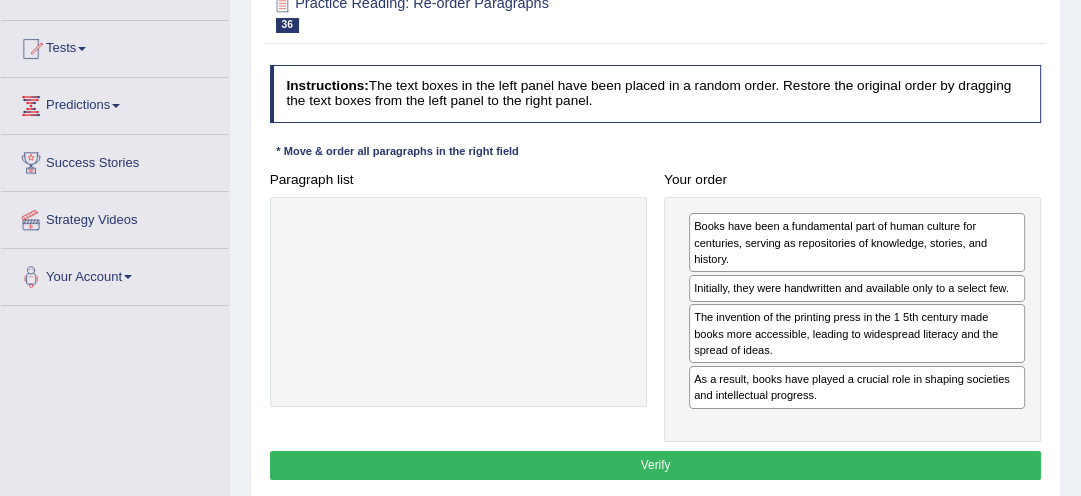 click on "Verify" at bounding box center [656, 465] 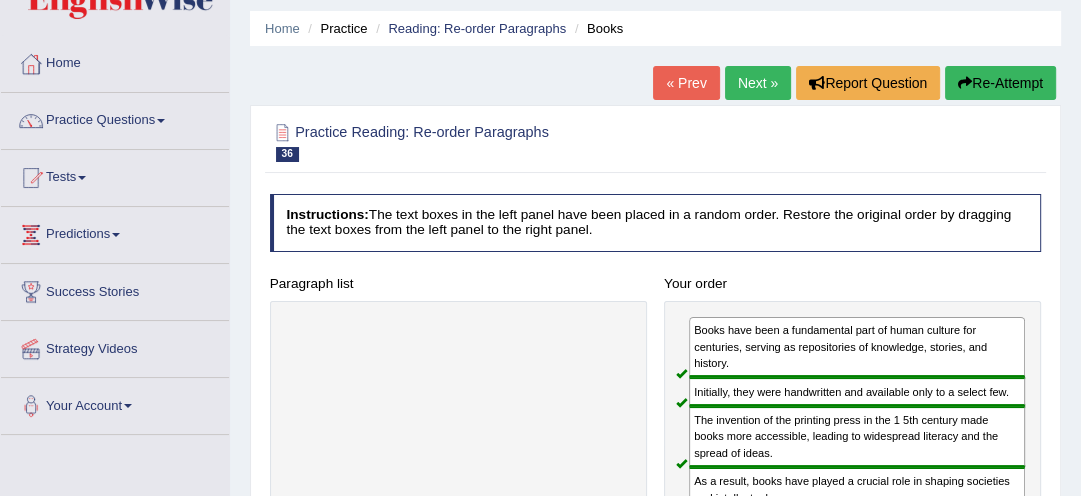 scroll, scrollTop: 32, scrollLeft: 0, axis: vertical 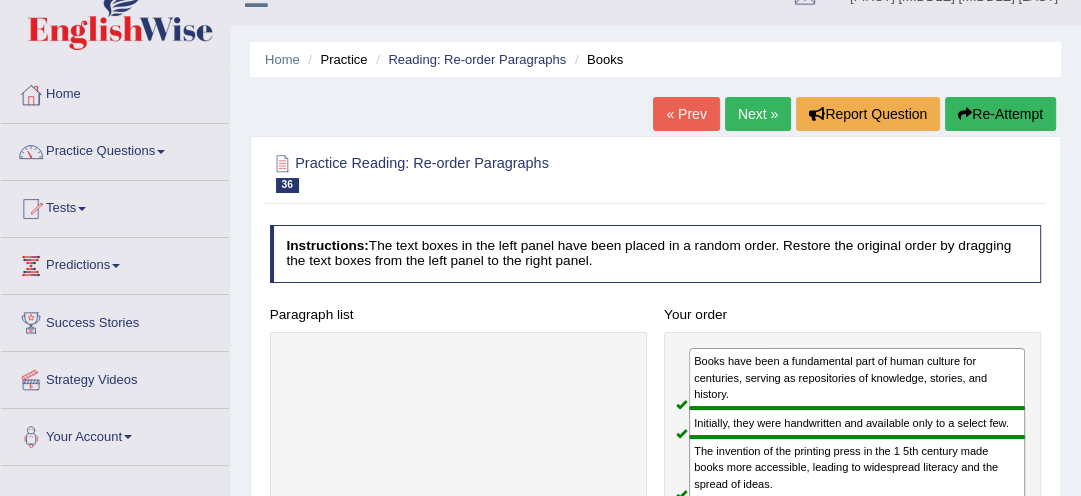 click on "Next »" at bounding box center (758, 114) 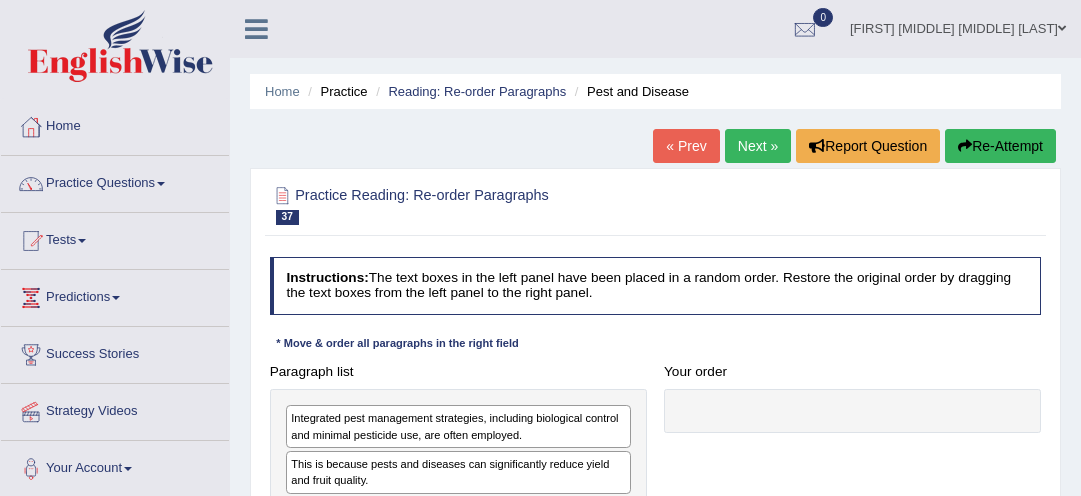 scroll, scrollTop: 0, scrollLeft: 0, axis: both 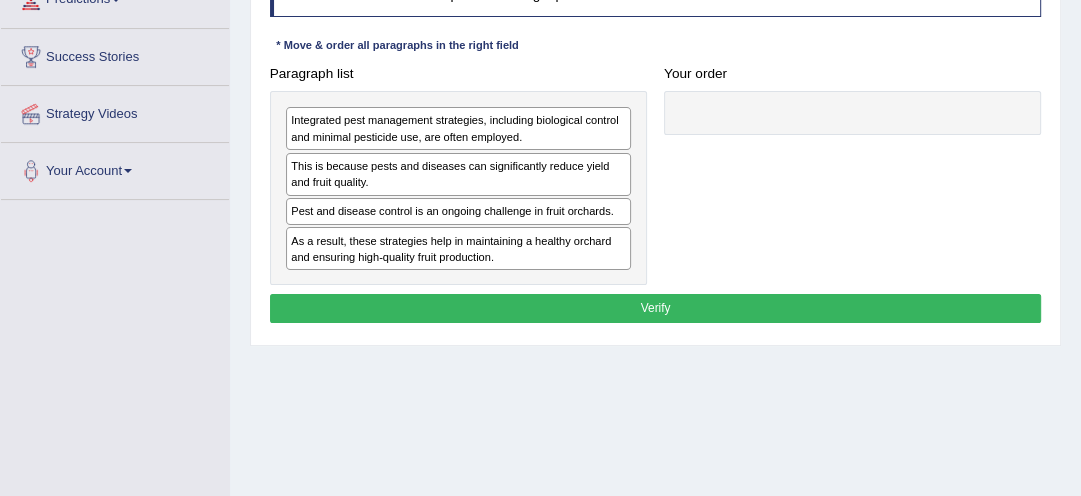 drag, startPoint x: 1054, startPoint y: 180, endPoint x: 1051, endPoint y: 102, distance: 78.05767 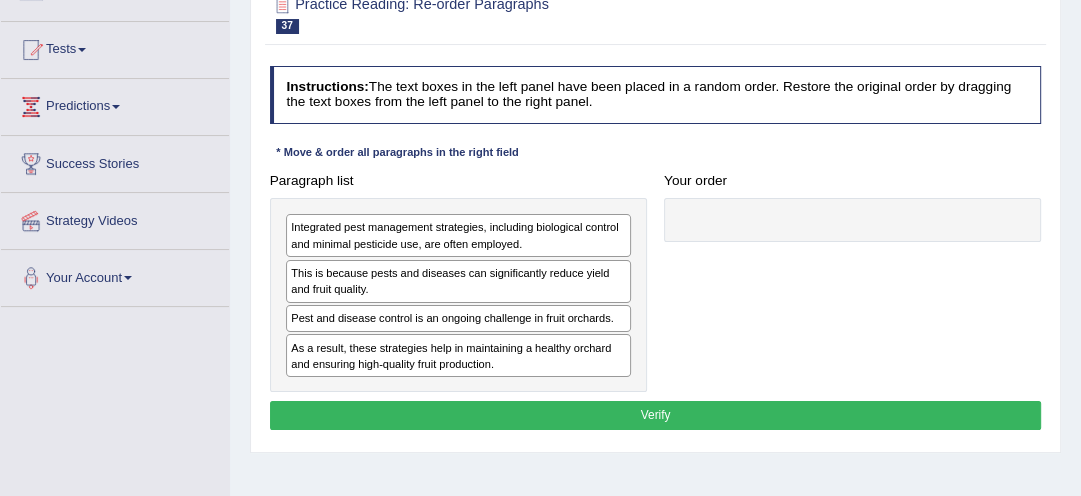 scroll, scrollTop: 192, scrollLeft: 0, axis: vertical 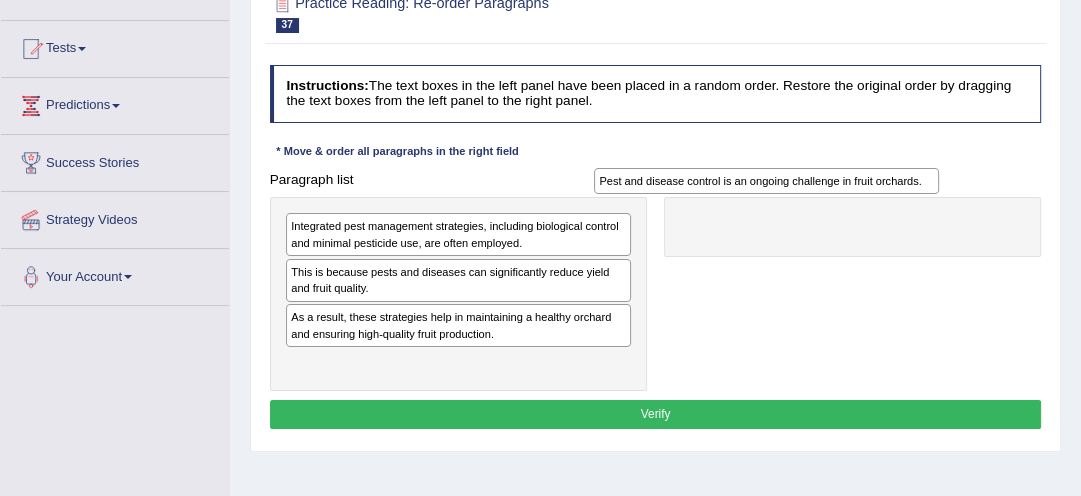 drag, startPoint x: 465, startPoint y: 323, endPoint x: 838, endPoint y: 196, distance: 394.02792 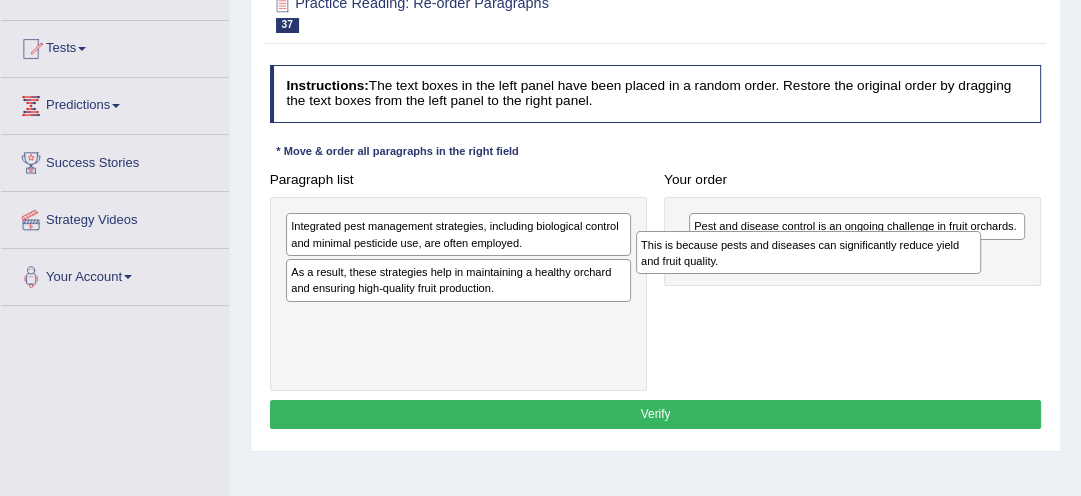 drag, startPoint x: 503, startPoint y: 285, endPoint x: 919, endPoint y: 270, distance: 416.27036 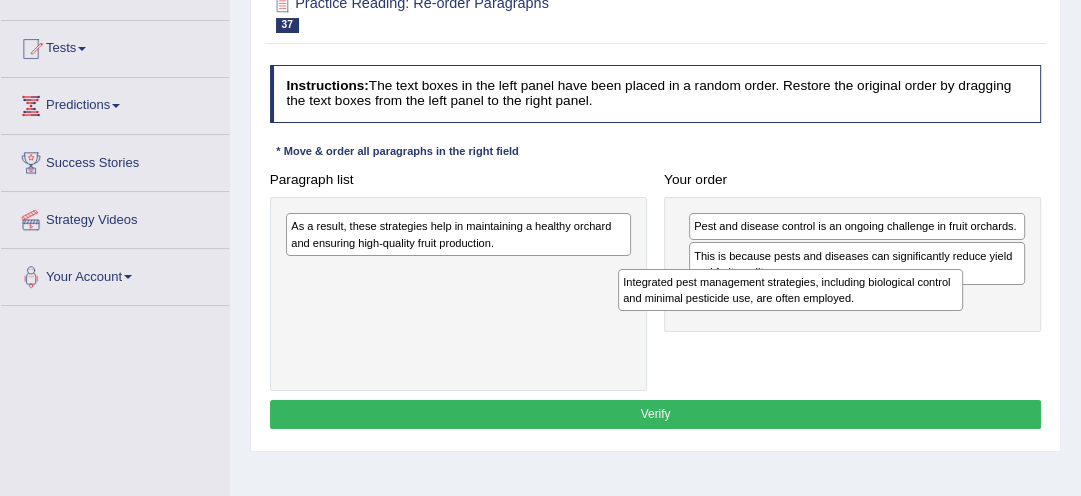 drag, startPoint x: 486, startPoint y: 227, endPoint x: 894, endPoint y: 302, distance: 414.83612 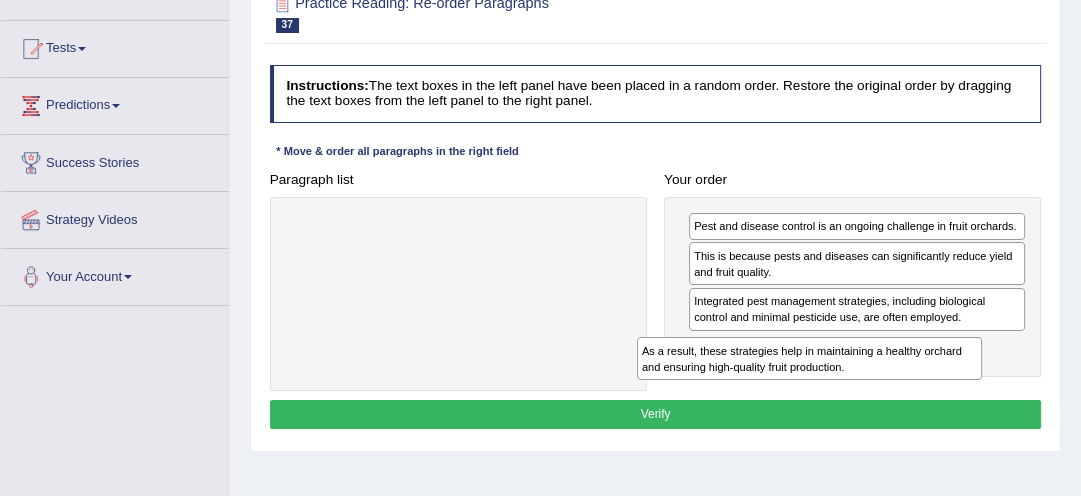 drag, startPoint x: 533, startPoint y: 232, endPoint x: 956, endPoint y: 391, distance: 451.896 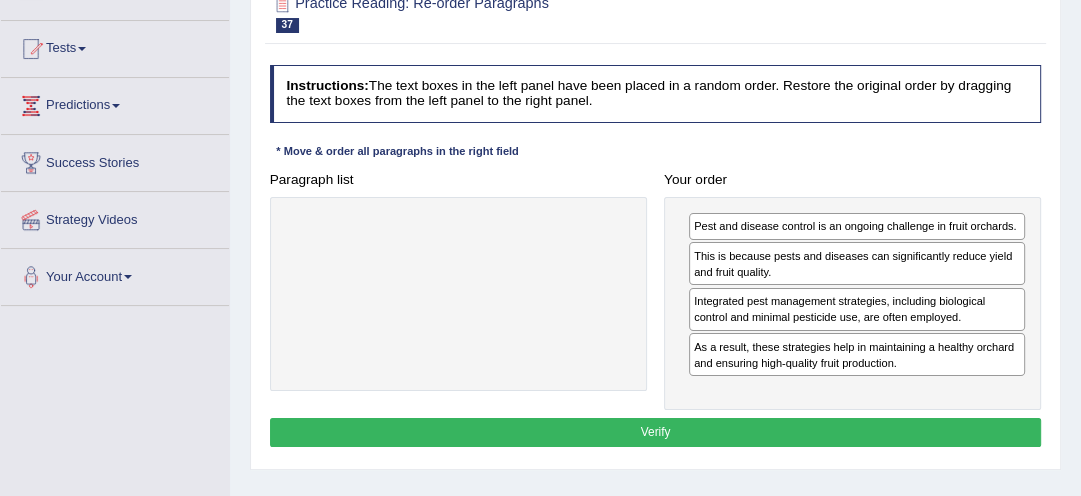 click on "Verify" at bounding box center (656, 432) 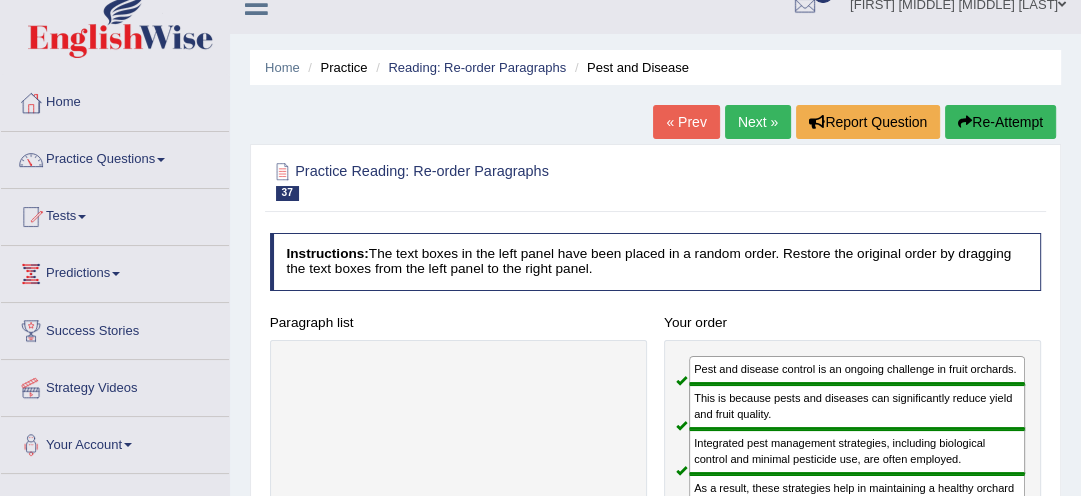 scroll, scrollTop: 0, scrollLeft: 0, axis: both 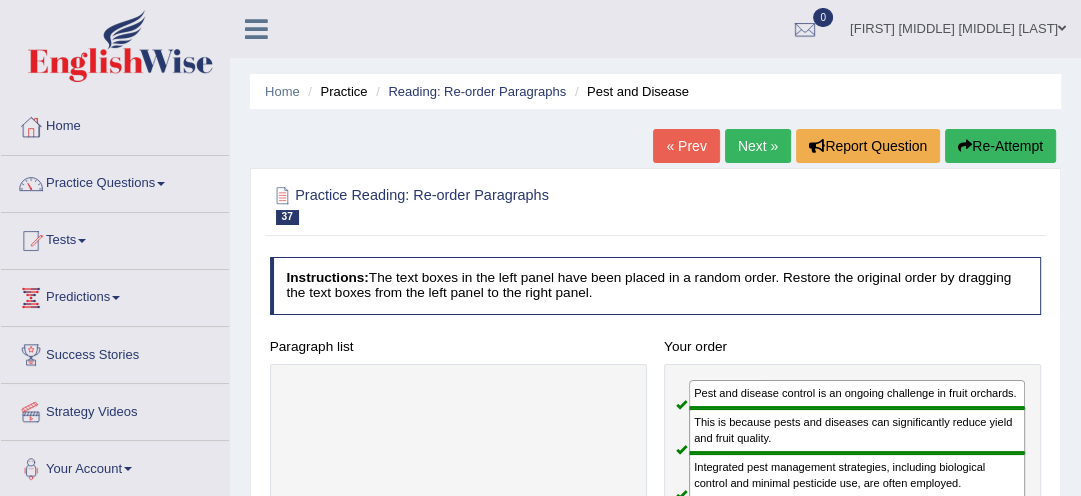 click on "Next »" at bounding box center (758, 146) 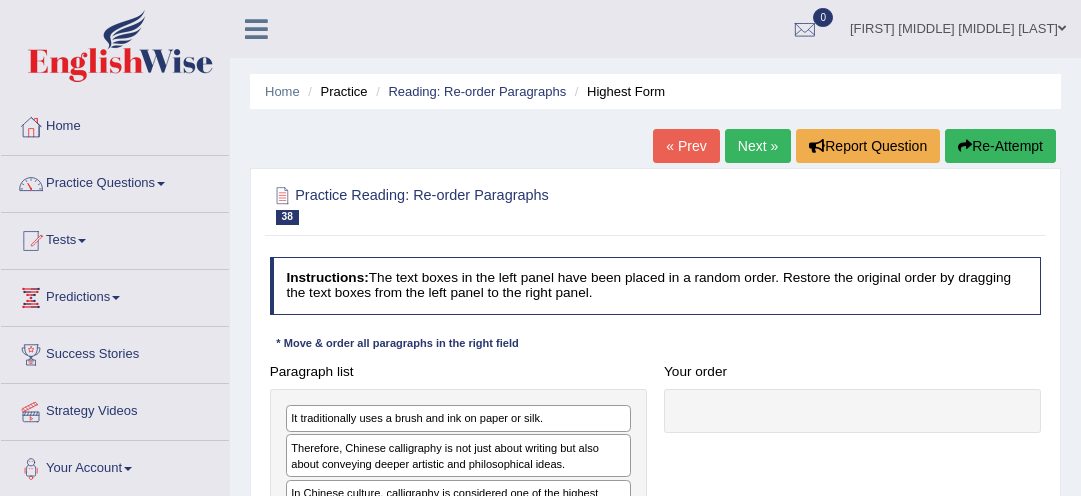 scroll, scrollTop: 0, scrollLeft: 0, axis: both 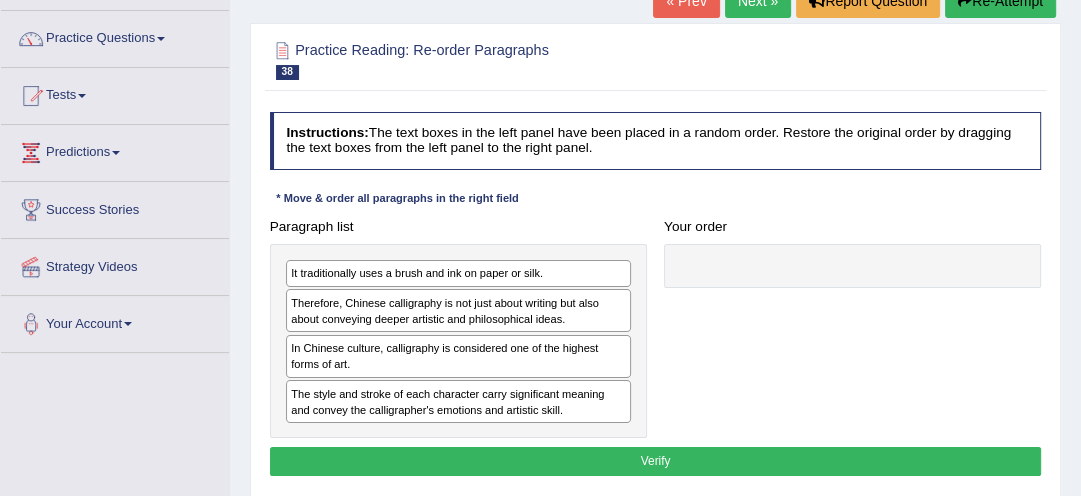 click on "Home
Practice
Reading: Re-order Paragraphs
Highest Form
« Prev Next »  Report Question  Re-Attempt
Practice Reading: Re-order Paragraphs
38
Highest Form
Instructions:  The text boxes in the left panel have been placed in a random order. Restore the original order by dragging the text boxes from the left panel to the right panel.
* Move & order all paragraphs in the right field
Paragraph list
It traditionally uses a brush and ink on paper or silk. Therefore, Chinese calligraphy is not just about writing but also about conveying deeper artistic and
philosophical ideas. In Chinese culture, calligraphy is considered one of the highest forms of art. The style and stroke of each character carry significant meaning and convey the calligrapher's emotions and
artistic skill.
Correct order" at bounding box center [655, 355] 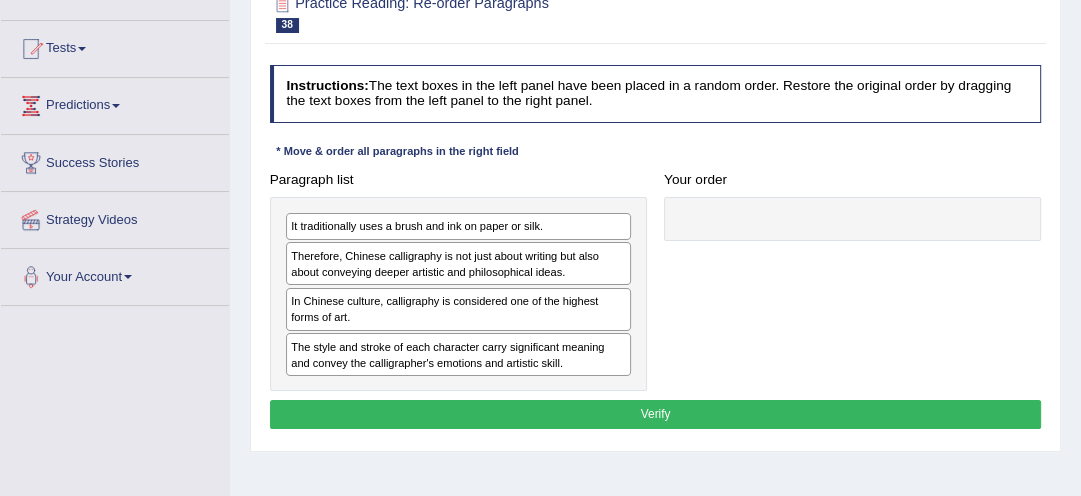 scroll, scrollTop: 209, scrollLeft: 0, axis: vertical 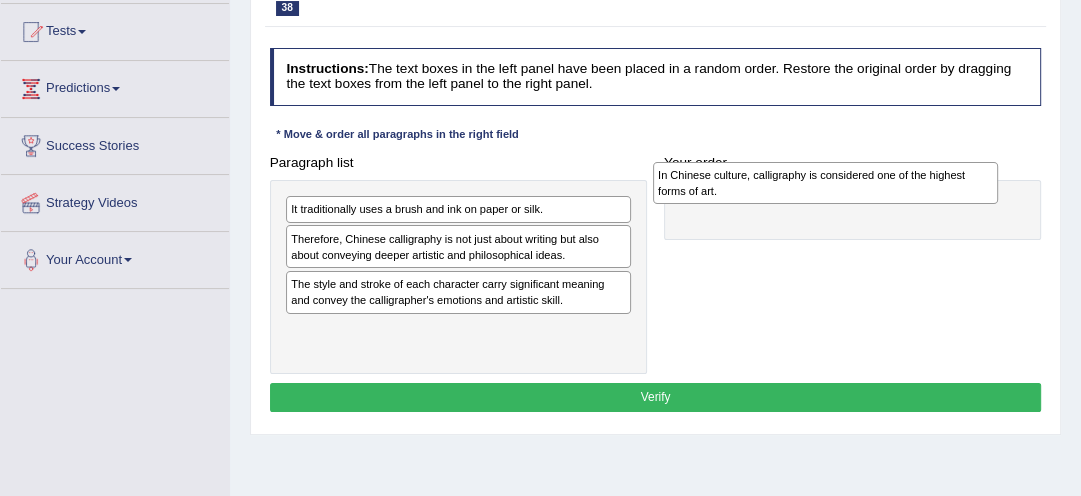 drag, startPoint x: 436, startPoint y: 288, endPoint x: 872, endPoint y: 183, distance: 448.46515 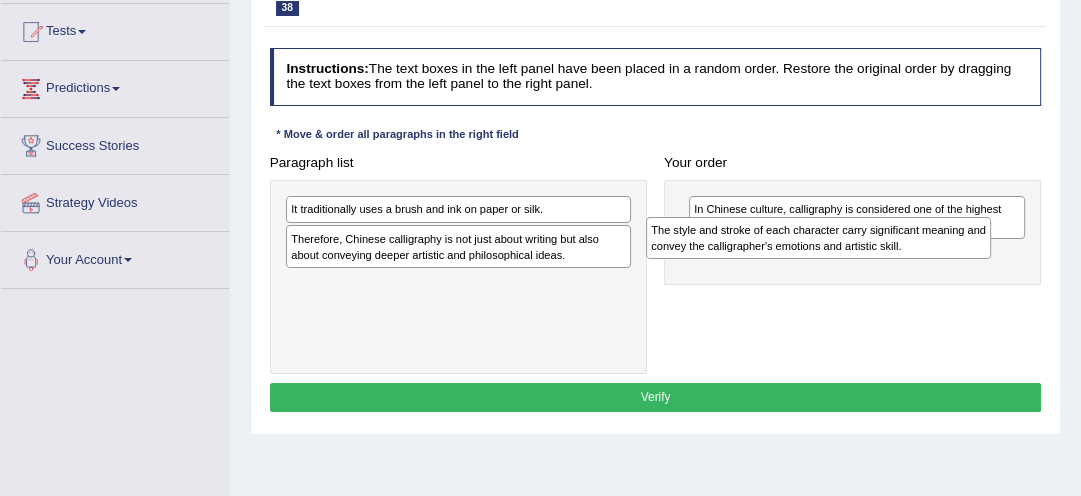 drag, startPoint x: 488, startPoint y: 292, endPoint x: 916, endPoint y: 252, distance: 429.86508 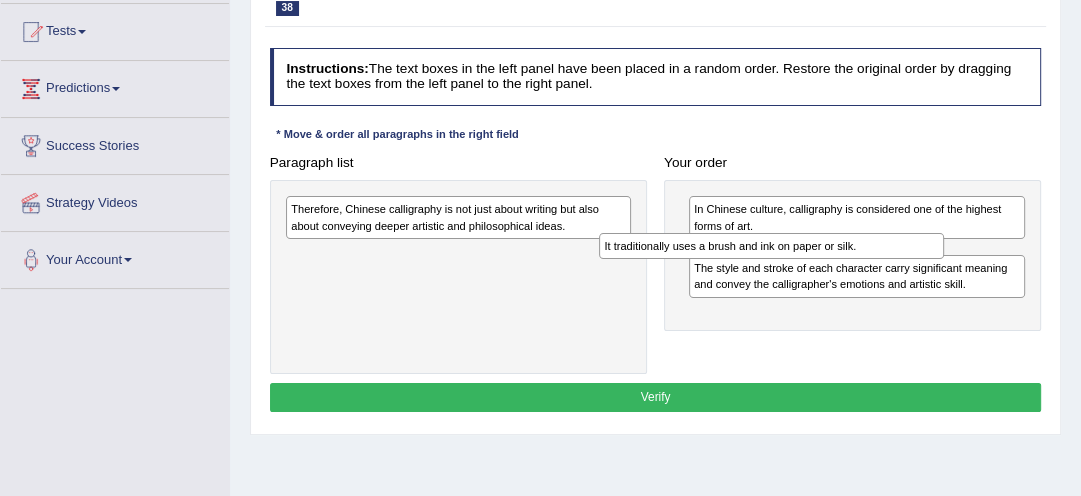 drag, startPoint x: 507, startPoint y: 207, endPoint x: 882, endPoint y: 259, distance: 378.58817 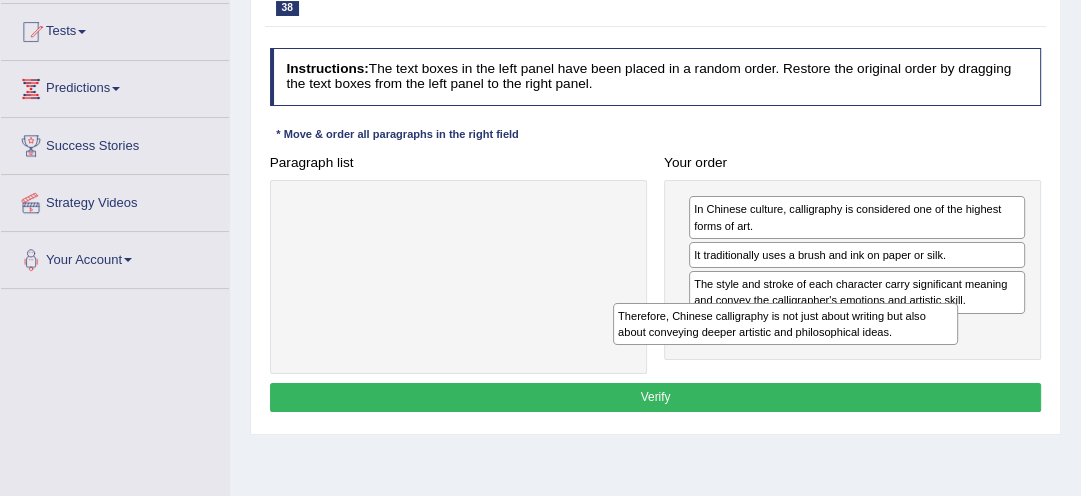 drag, startPoint x: 439, startPoint y: 204, endPoint x: 832, endPoint y: 339, distance: 415.54062 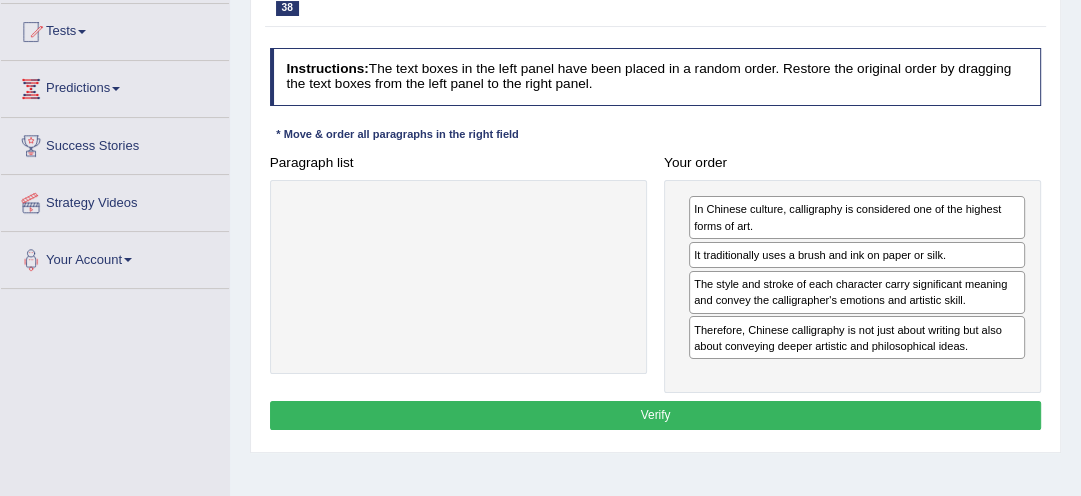 click on "Verify" at bounding box center (656, 415) 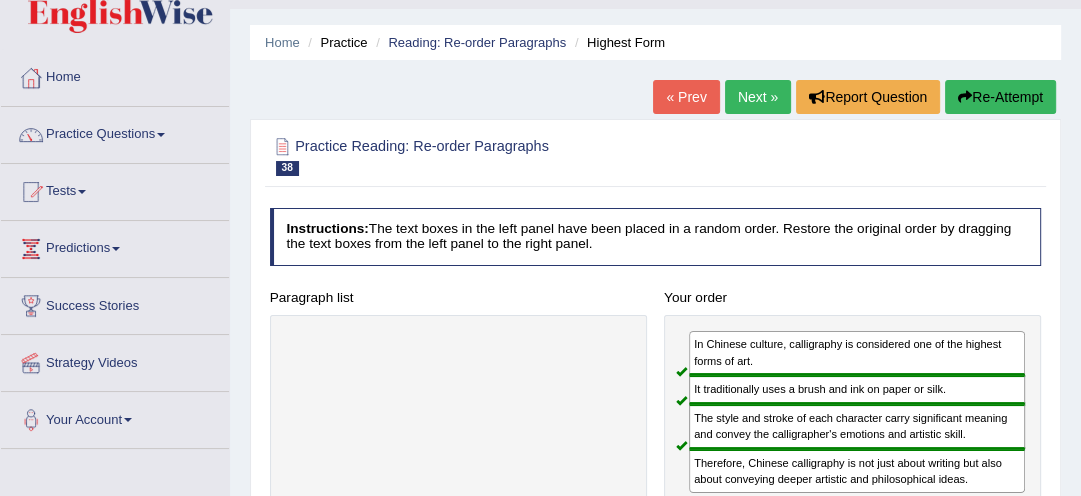 scroll, scrollTop: 4, scrollLeft: 0, axis: vertical 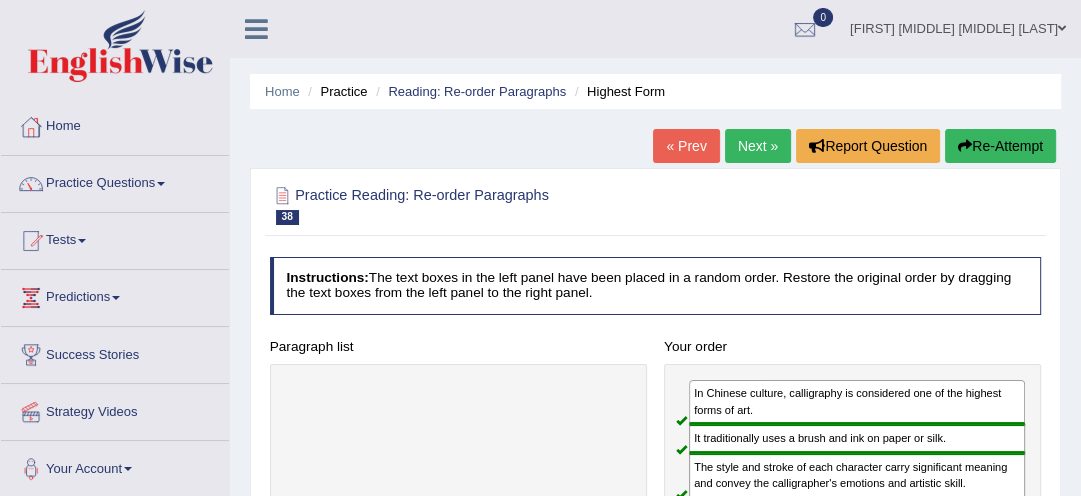 click on "Next »" at bounding box center [758, 146] 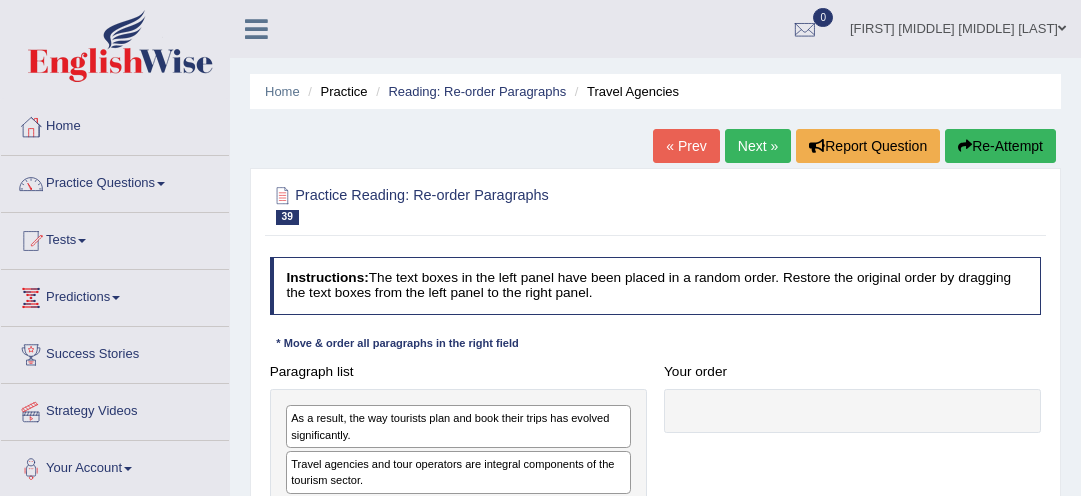 scroll, scrollTop: 0, scrollLeft: 0, axis: both 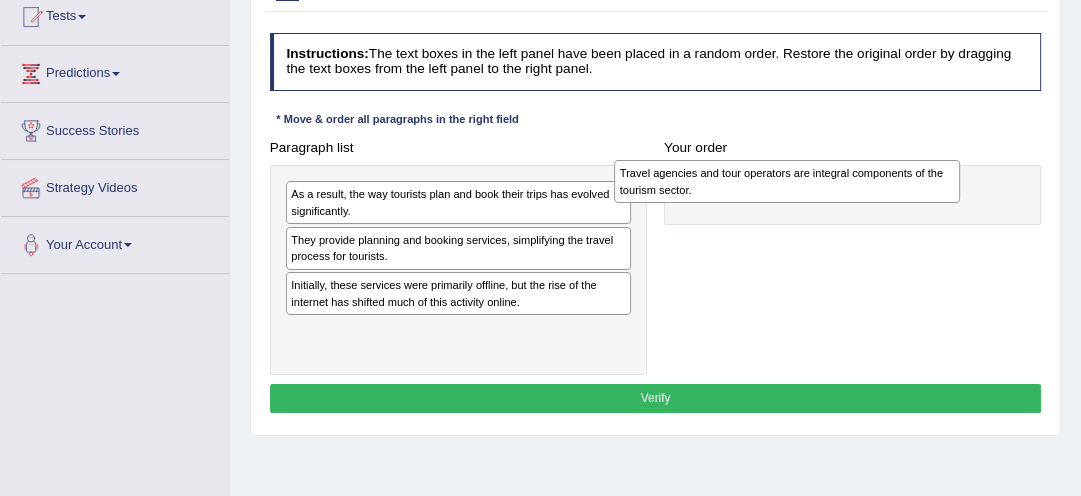 drag, startPoint x: 425, startPoint y: 253, endPoint x: 816, endPoint y: 192, distance: 395.7297 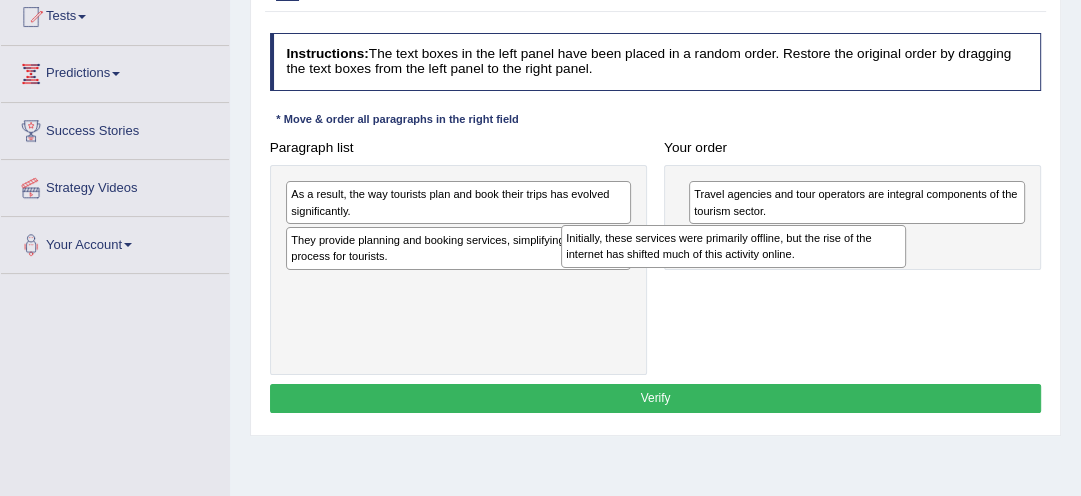 drag, startPoint x: 429, startPoint y: 292, endPoint x: 760, endPoint y: 262, distance: 332.35675 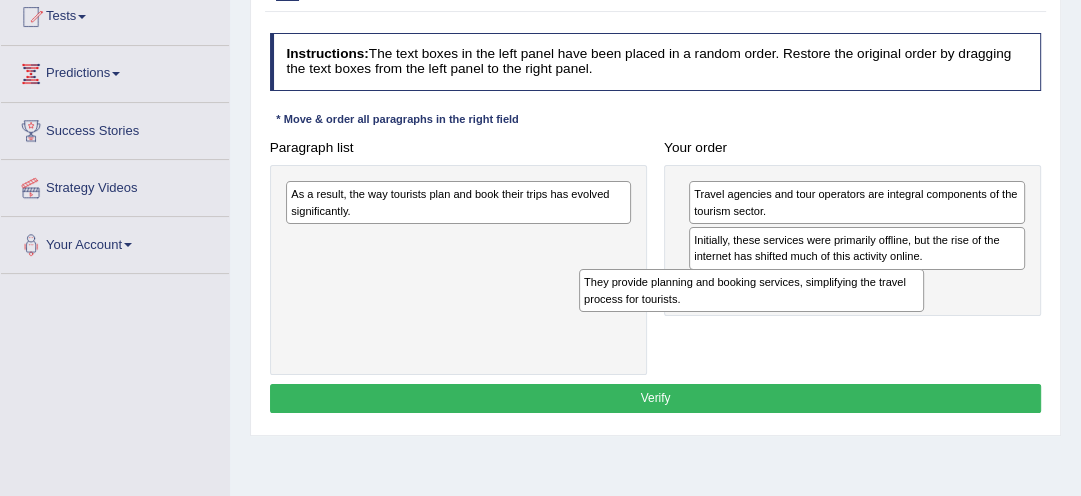 drag, startPoint x: 455, startPoint y: 253, endPoint x: 814, endPoint y: 321, distance: 365.38336 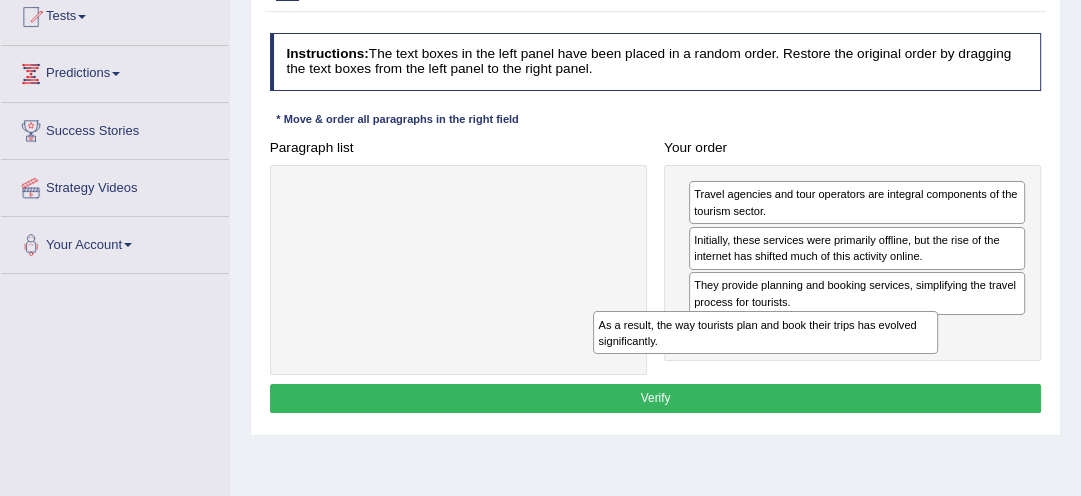 drag, startPoint x: 515, startPoint y: 196, endPoint x: 891, endPoint y: 356, distance: 408.62698 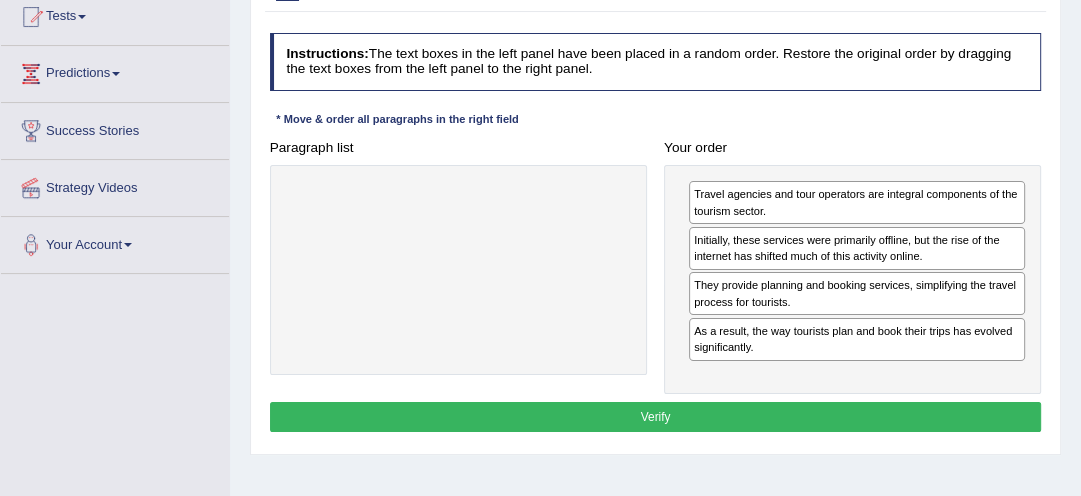 click on "Verify" at bounding box center [656, 416] 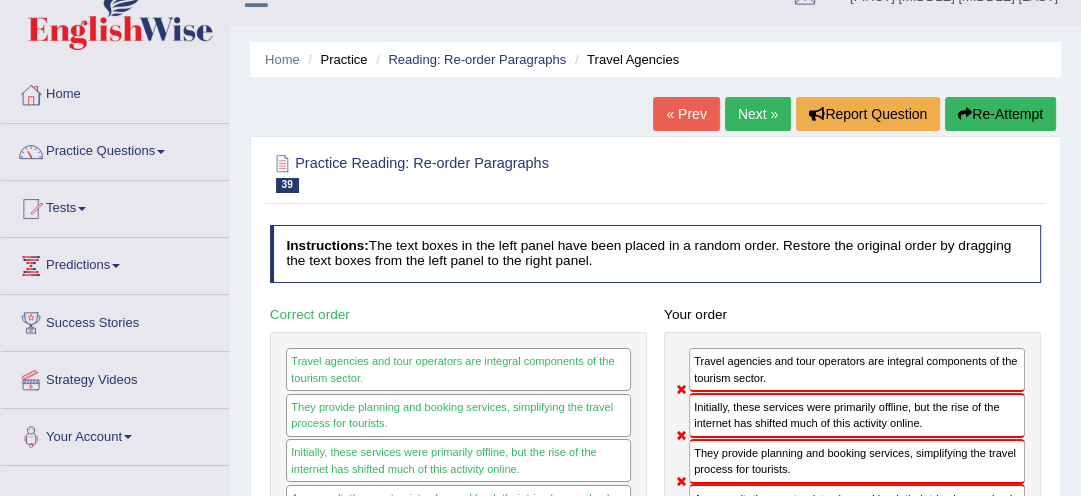 scroll, scrollTop: 0, scrollLeft: 0, axis: both 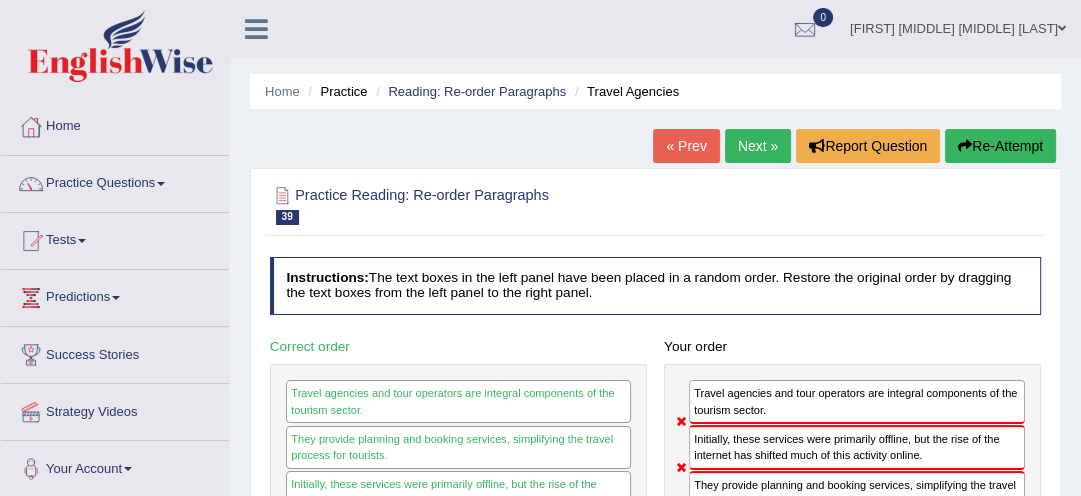 click on "Re-Attempt" at bounding box center [1000, 146] 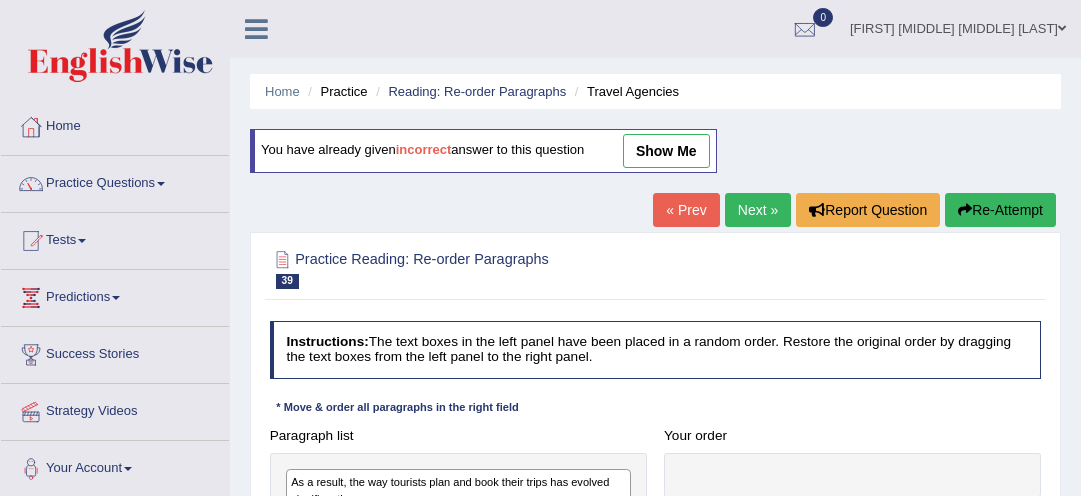 scroll, scrollTop: 0, scrollLeft: 0, axis: both 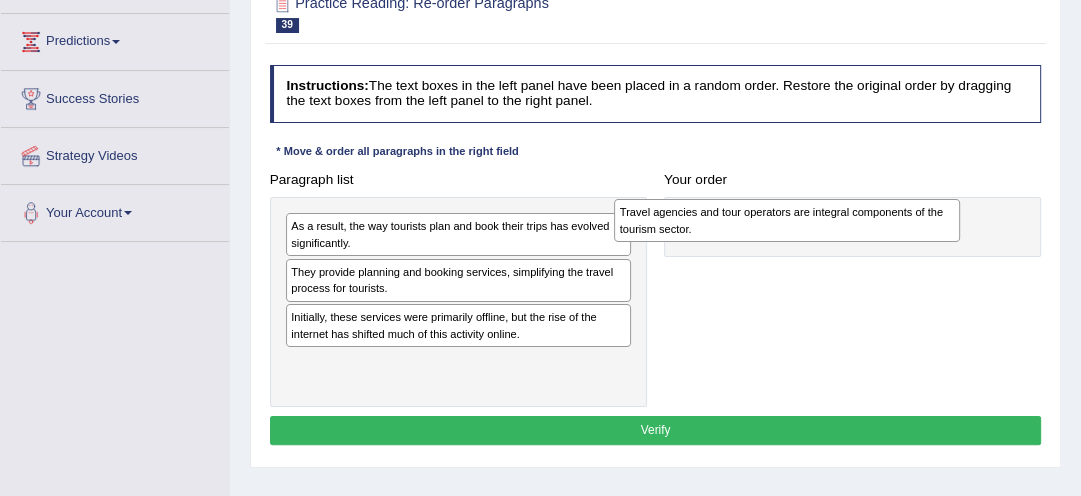 drag, startPoint x: 430, startPoint y: 267, endPoint x: 827, endPoint y: 213, distance: 400.6557 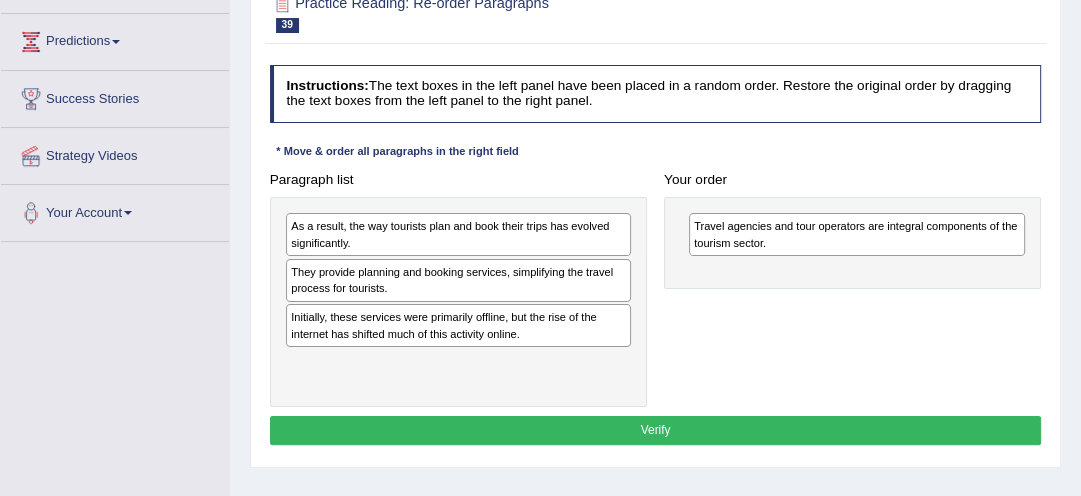 click on "They provide planning and booking services, simplifying the travel process for tourists." at bounding box center [458, 280] 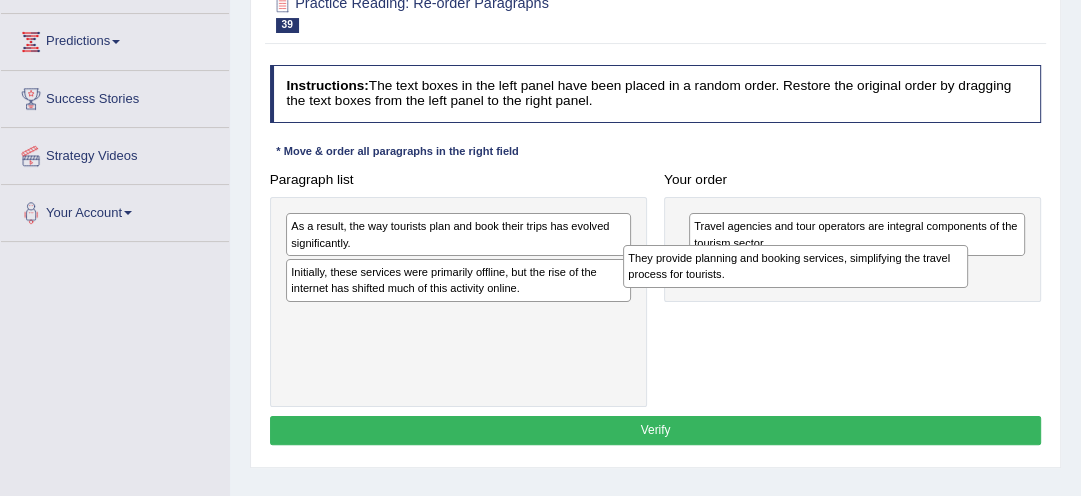 drag, startPoint x: 538, startPoint y: 284, endPoint x: 972, endPoint y: 279, distance: 434.0288 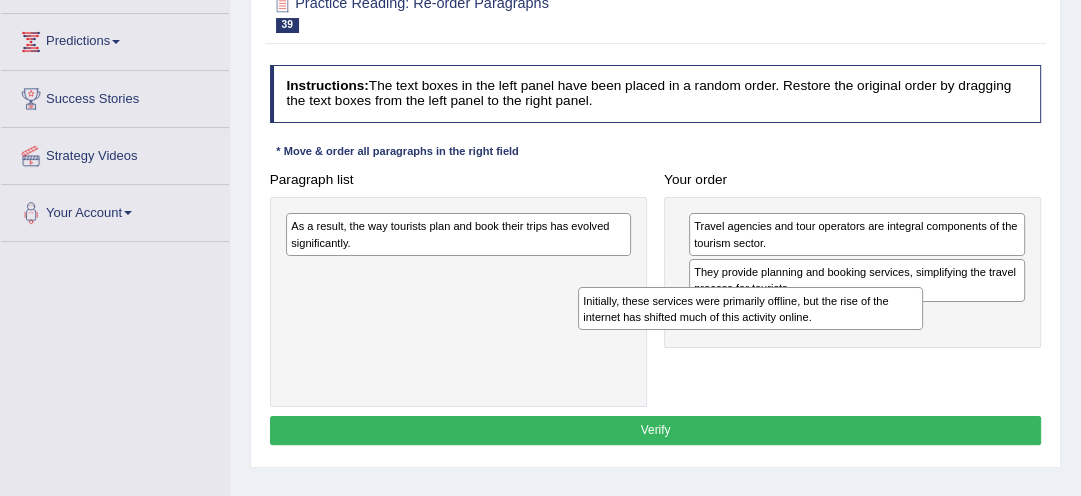 drag, startPoint x: 476, startPoint y: 269, endPoint x: 824, endPoint y: 320, distance: 351.71722 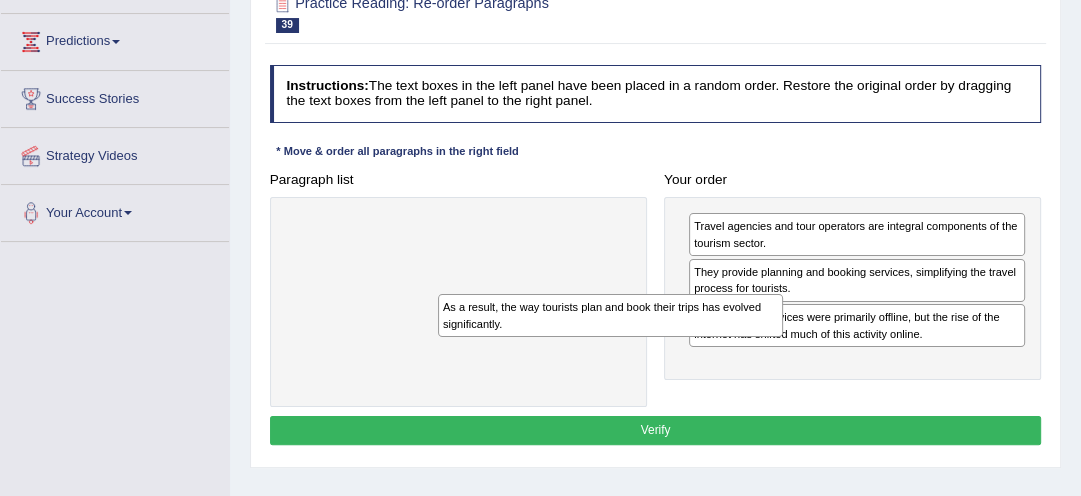 drag, startPoint x: 476, startPoint y: 225, endPoint x: 669, endPoint y: 332, distance: 220.67624 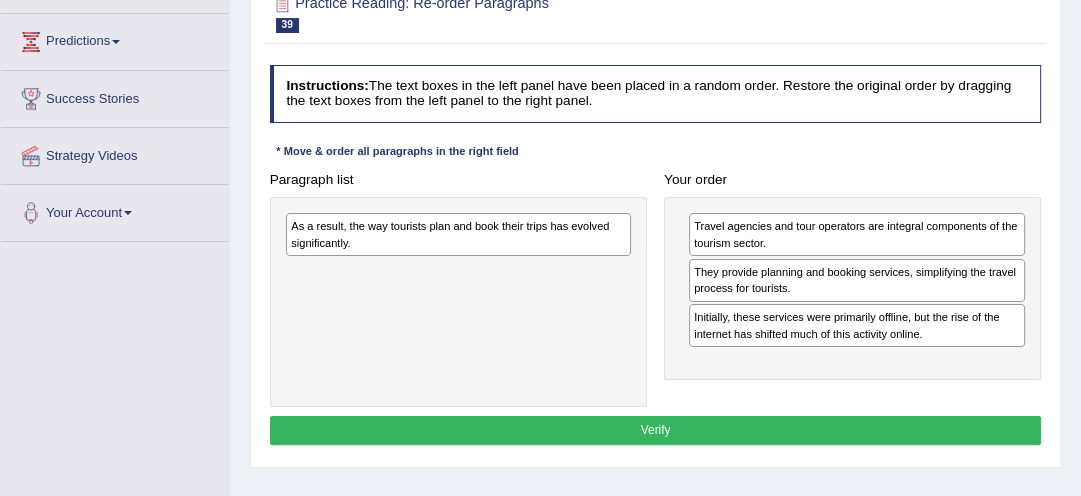 click on "Travel agencies and tour operators are integral components of the tourism sector. They provide planning and booking services, simplifying the travel process for tourists. Initially, these services were primarily offline, but the rise of the internet has shifted much of this activity online." at bounding box center (852, 289) 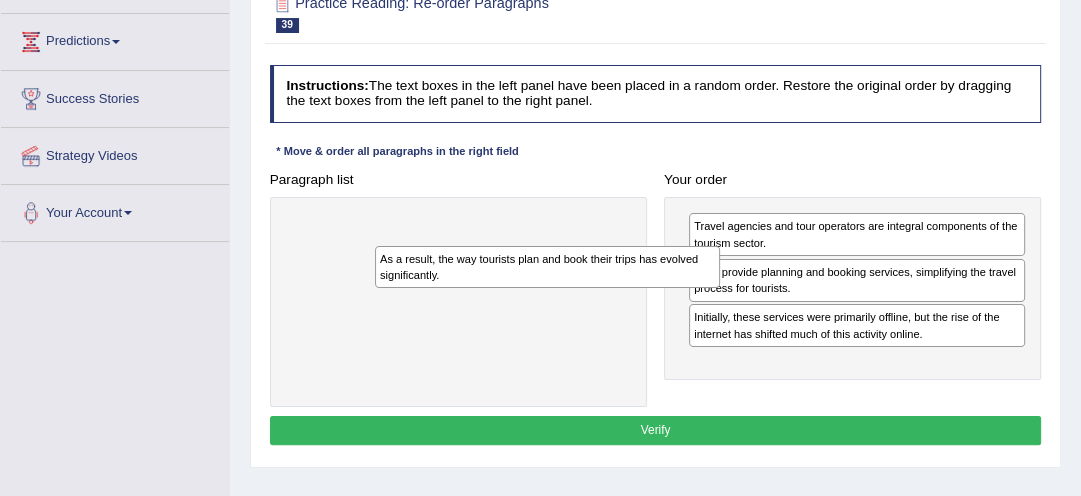drag, startPoint x: 494, startPoint y: 233, endPoint x: 617, endPoint y: 289, distance: 135.14807 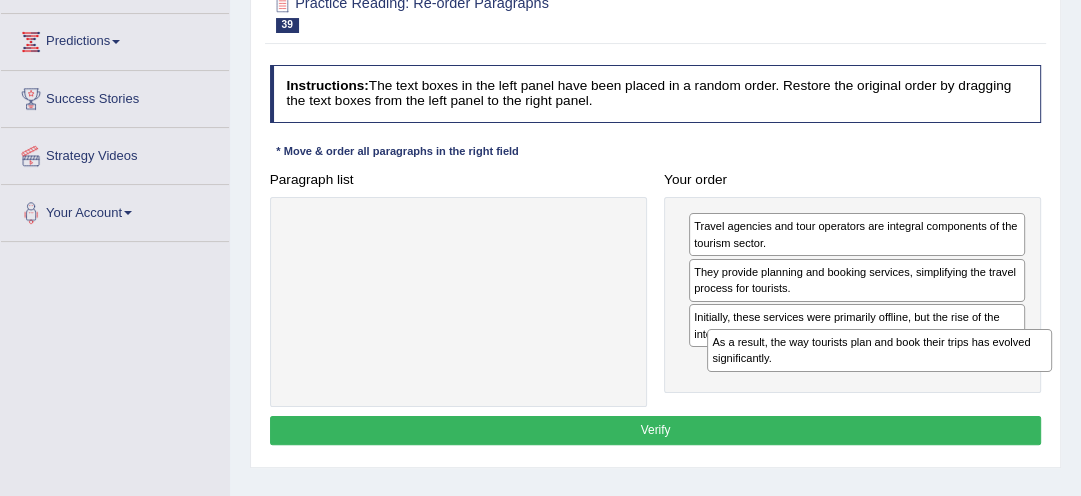drag, startPoint x: 440, startPoint y: 227, endPoint x: 970, endPoint y: 374, distance: 550.0082 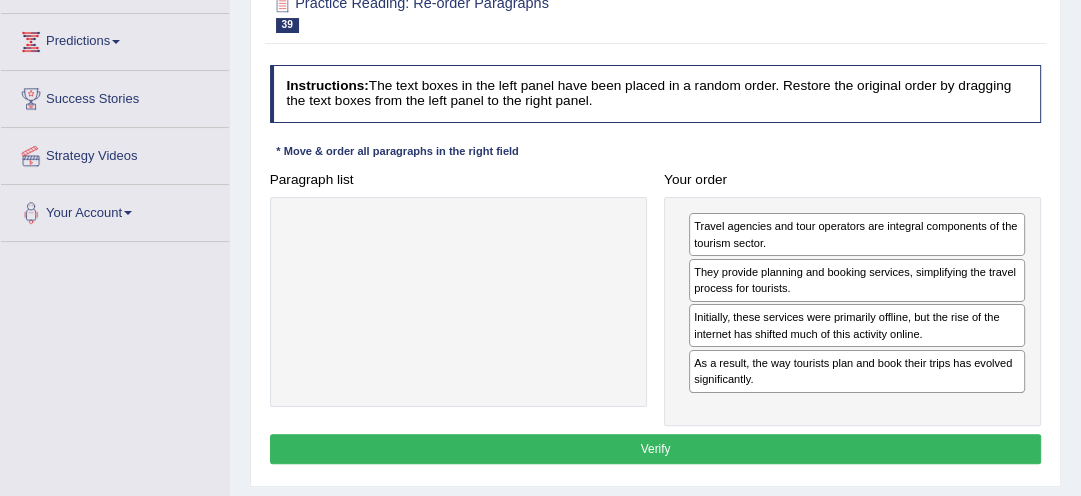 click on "Verify" at bounding box center [656, 448] 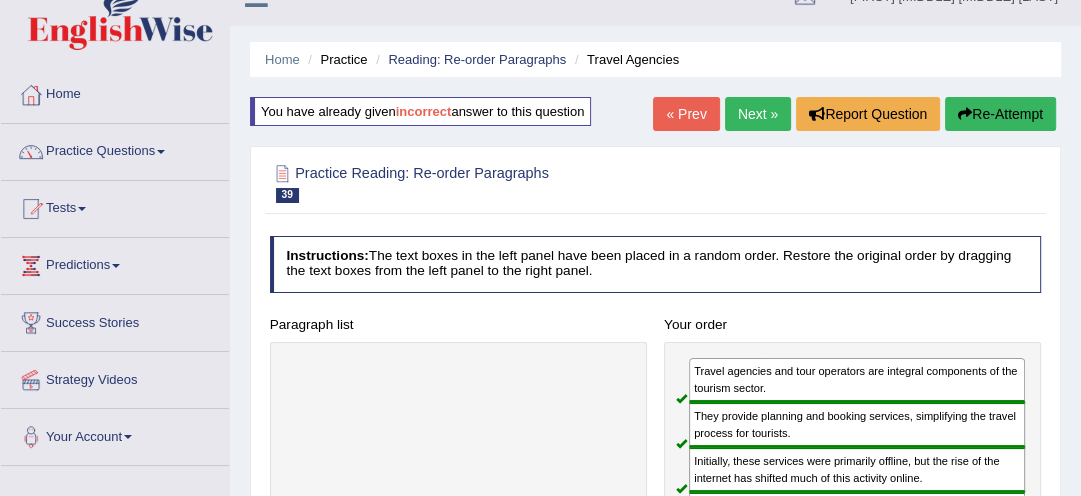 scroll, scrollTop: 0, scrollLeft: 0, axis: both 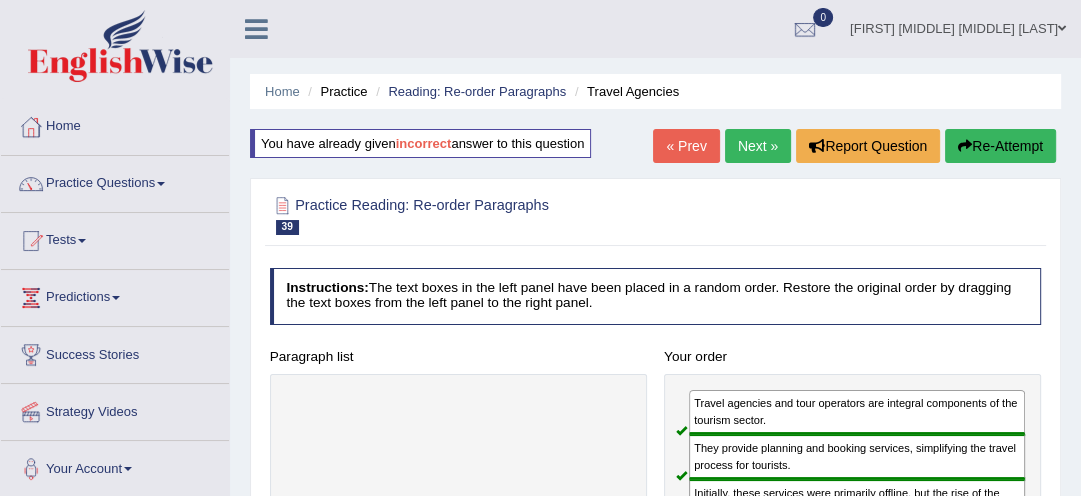 click on "Next »" at bounding box center [758, 146] 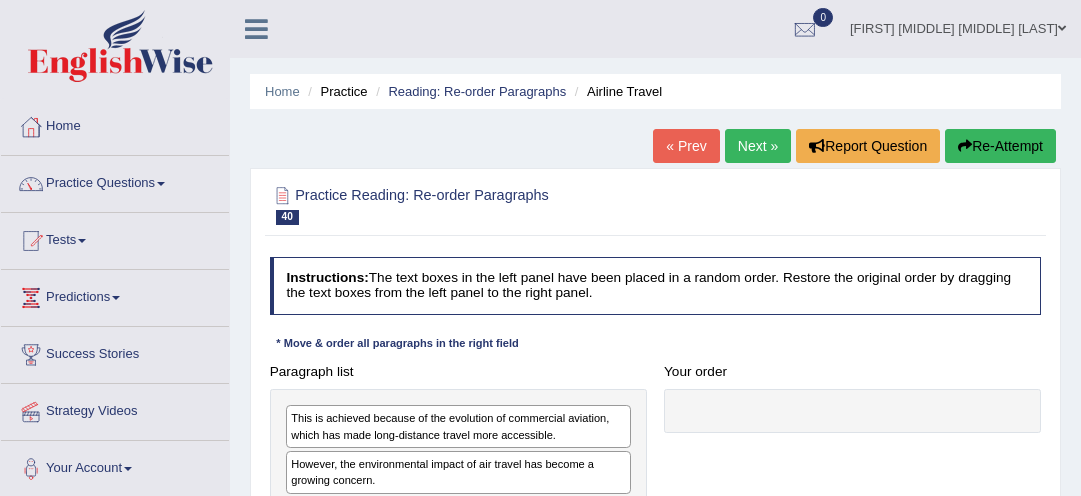scroll, scrollTop: 0, scrollLeft: 0, axis: both 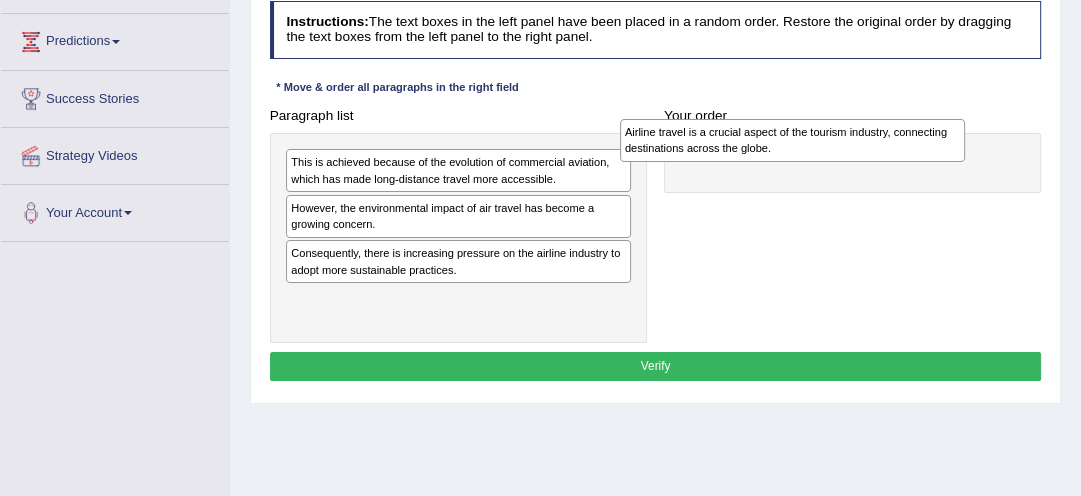 drag, startPoint x: 440, startPoint y: 265, endPoint x: 838, endPoint y: 147, distance: 415.12408 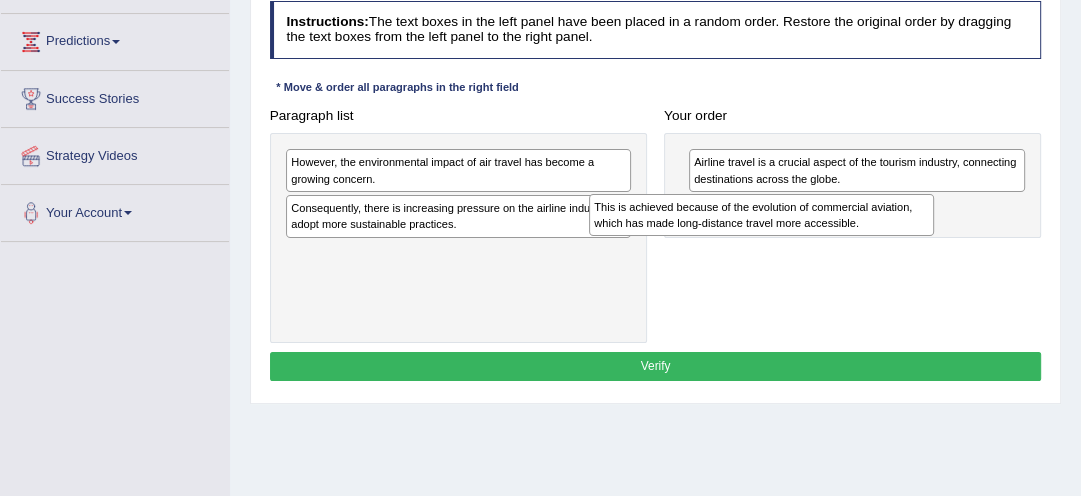 drag, startPoint x: 504, startPoint y: 180, endPoint x: 865, endPoint y: 241, distance: 366.11746 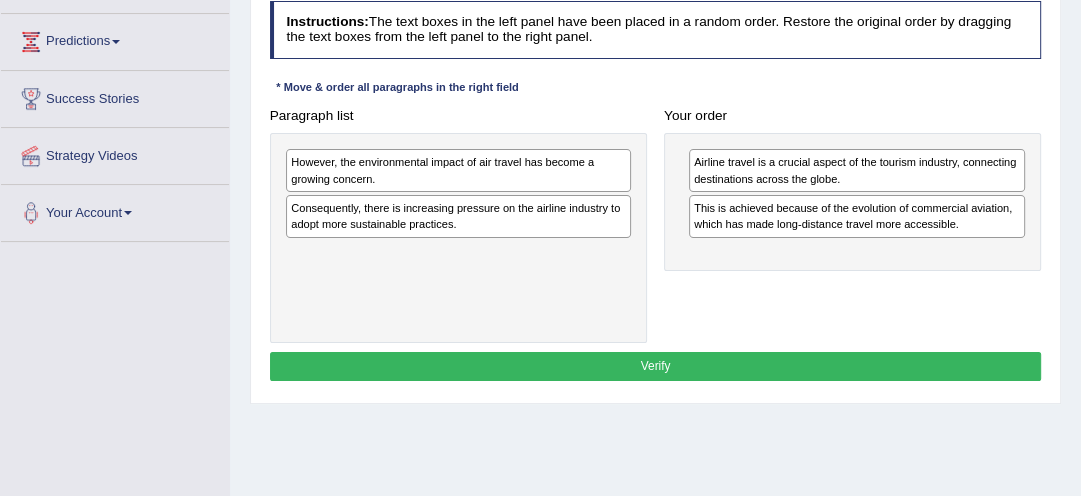 click on "Consequently, there is increasing pressure on the airline industry to adopt more sustainable practices." at bounding box center [458, 216] 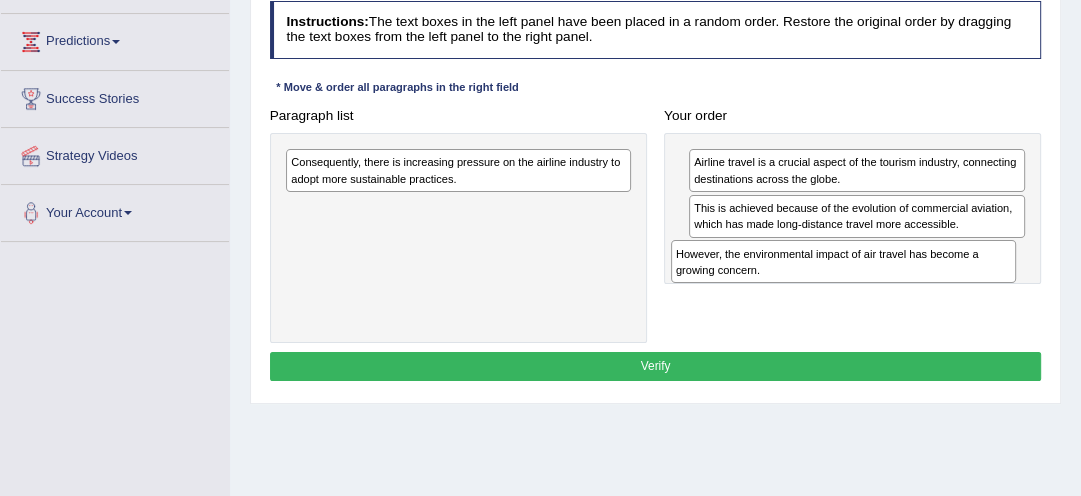 drag, startPoint x: 378, startPoint y: 169, endPoint x: 835, endPoint y: 285, distance: 471.4923 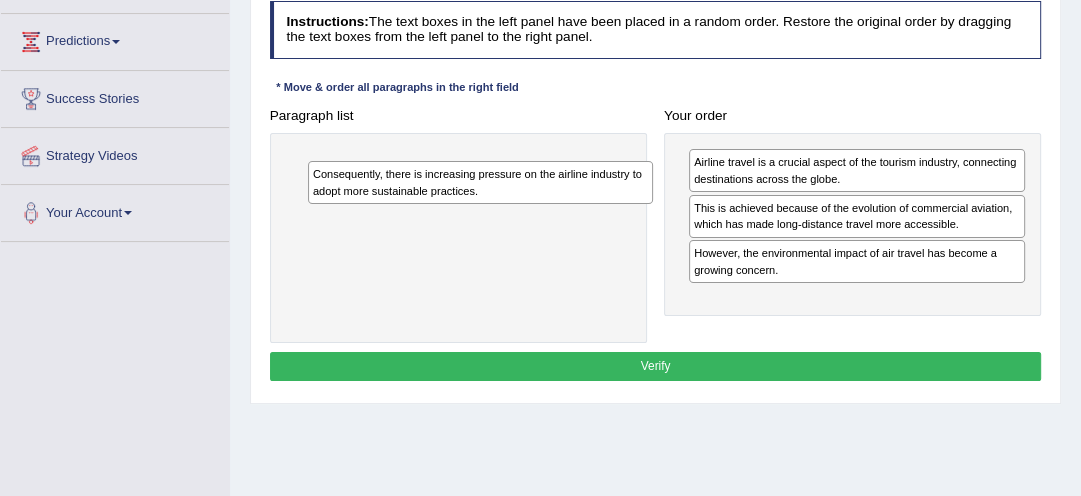 drag, startPoint x: 462, startPoint y: 168, endPoint x: 492, endPoint y: 191, distance: 37.802116 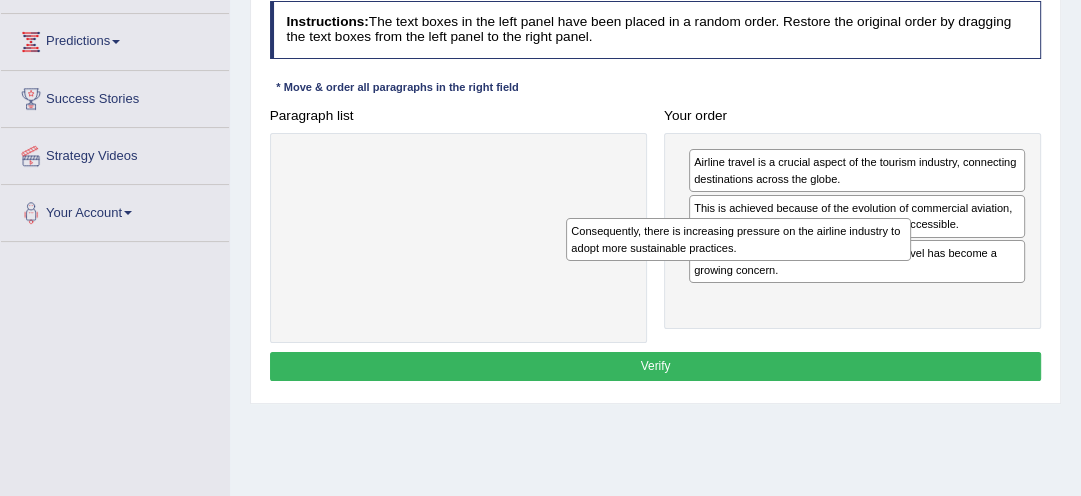 drag, startPoint x: 394, startPoint y: 168, endPoint x: 738, endPoint y: 260, distance: 356.08987 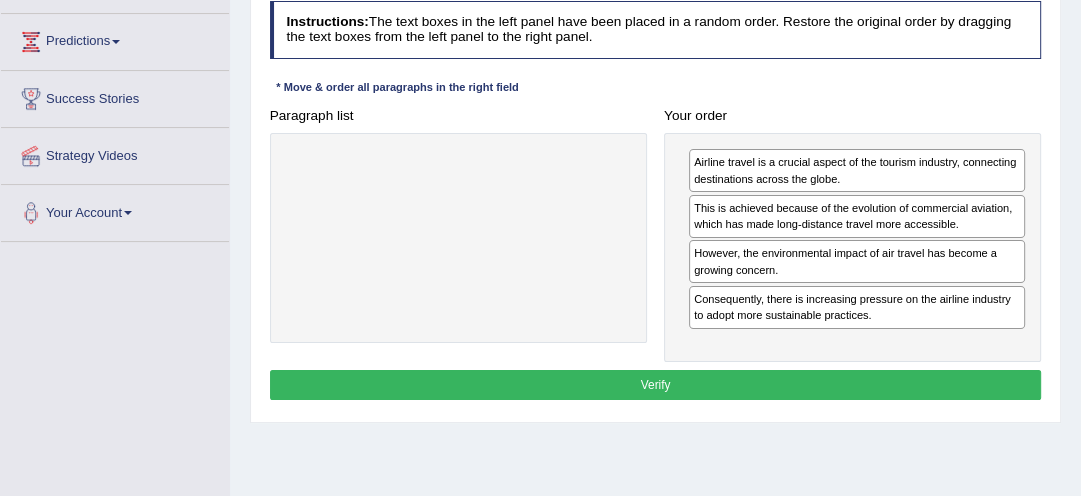 click on "Verify" at bounding box center (656, 384) 